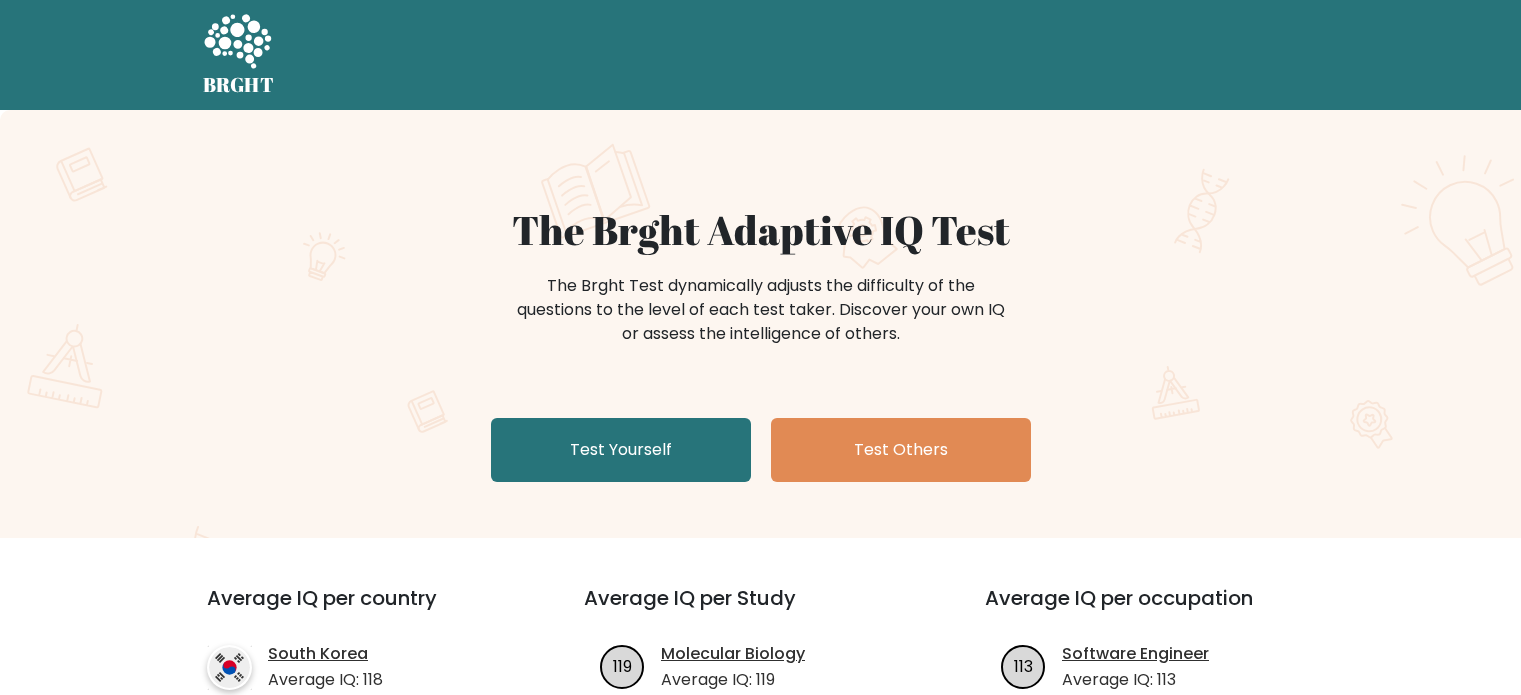 scroll, scrollTop: 0, scrollLeft: 0, axis: both 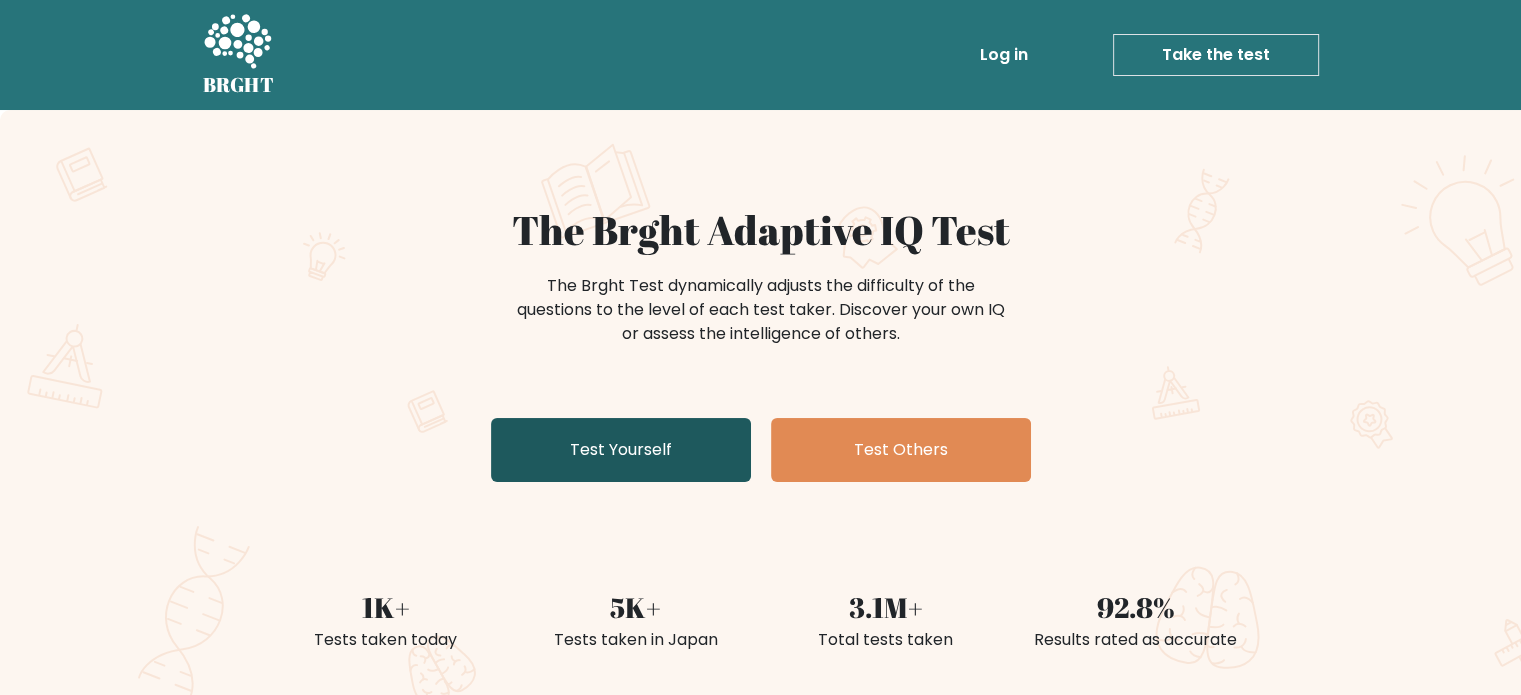 click on "Test Yourself" at bounding box center [621, 450] 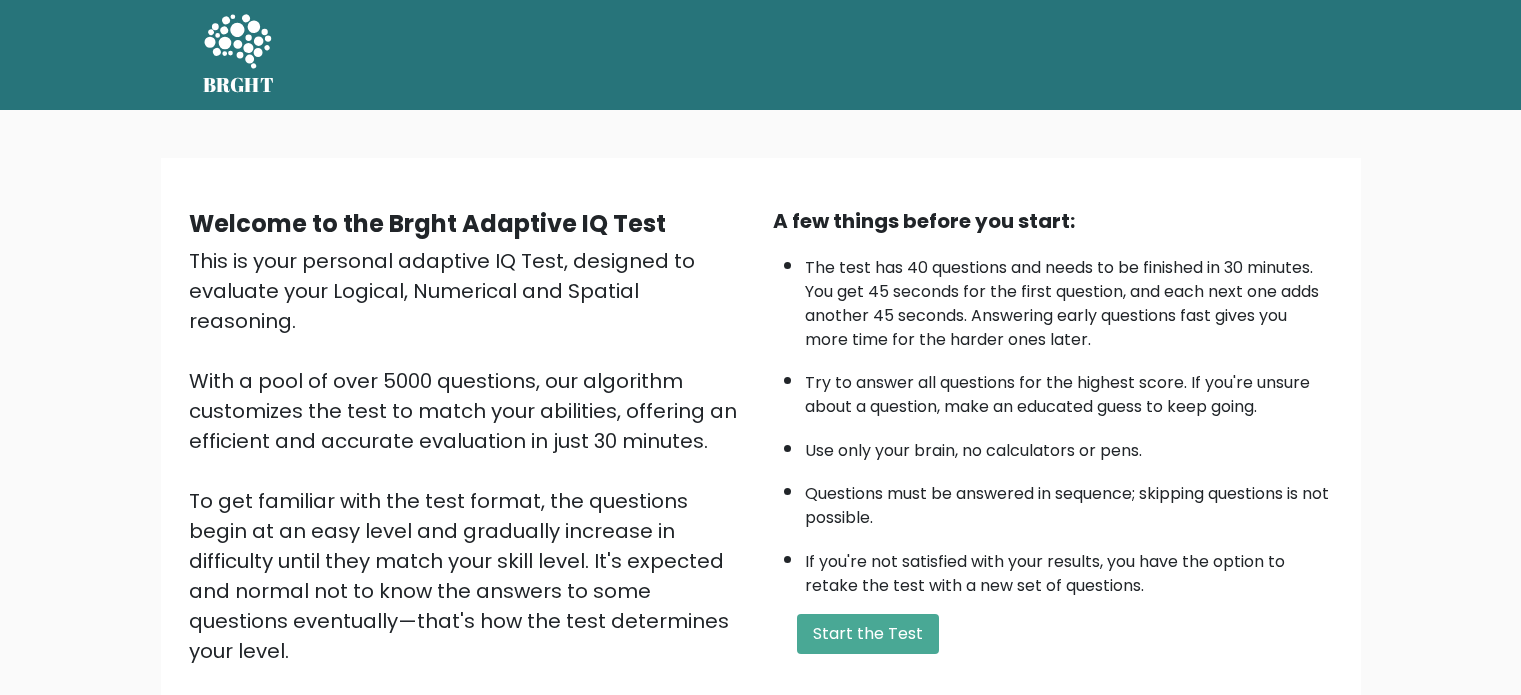 scroll, scrollTop: 0, scrollLeft: 0, axis: both 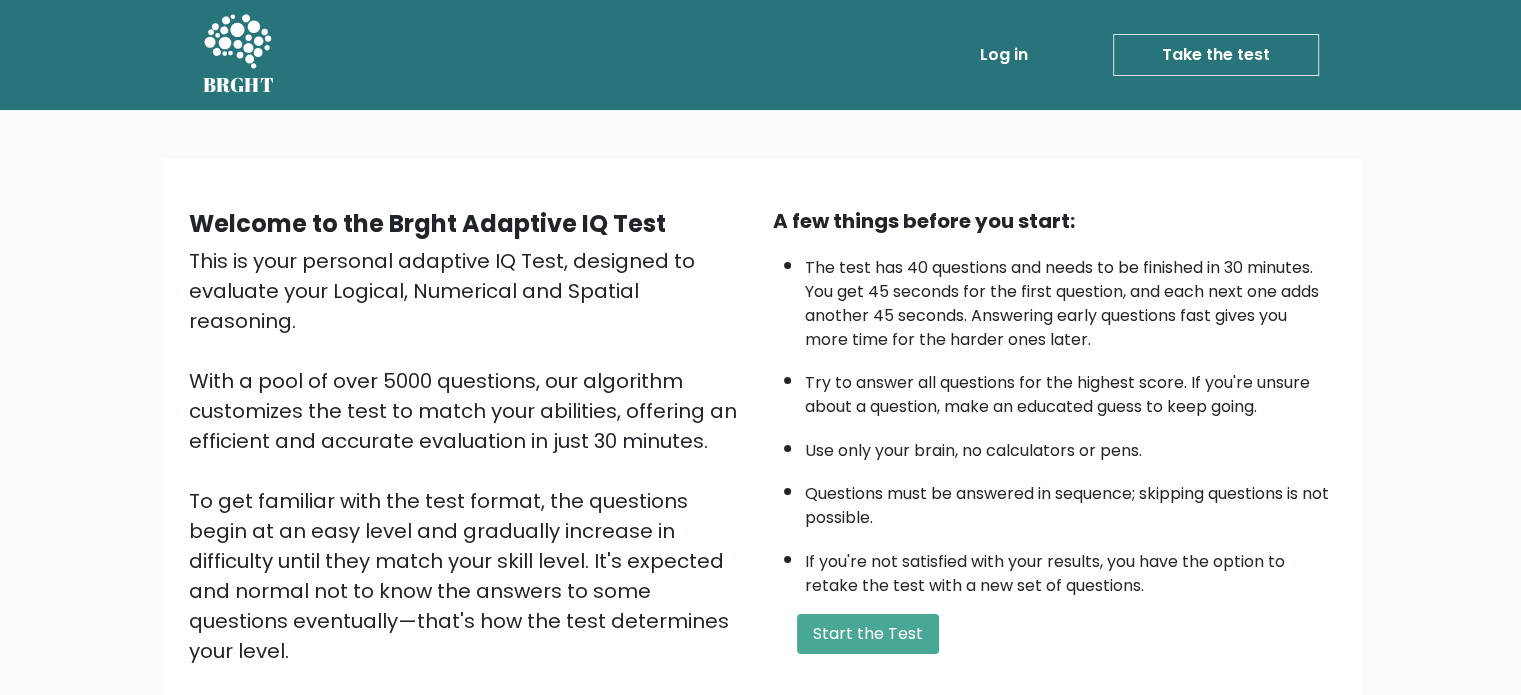 click on "A few things before you start:
The test has 40 questions and needs to be finished in 30 minutes. You get 45 seconds for the first question, and each next one adds another 45 seconds. Answering early questions fast gives you more time for the harder ones later.
Try to answer all questions for the highest score. If you're unsure about a question, make an educated guess to keep going.
Use only your brain, no calculators or pens.
Questions must be answered in sequence; skipping questions is not possible.
If you're not satisfied with your results, you have the option to retake the test with a new set of questions.
Start the Test" at bounding box center (1053, 466) 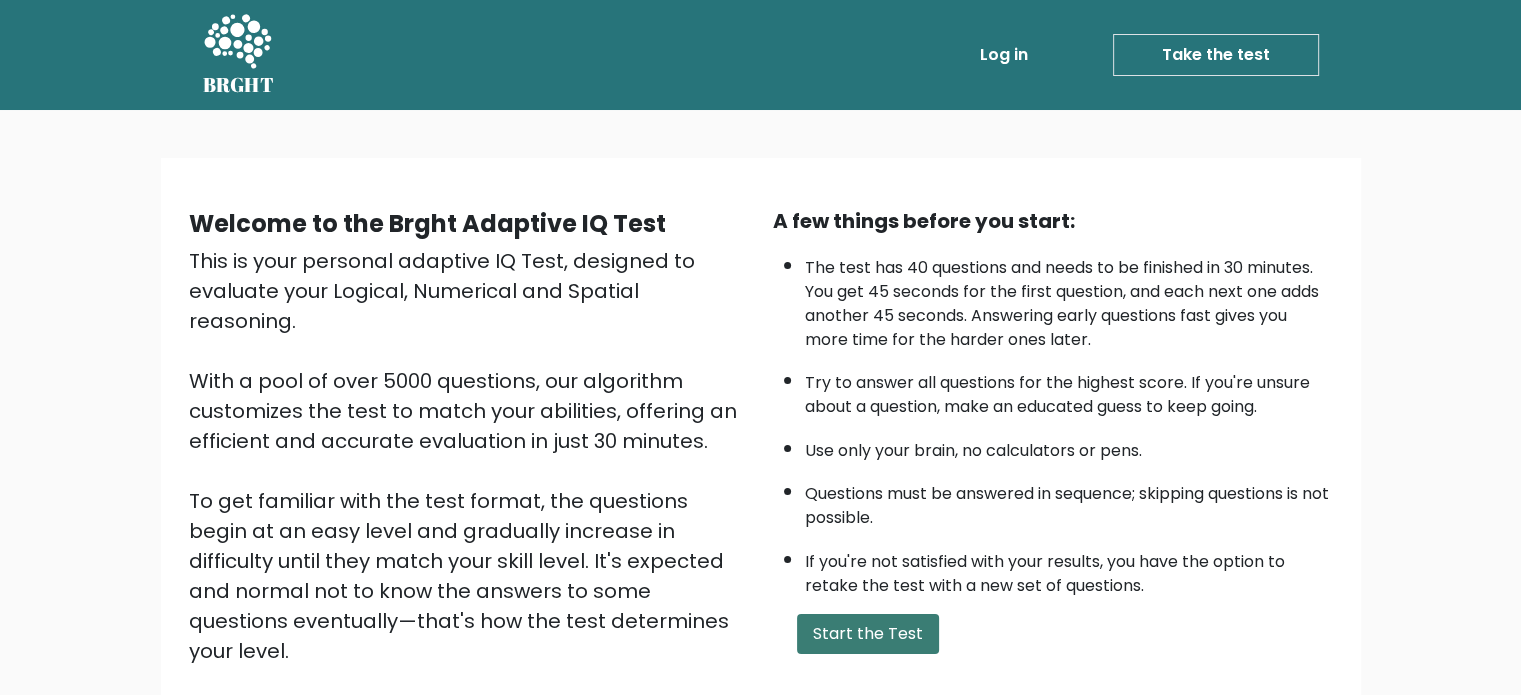 click on "Start the Test" at bounding box center (868, 634) 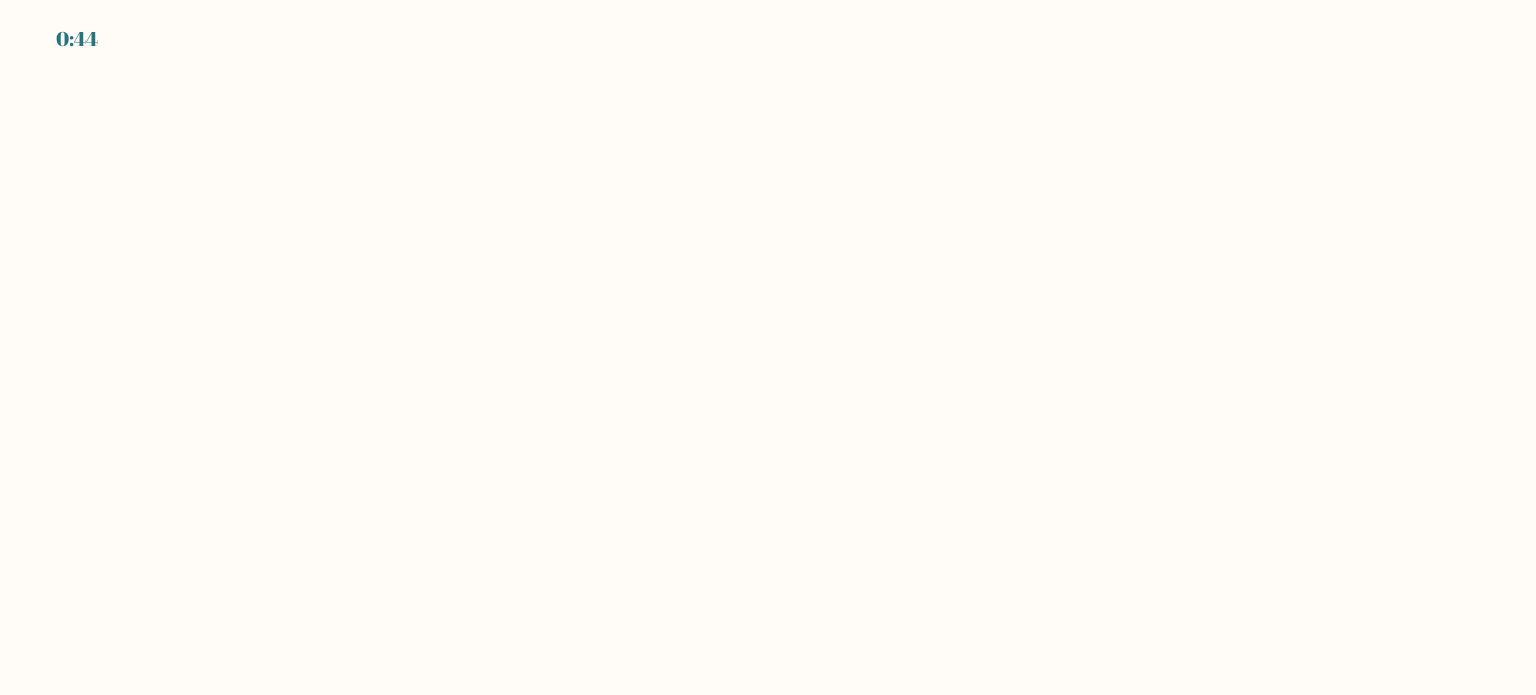scroll, scrollTop: 0, scrollLeft: 0, axis: both 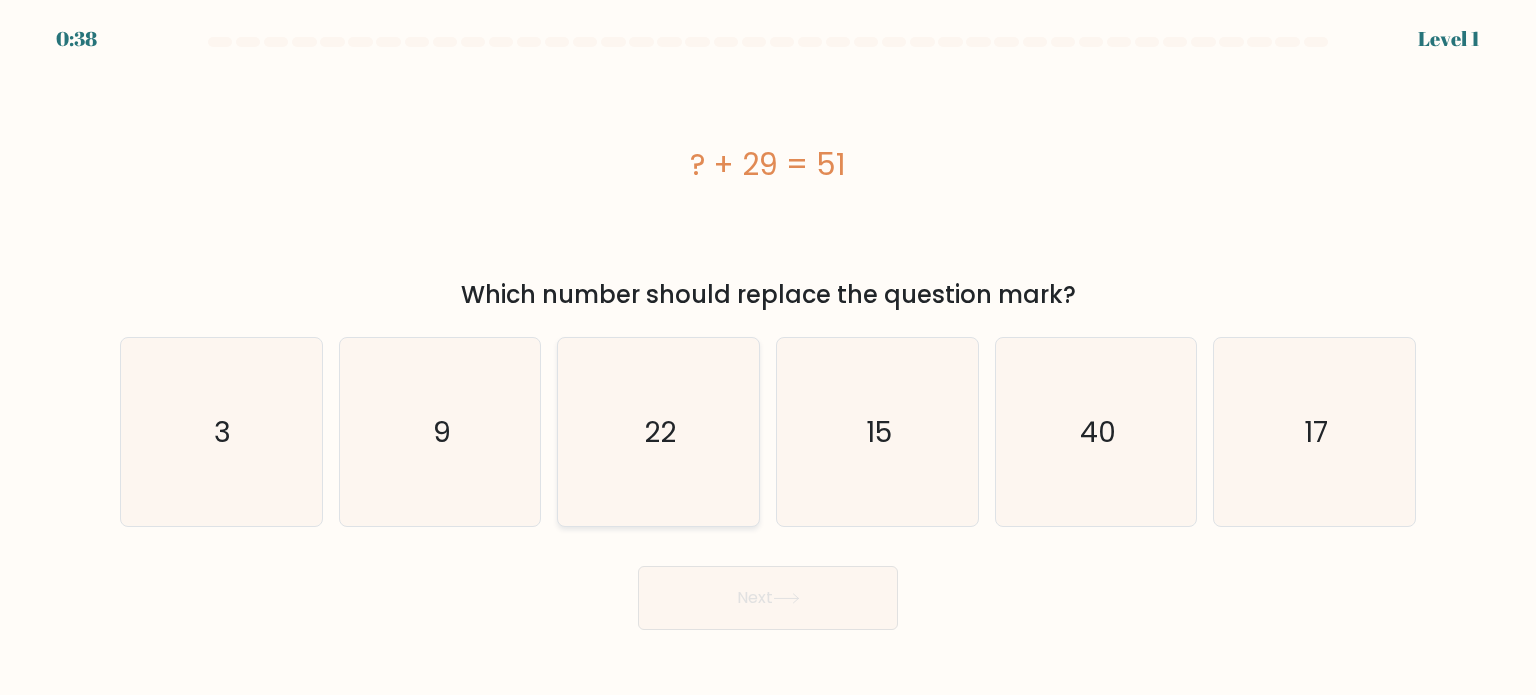 click on "22" at bounding box center (661, 431) 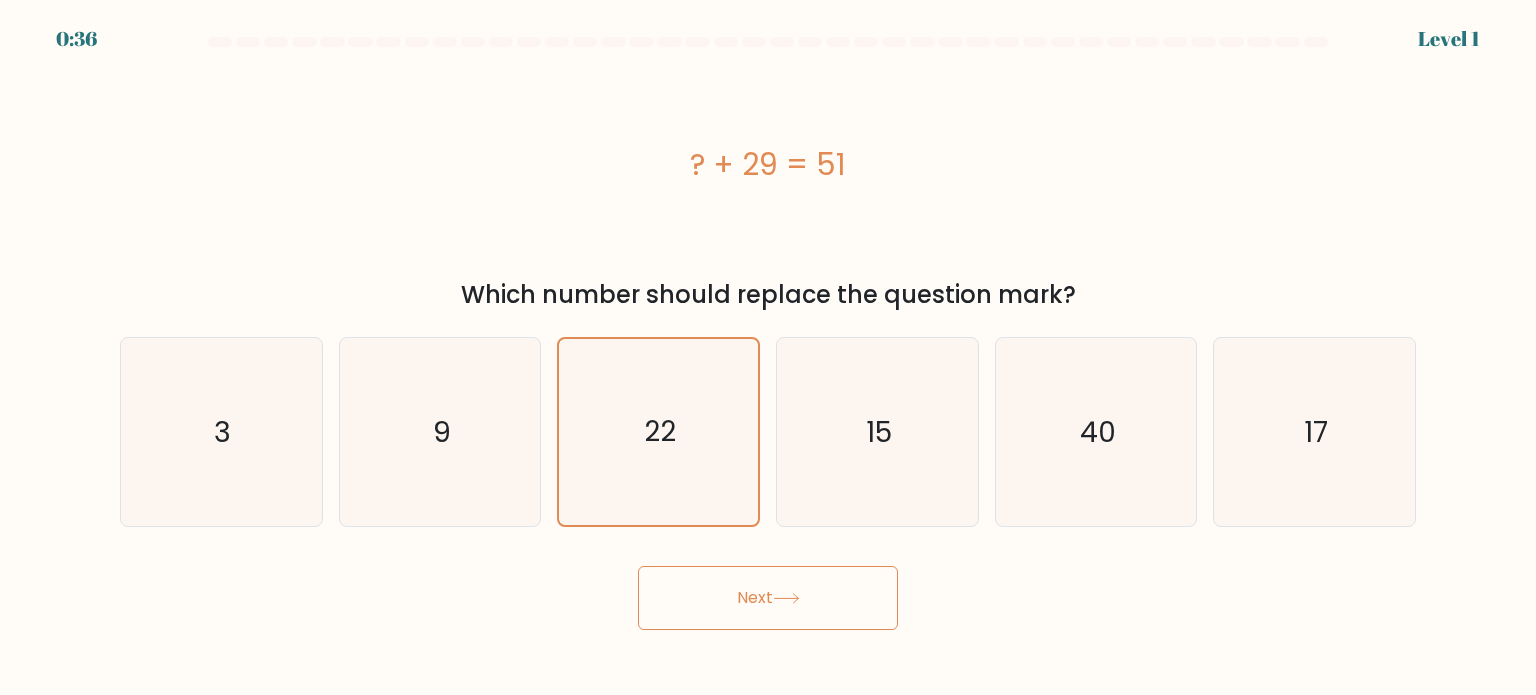 click at bounding box center [786, 598] 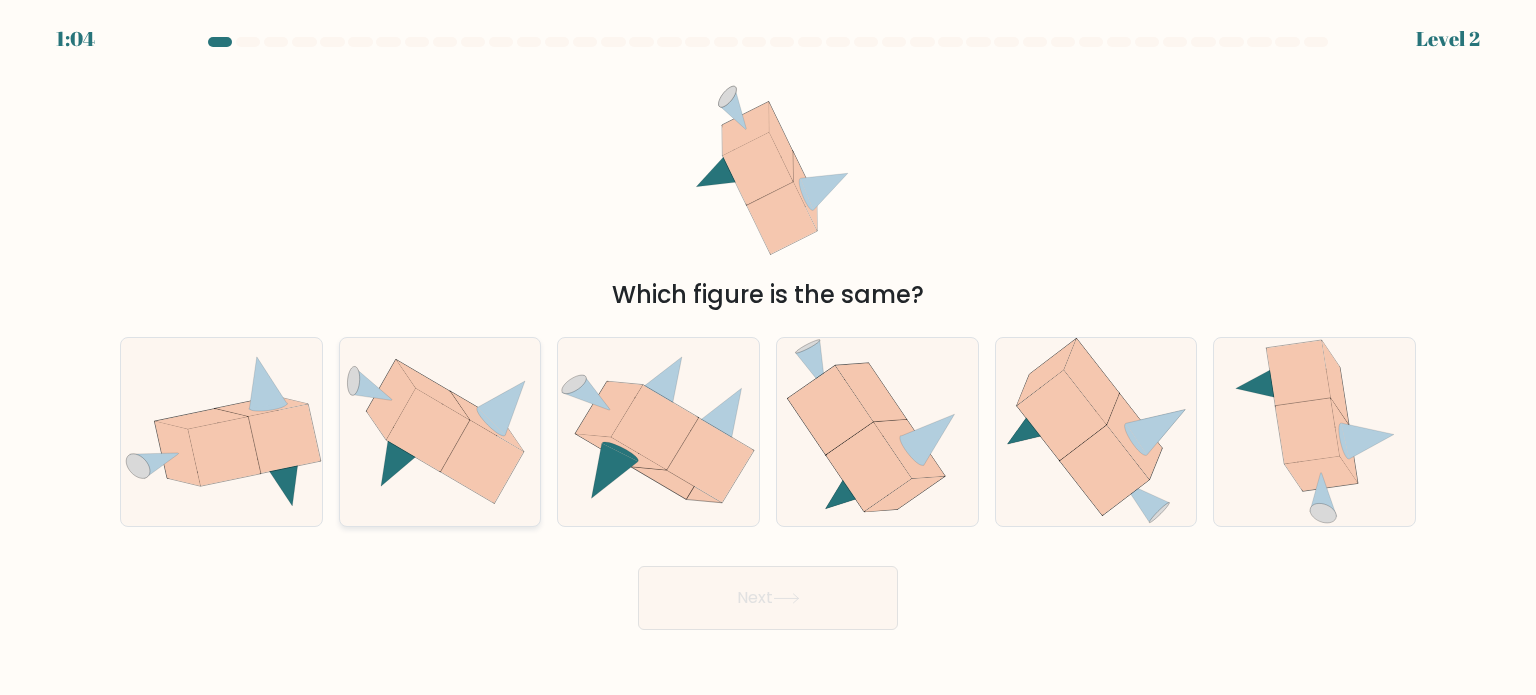 click at bounding box center [440, 431] 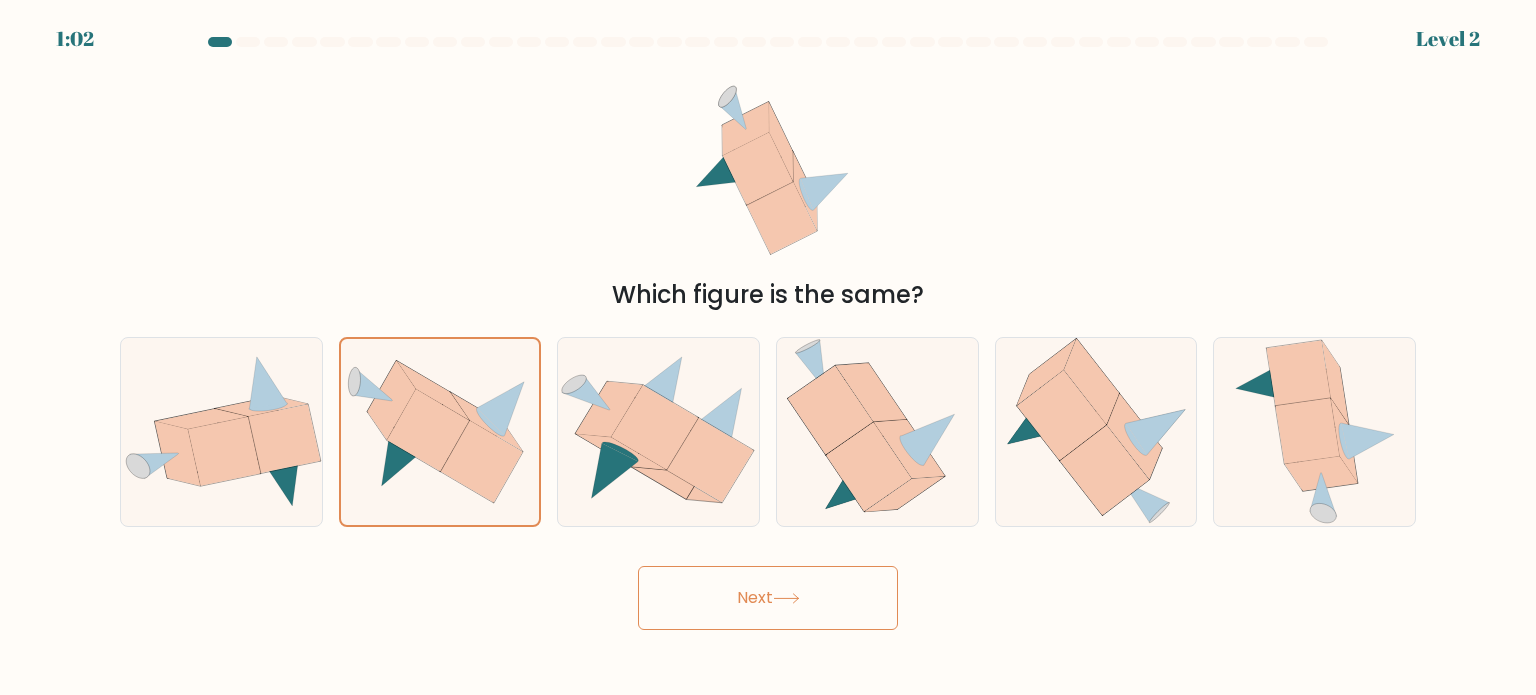 click on "Next" at bounding box center (768, 598) 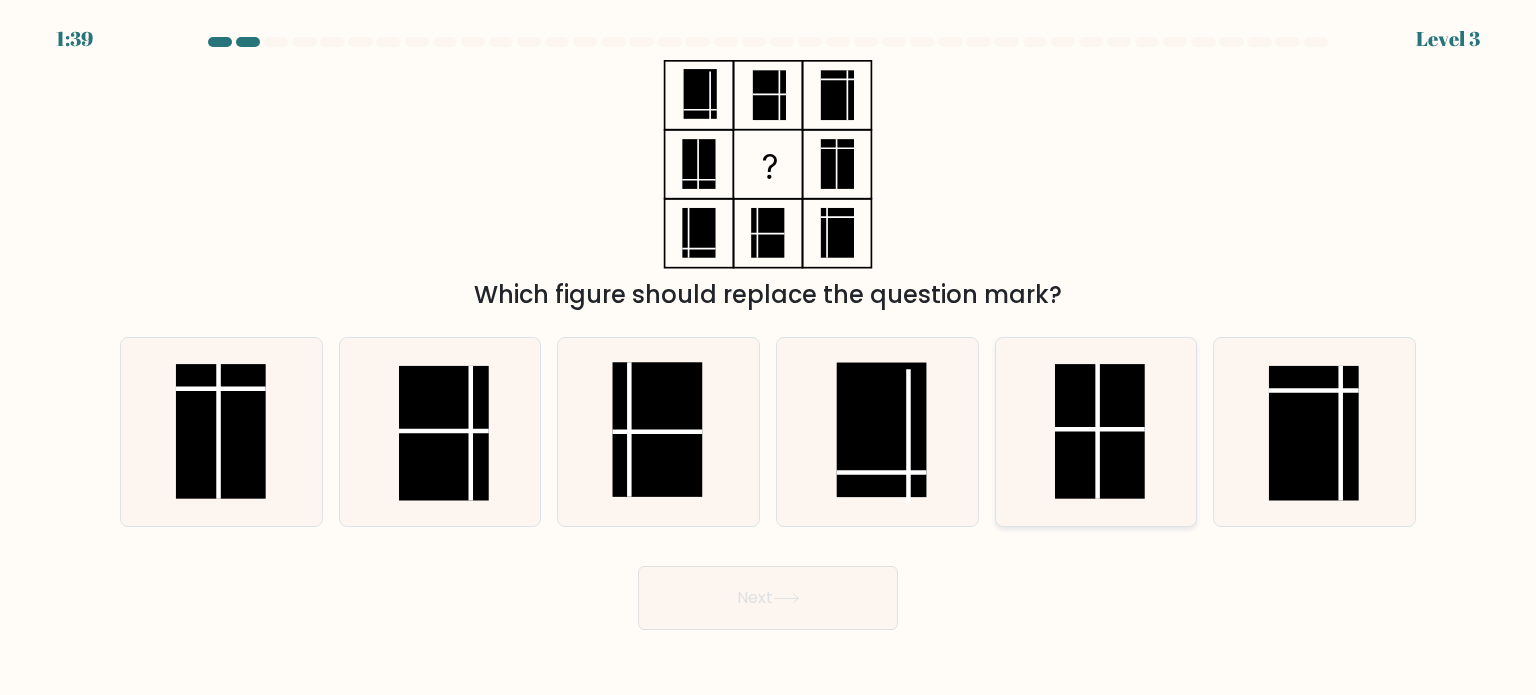 click at bounding box center (1100, 431) 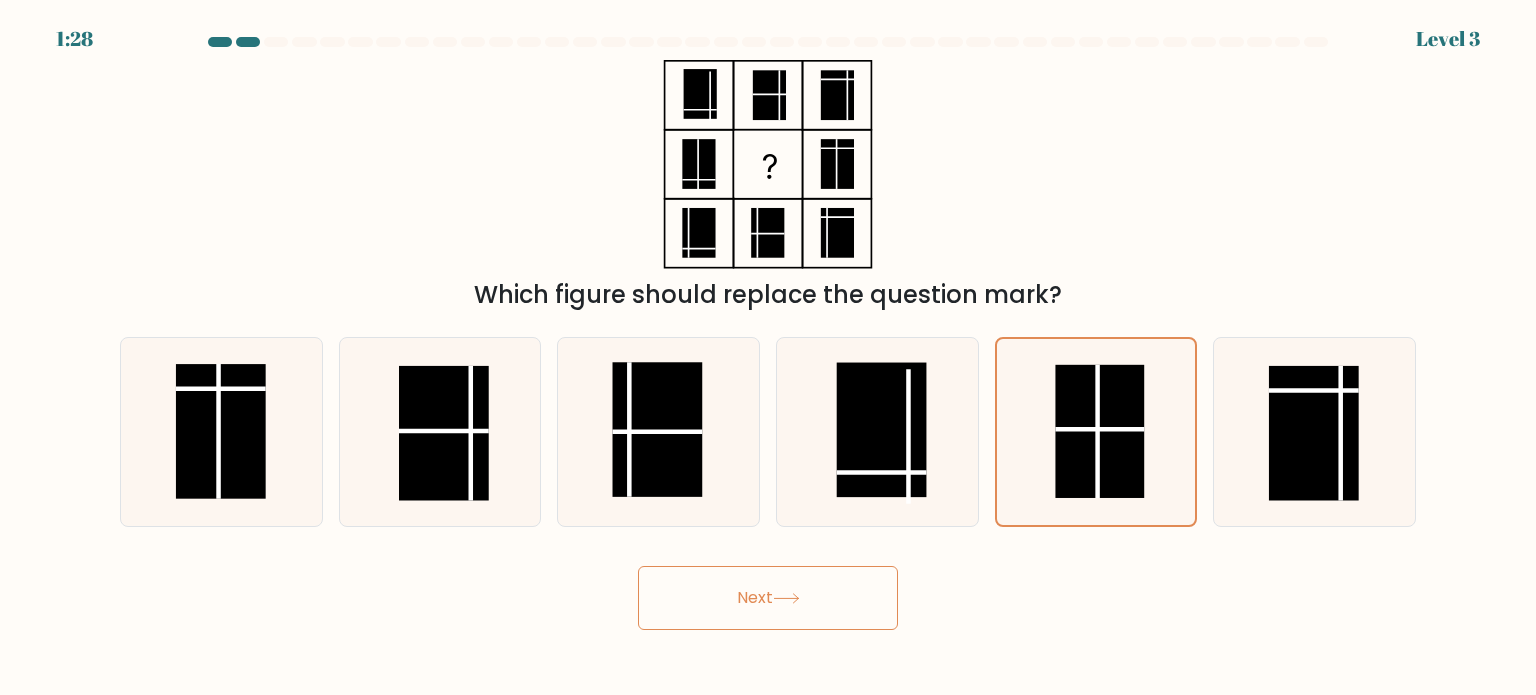 click on "Next" at bounding box center [768, 598] 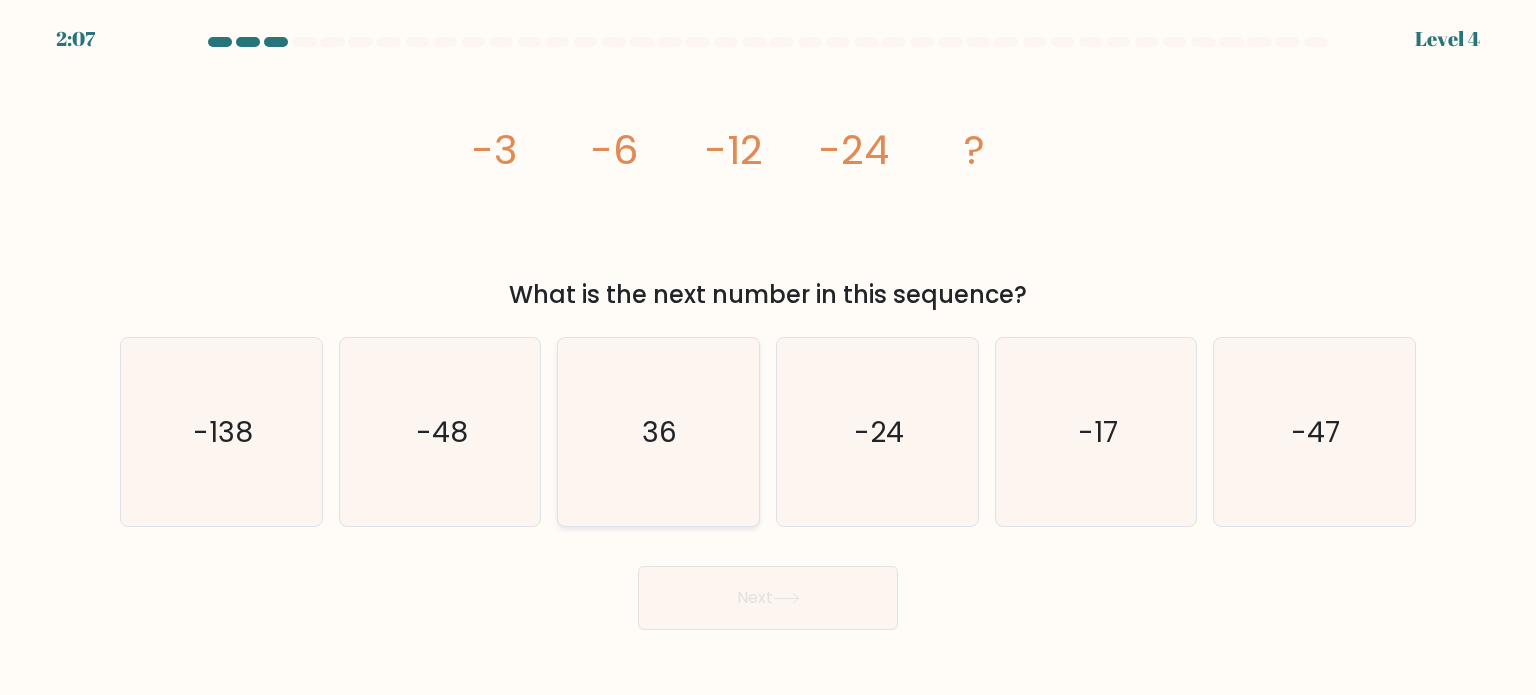 drag, startPoint x: 488, startPoint y: 432, endPoint x: 602, endPoint y: 515, distance: 141.01419 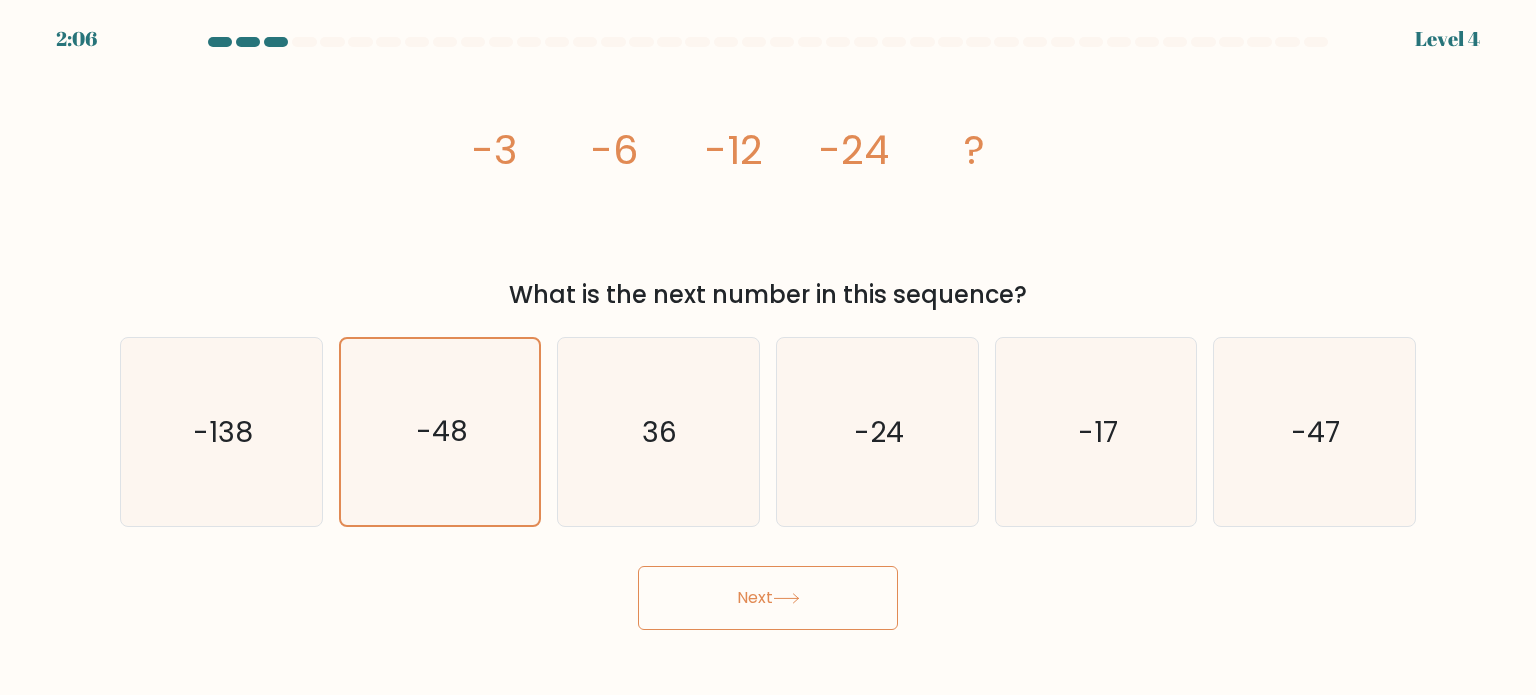 click on "Next" at bounding box center [768, 598] 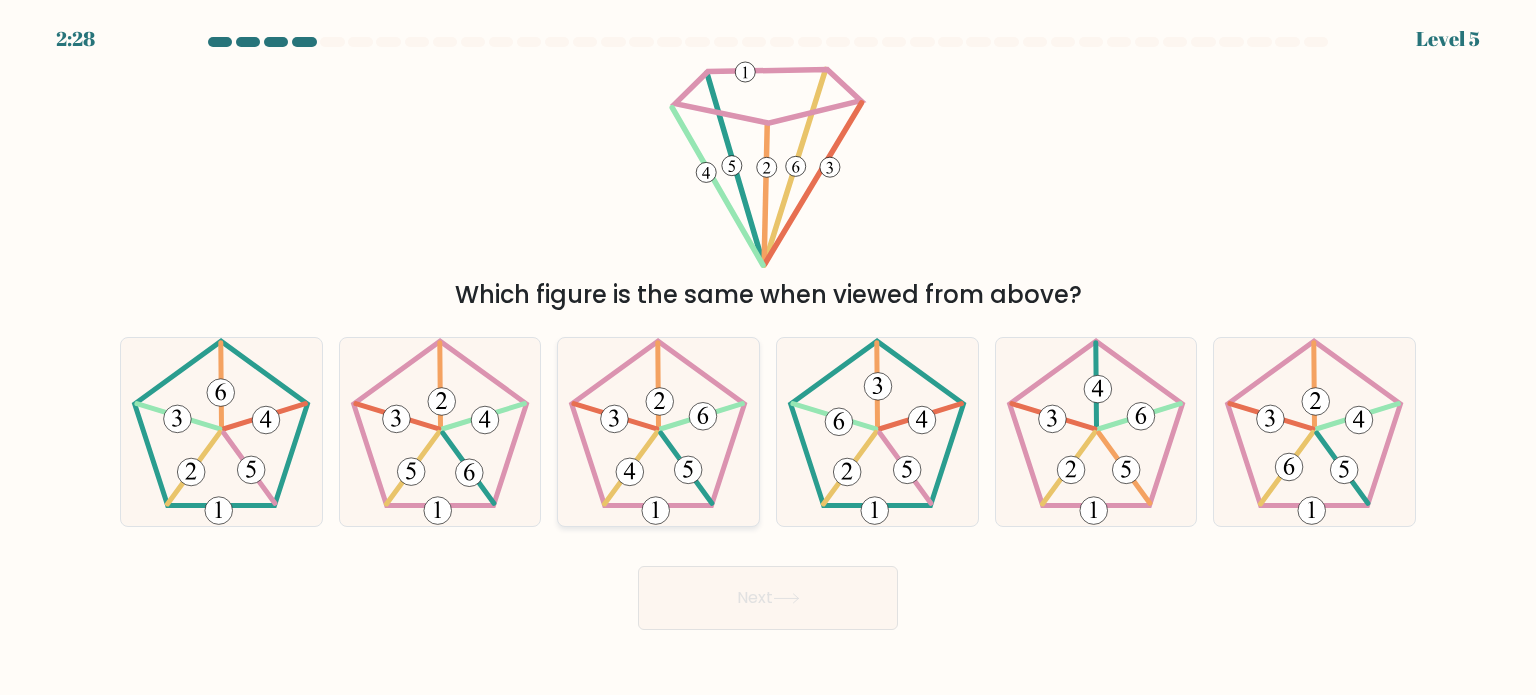 click at bounding box center (658, 432) 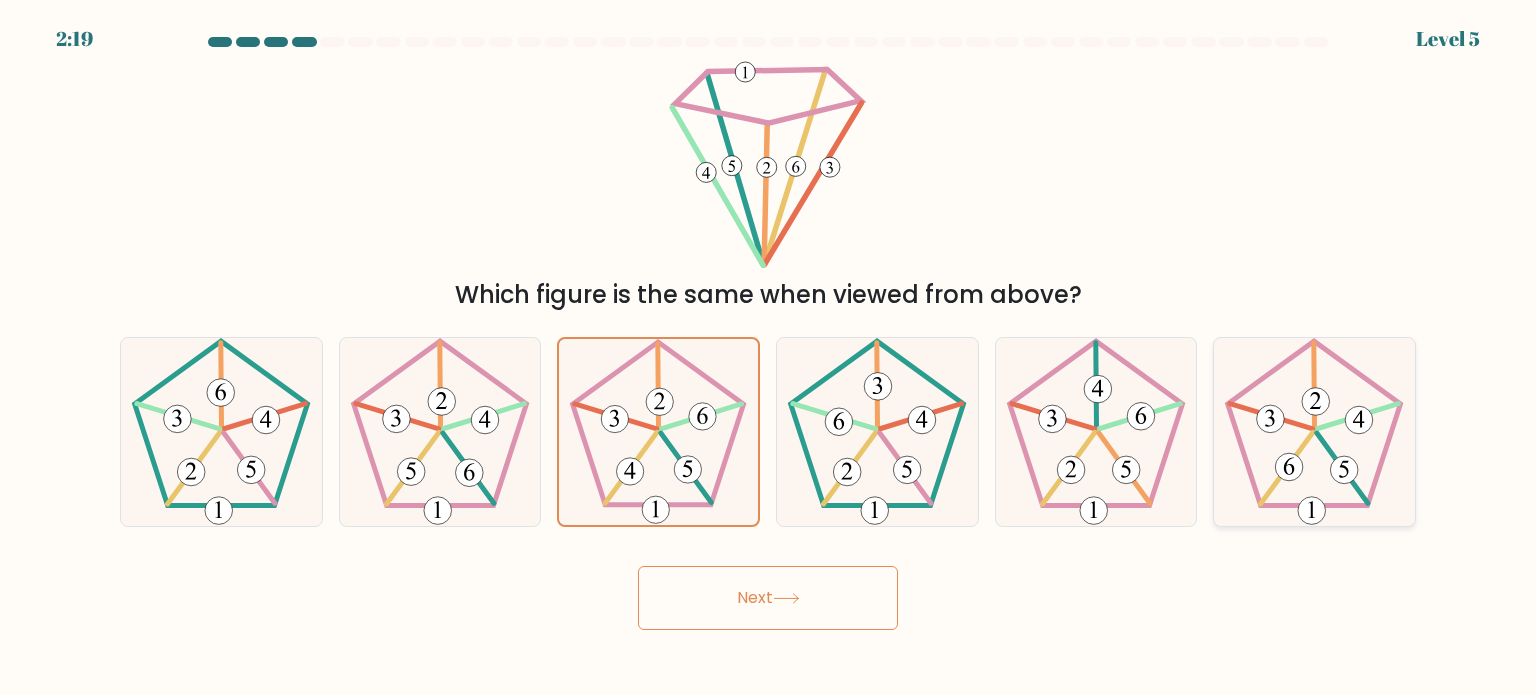 click at bounding box center (1314, 432) 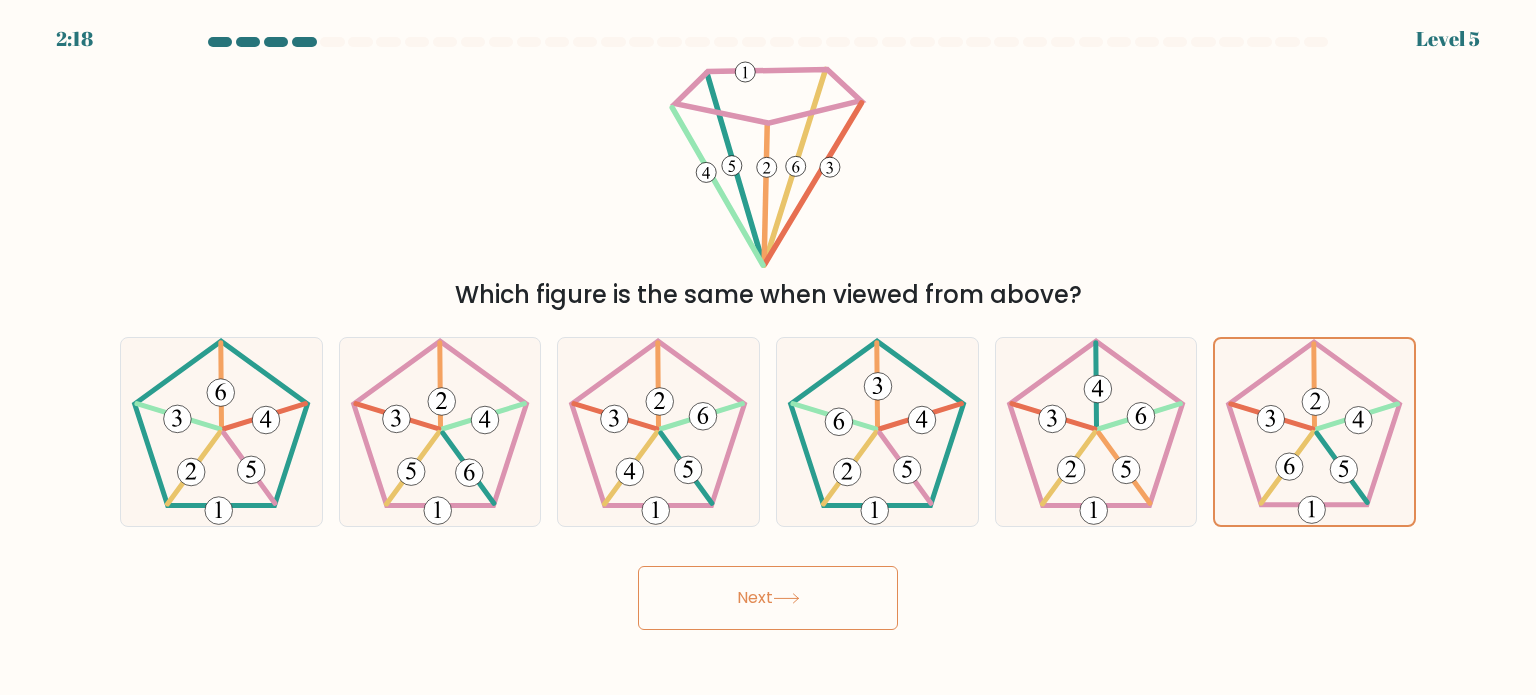 click on "Next" at bounding box center [768, 598] 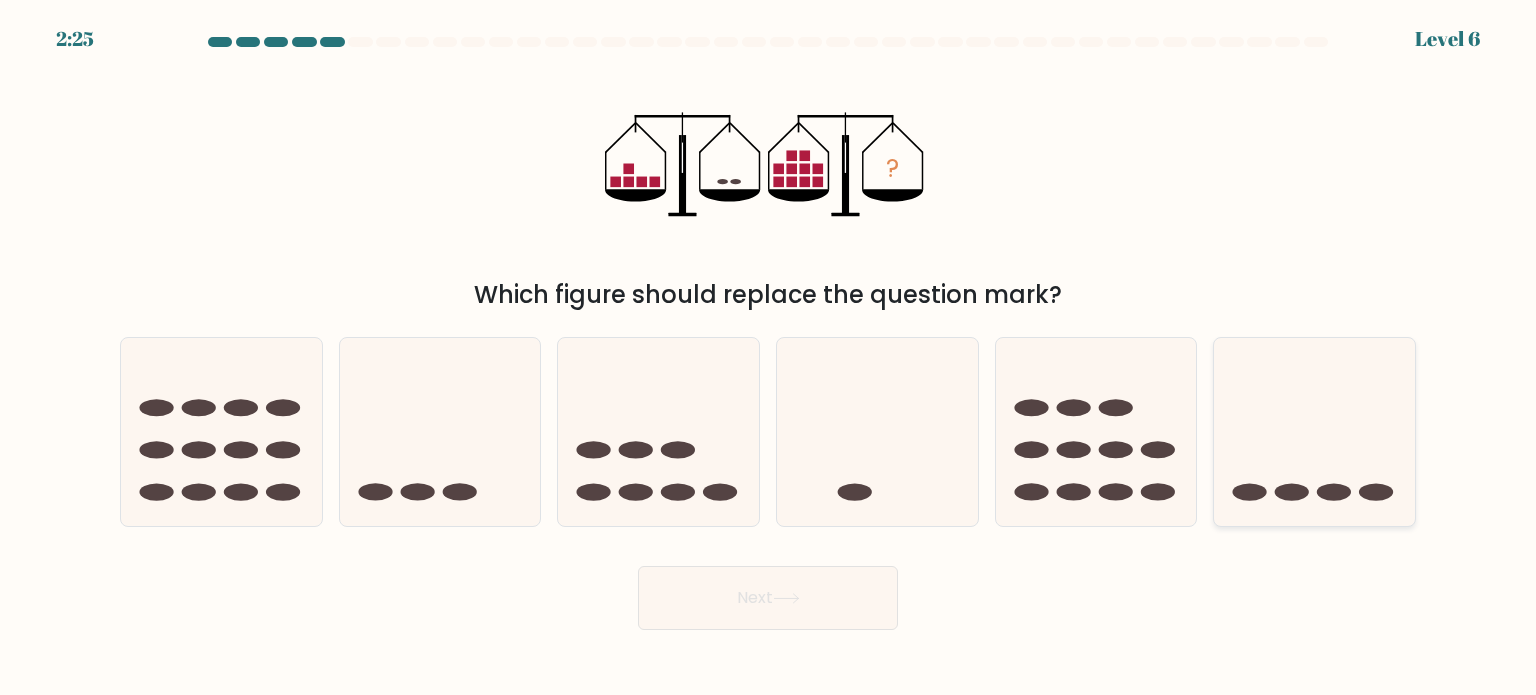 click at bounding box center (1314, 432) 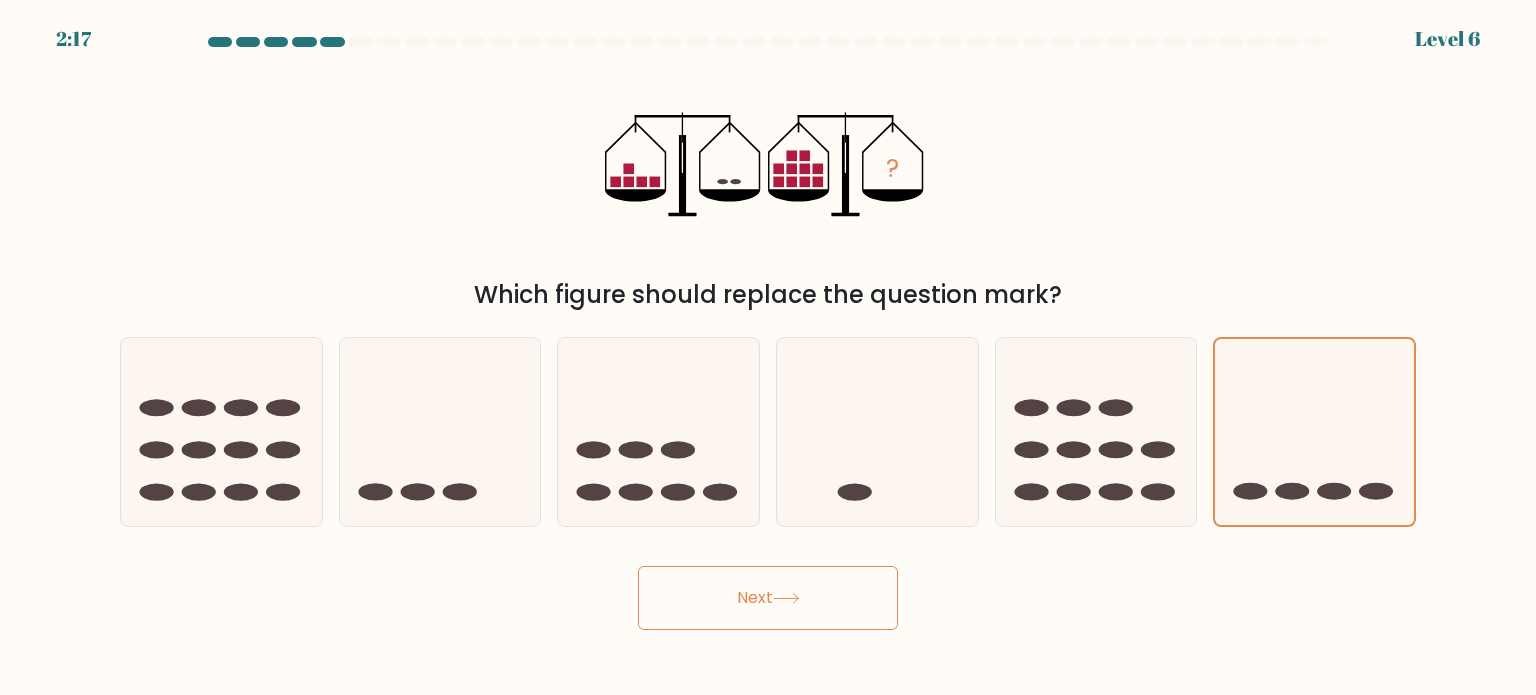 click at bounding box center (786, 598) 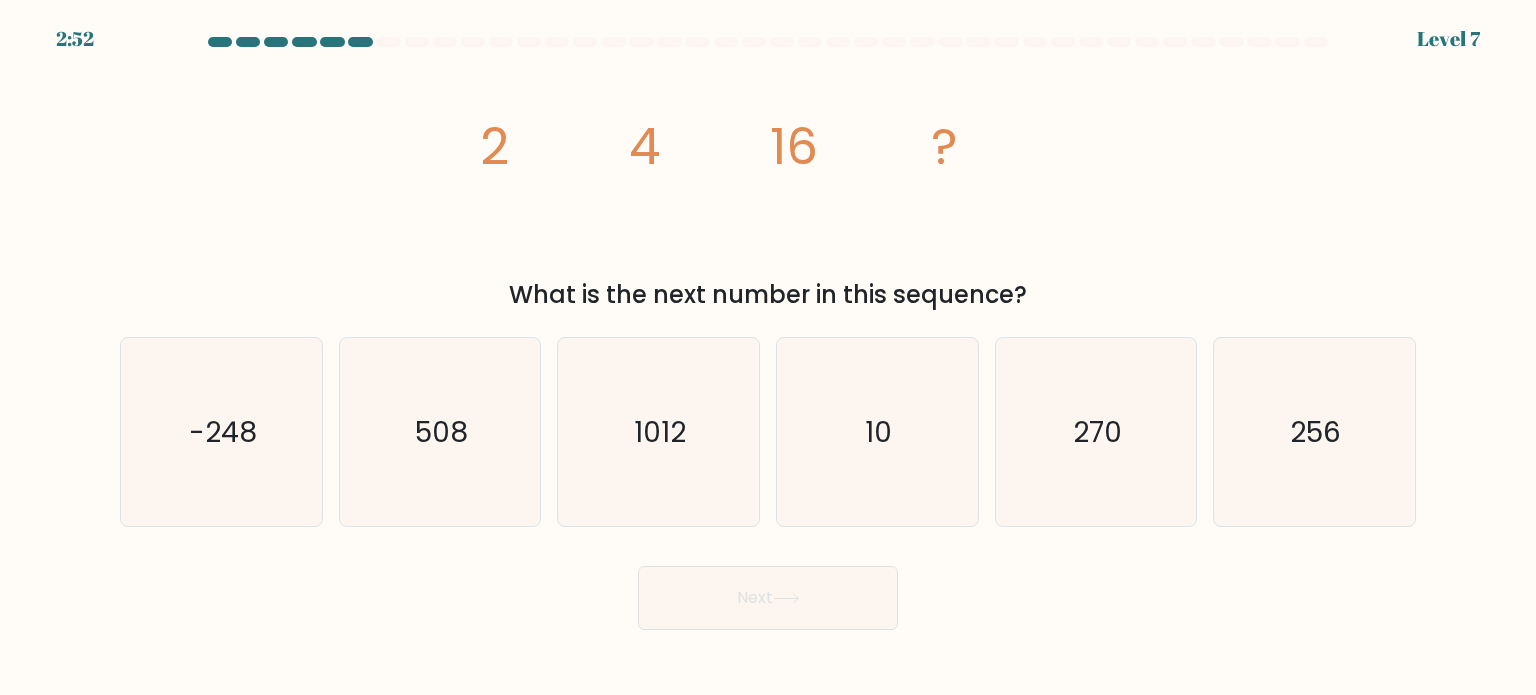 click on "image/svg+xml
2
4
16
?
What is the next number in this sequence?" at bounding box center [768, 186] 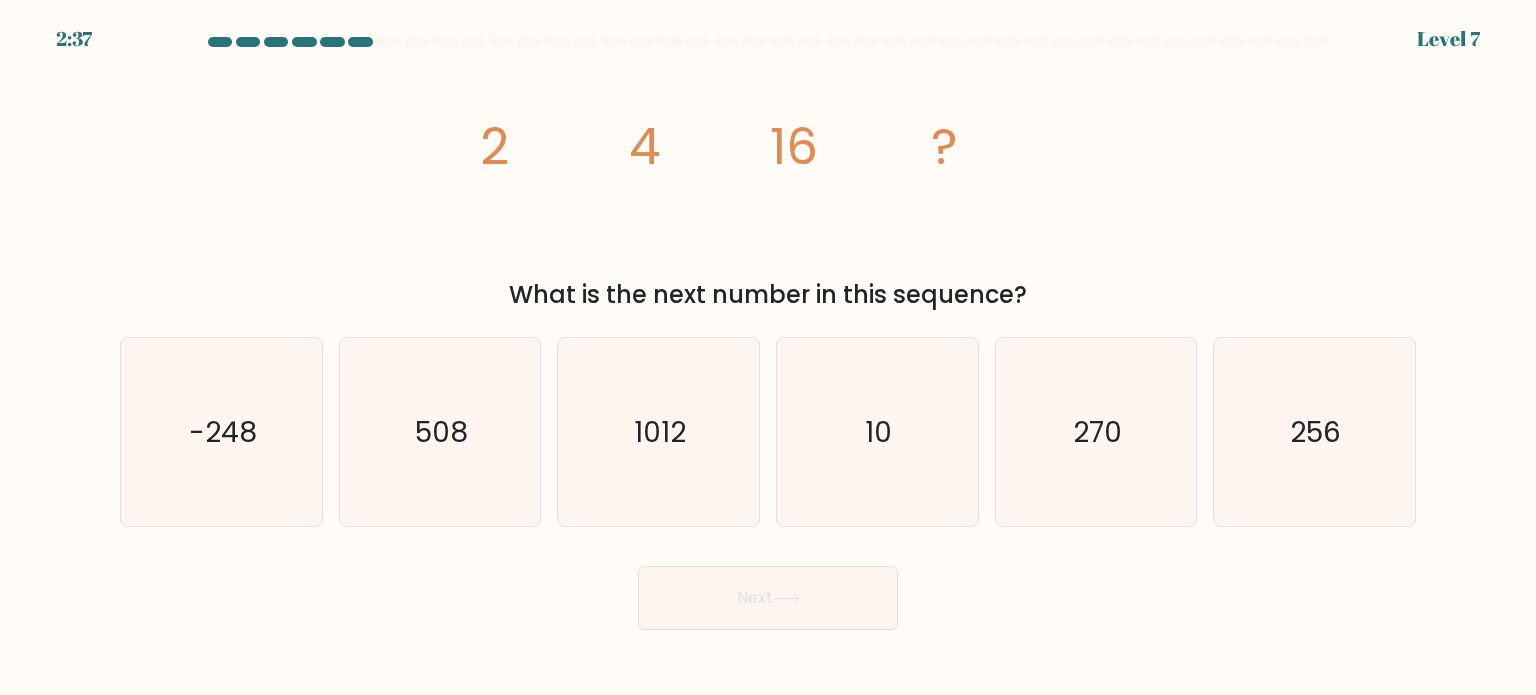 click on "image/svg+xml
2
4
16
?
What is the next number in this sequence?" at bounding box center [768, 186] 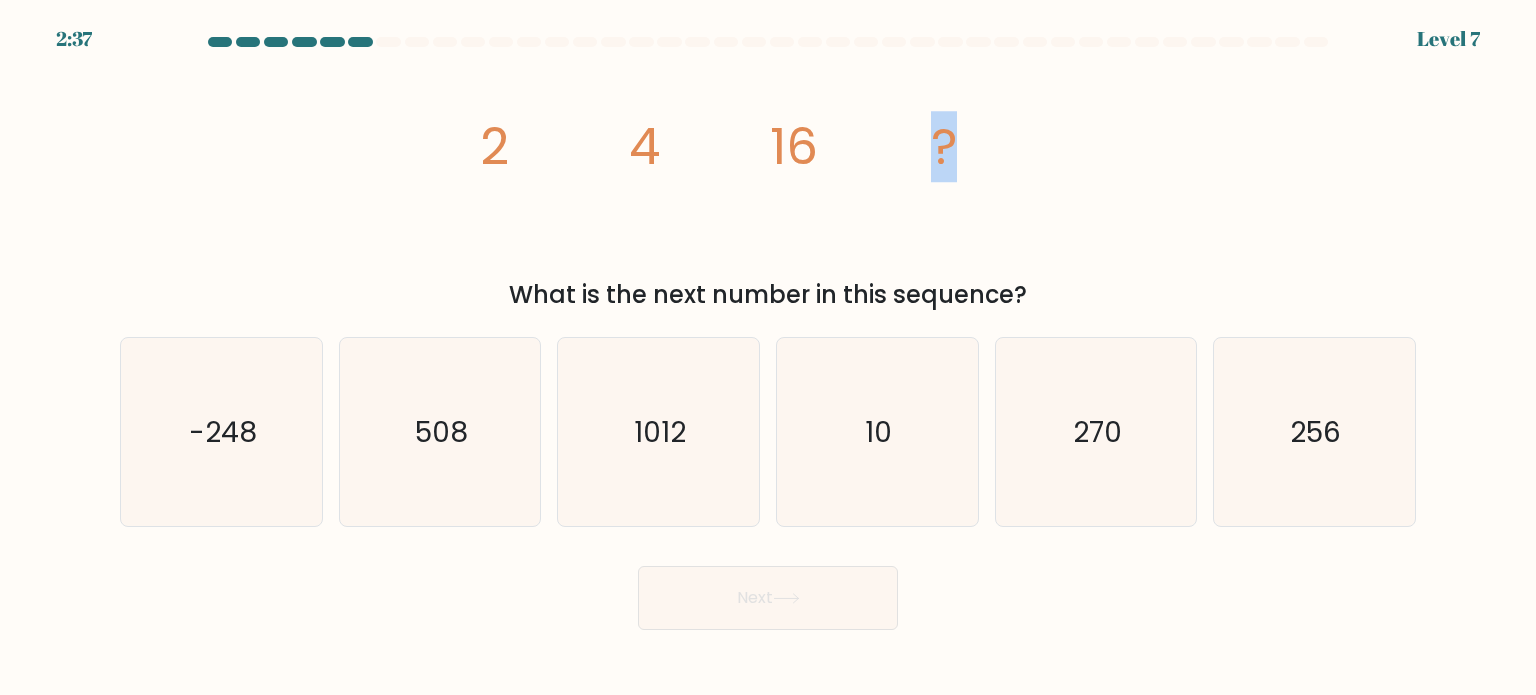 click on "image/svg+xml
2
4
16
?
What is the next number in this sequence?" at bounding box center [768, 186] 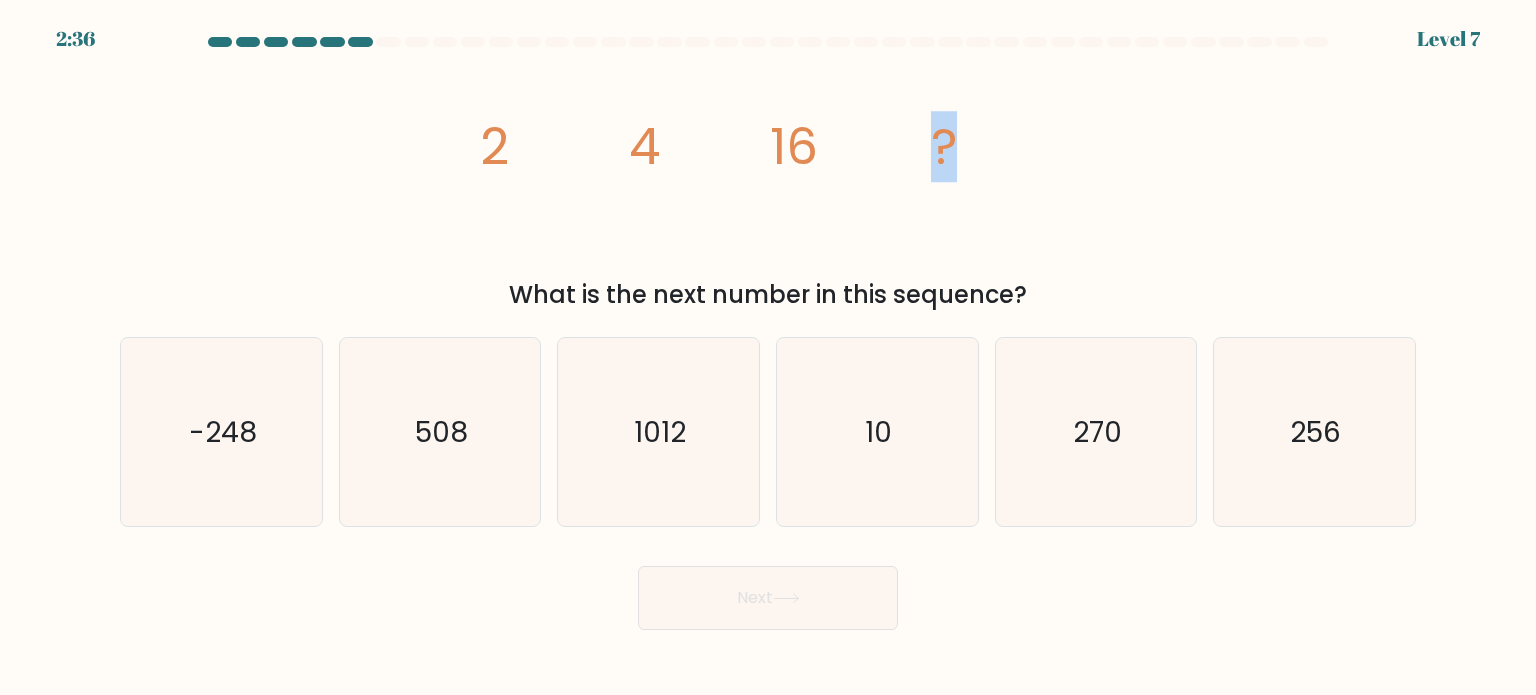 click on "image/svg+xml
2
4
16
?
What is the next number in this sequence?" at bounding box center [768, 186] 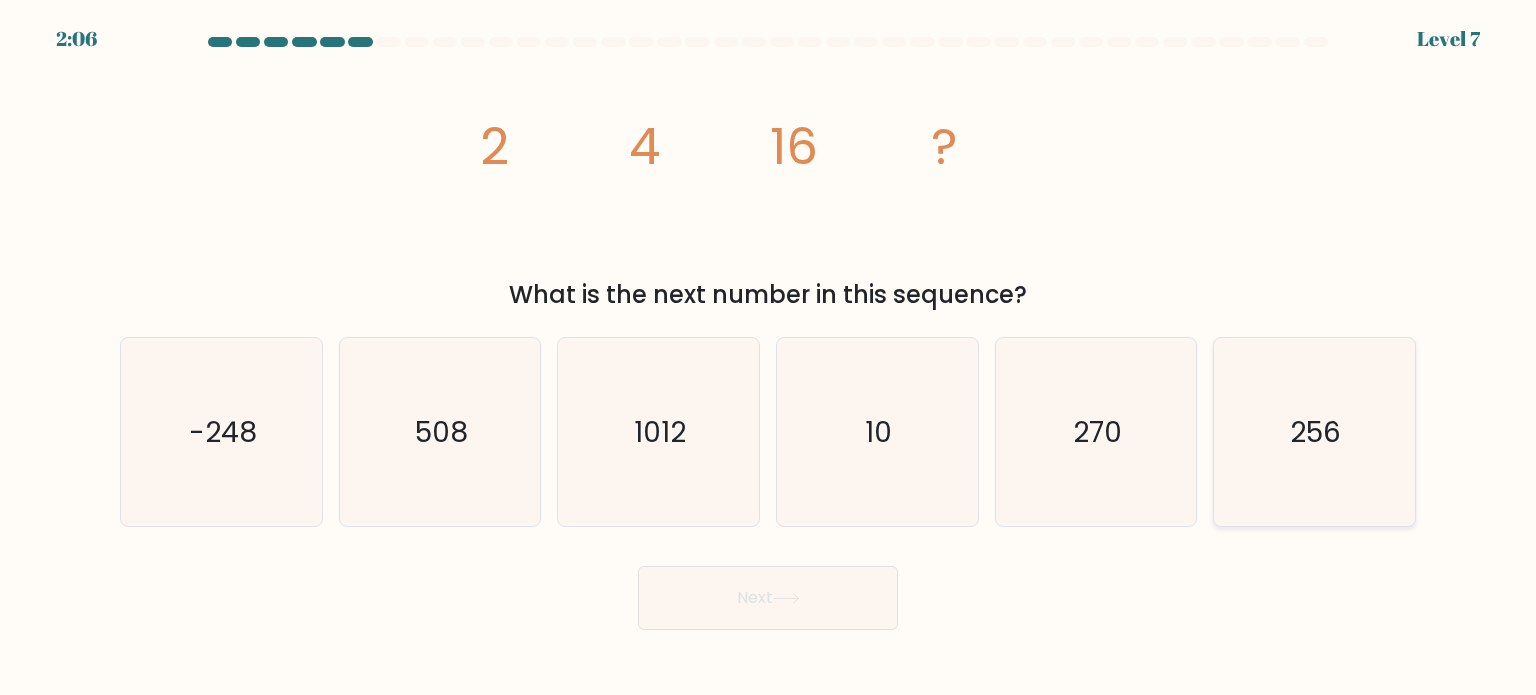 click on "256" at bounding box center (1314, 432) 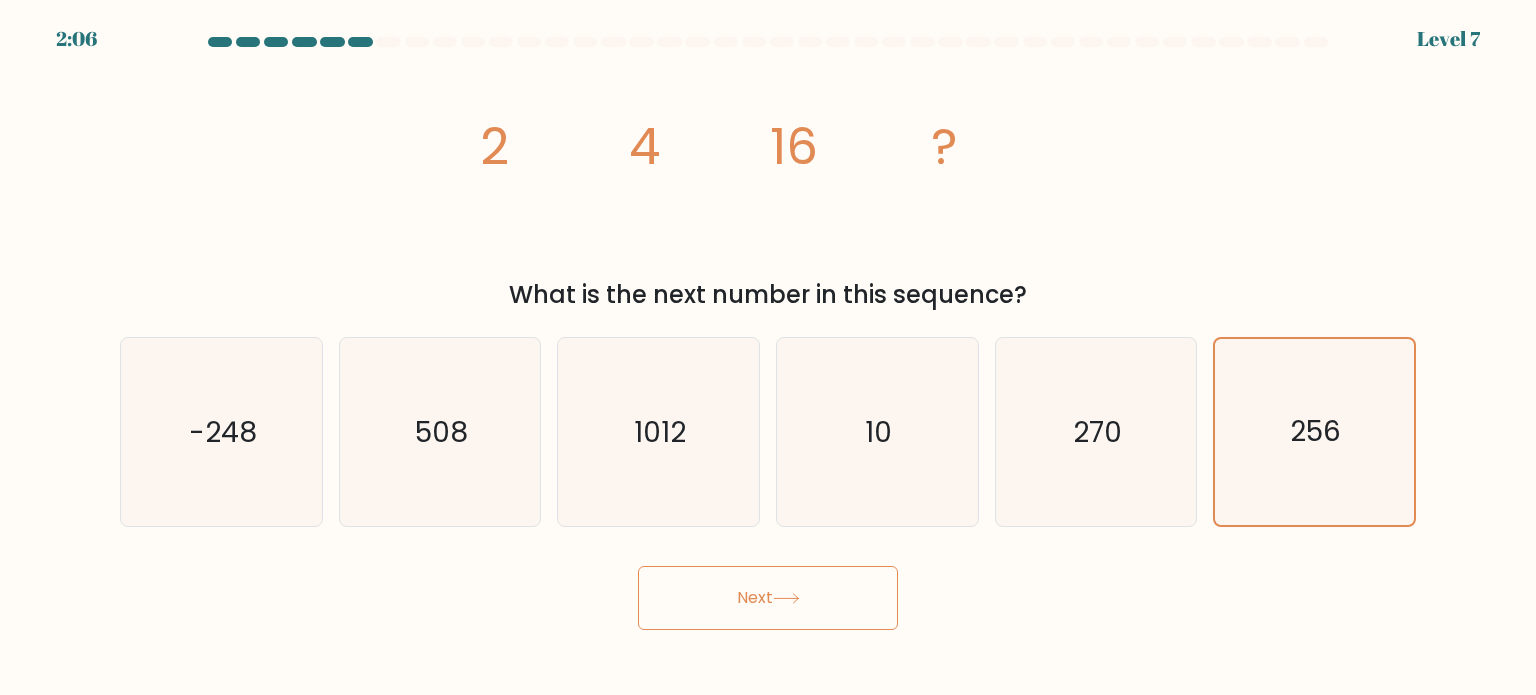 click on "Next" at bounding box center [768, 598] 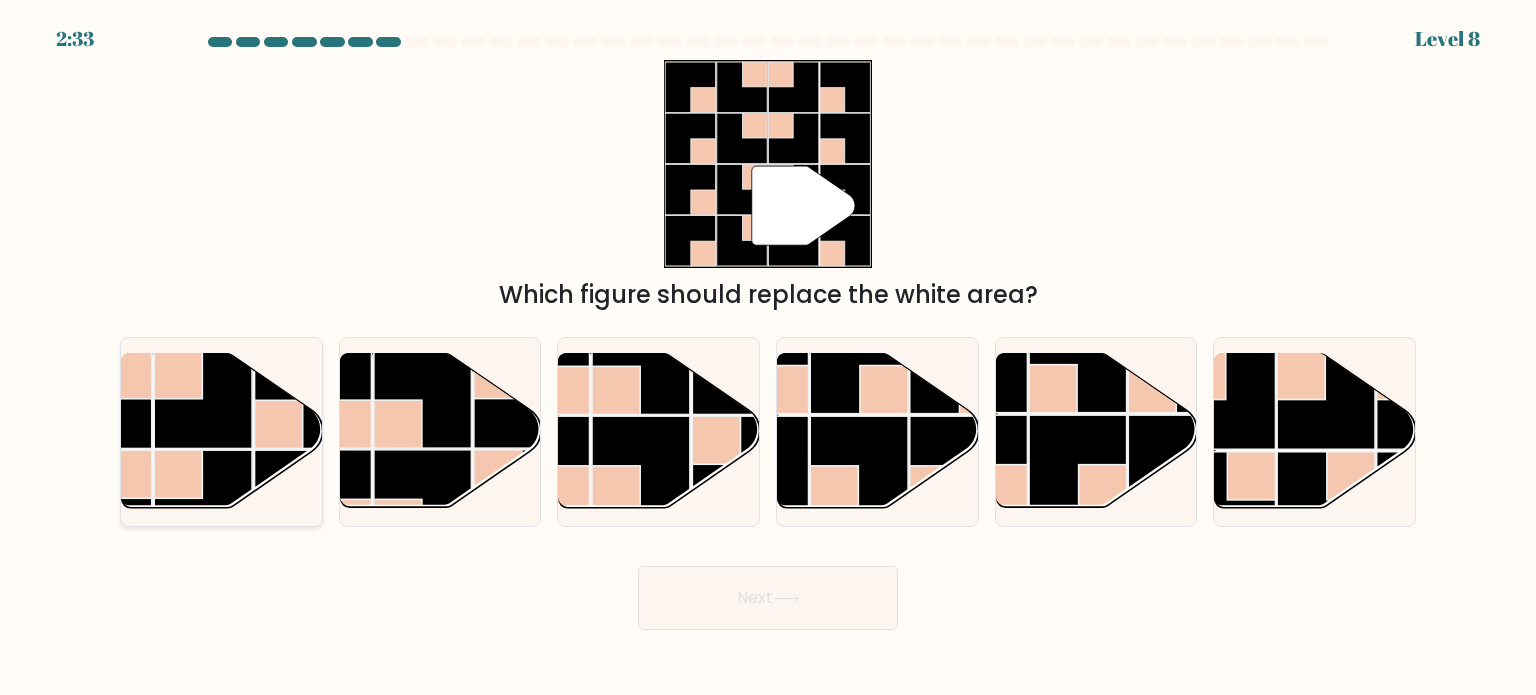 click at bounding box center [203, 400] 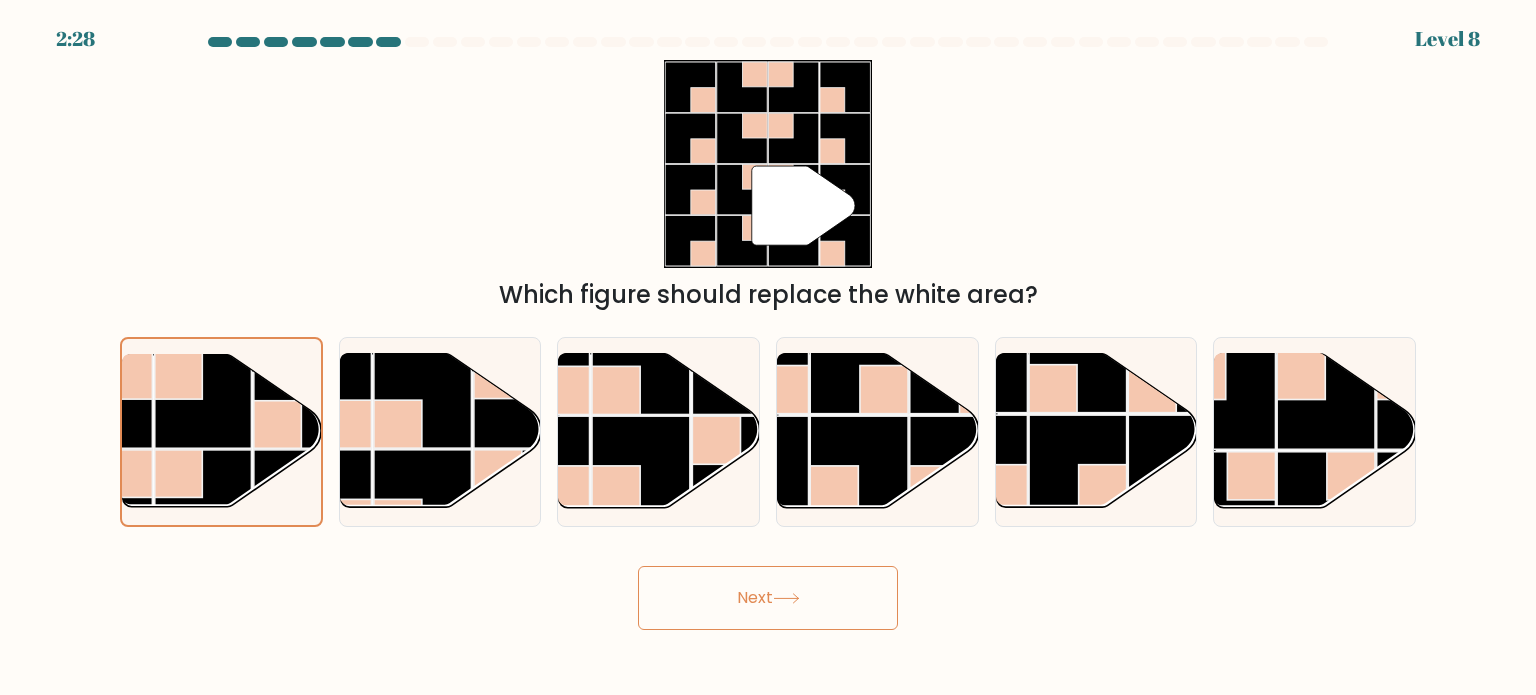 click on "Next" at bounding box center [768, 598] 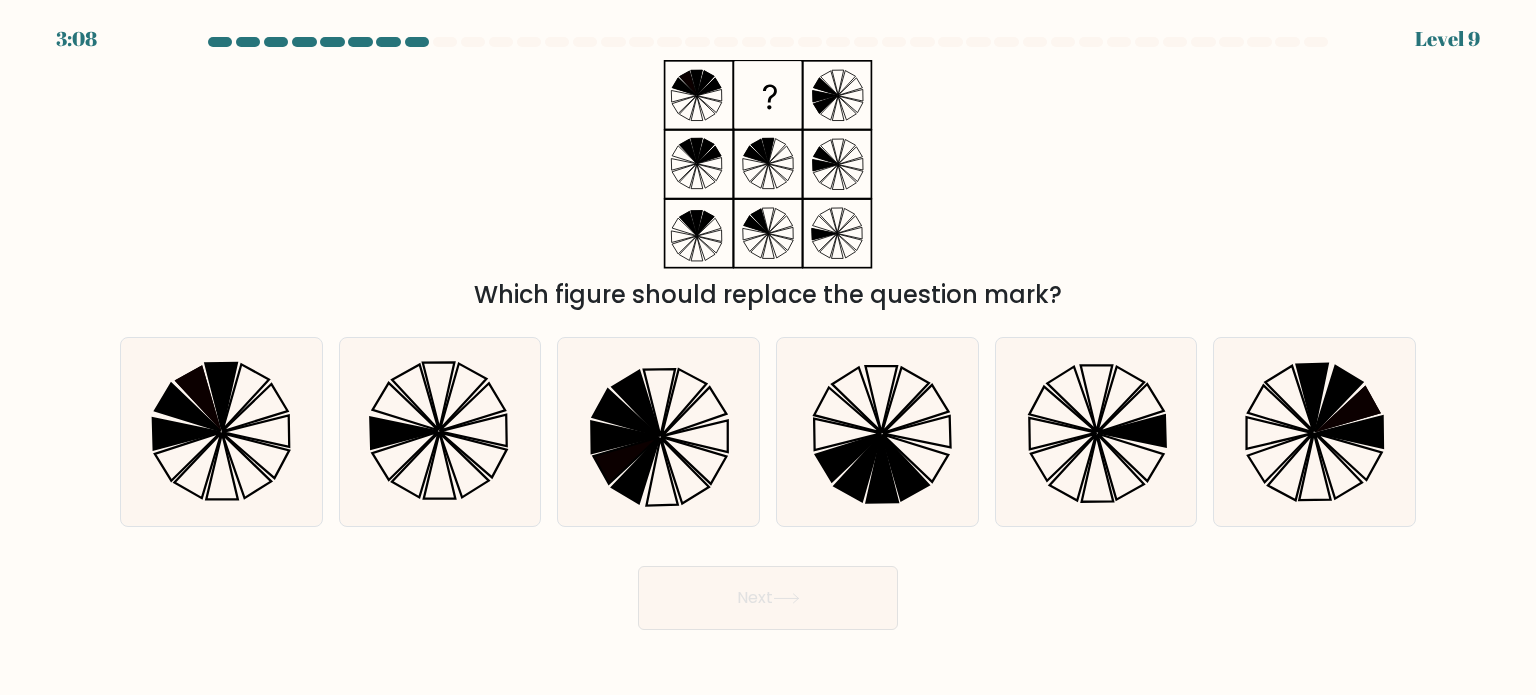 click on "Which figure should replace the question mark?" at bounding box center [768, 186] 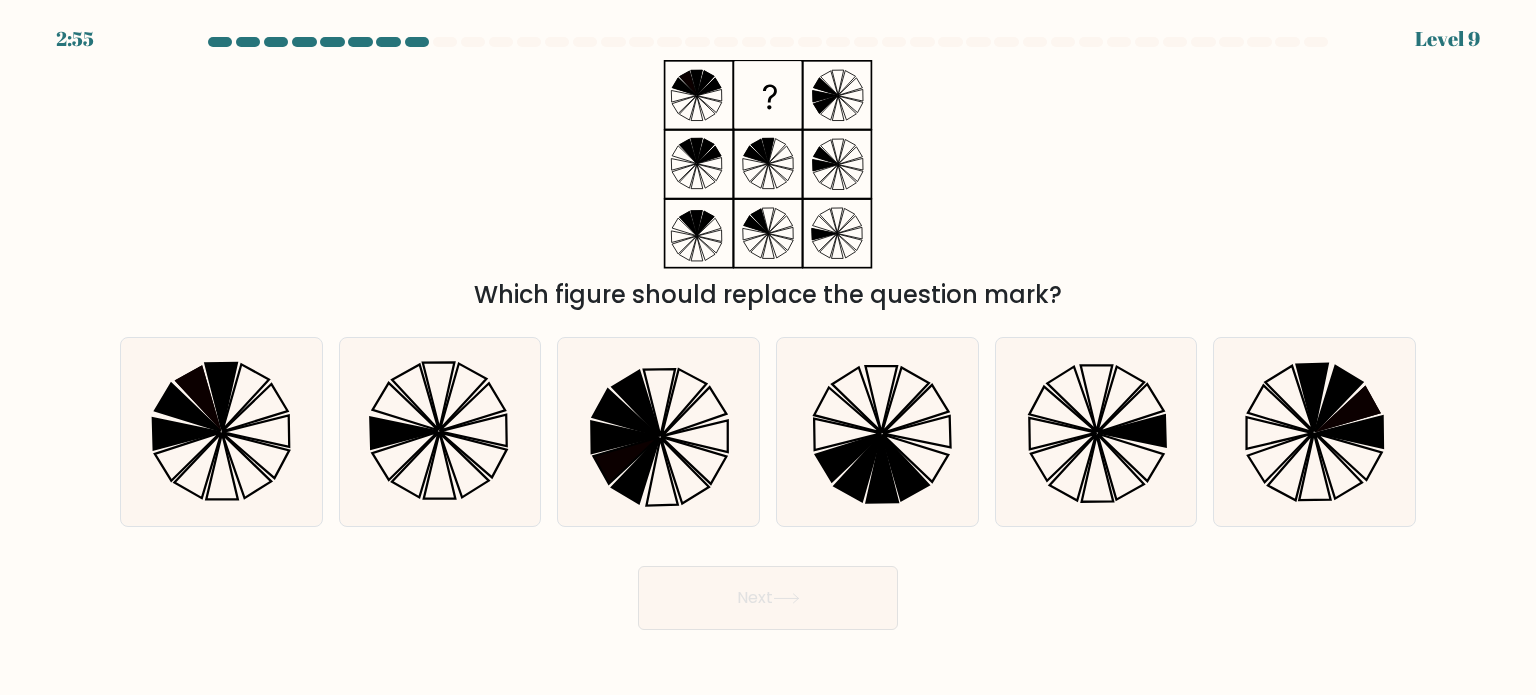 click on "Next" at bounding box center [768, 590] 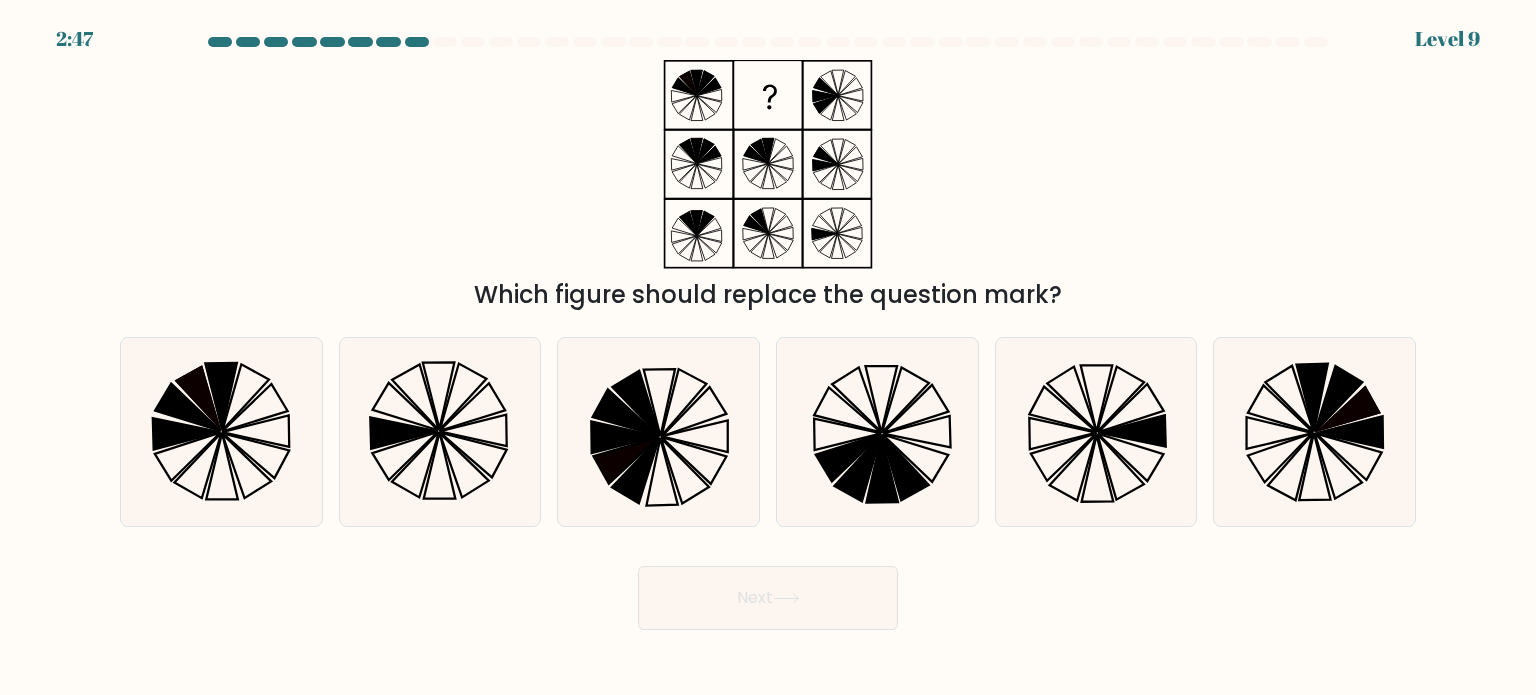click on "Which figure should replace the question mark?" at bounding box center [768, 186] 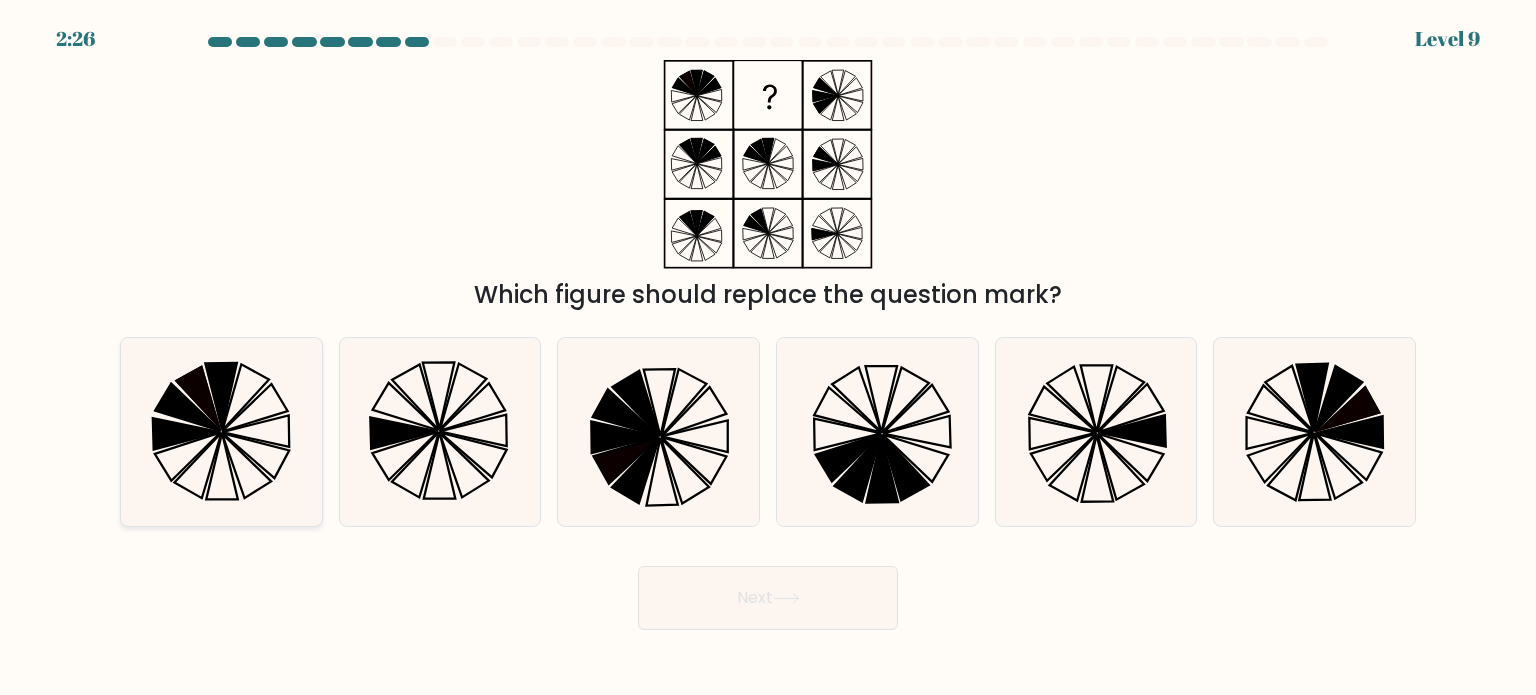 click at bounding box center (221, 432) 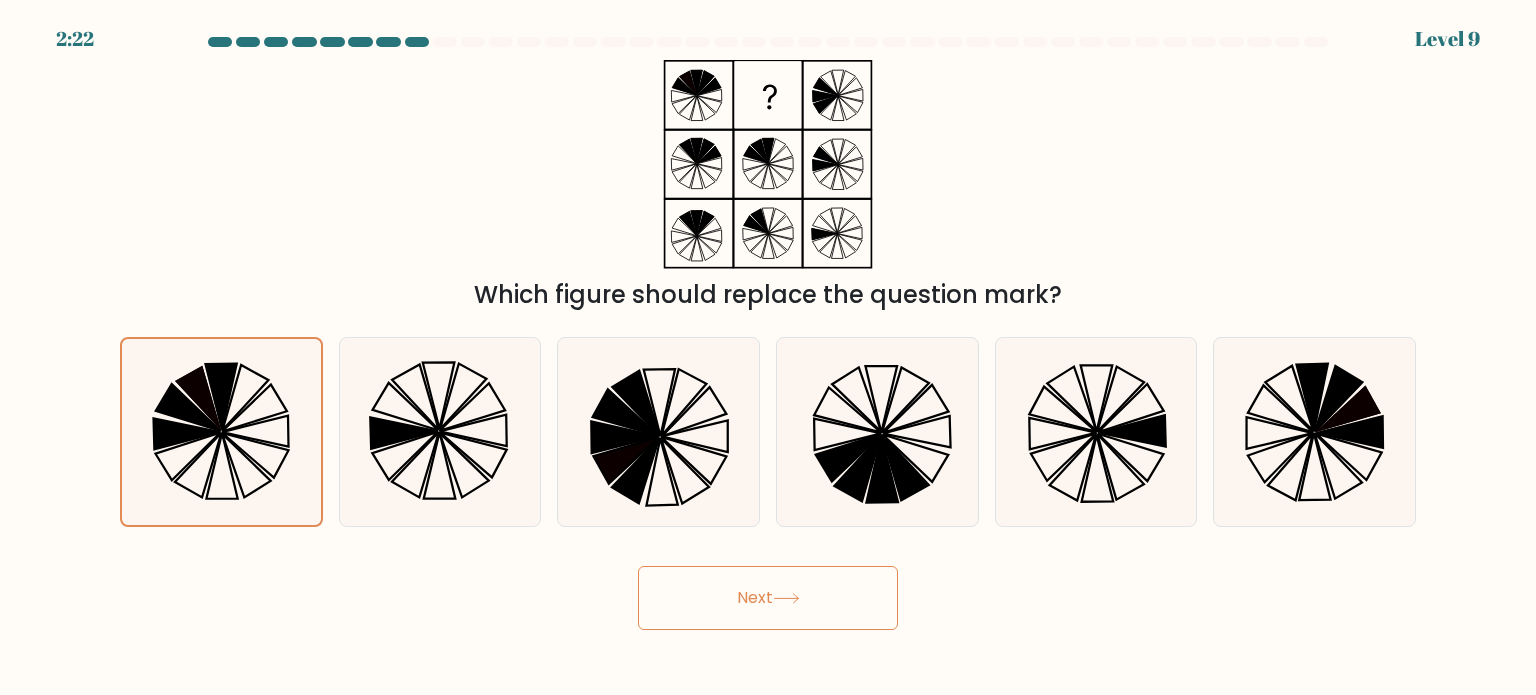 click on "Next" at bounding box center [768, 598] 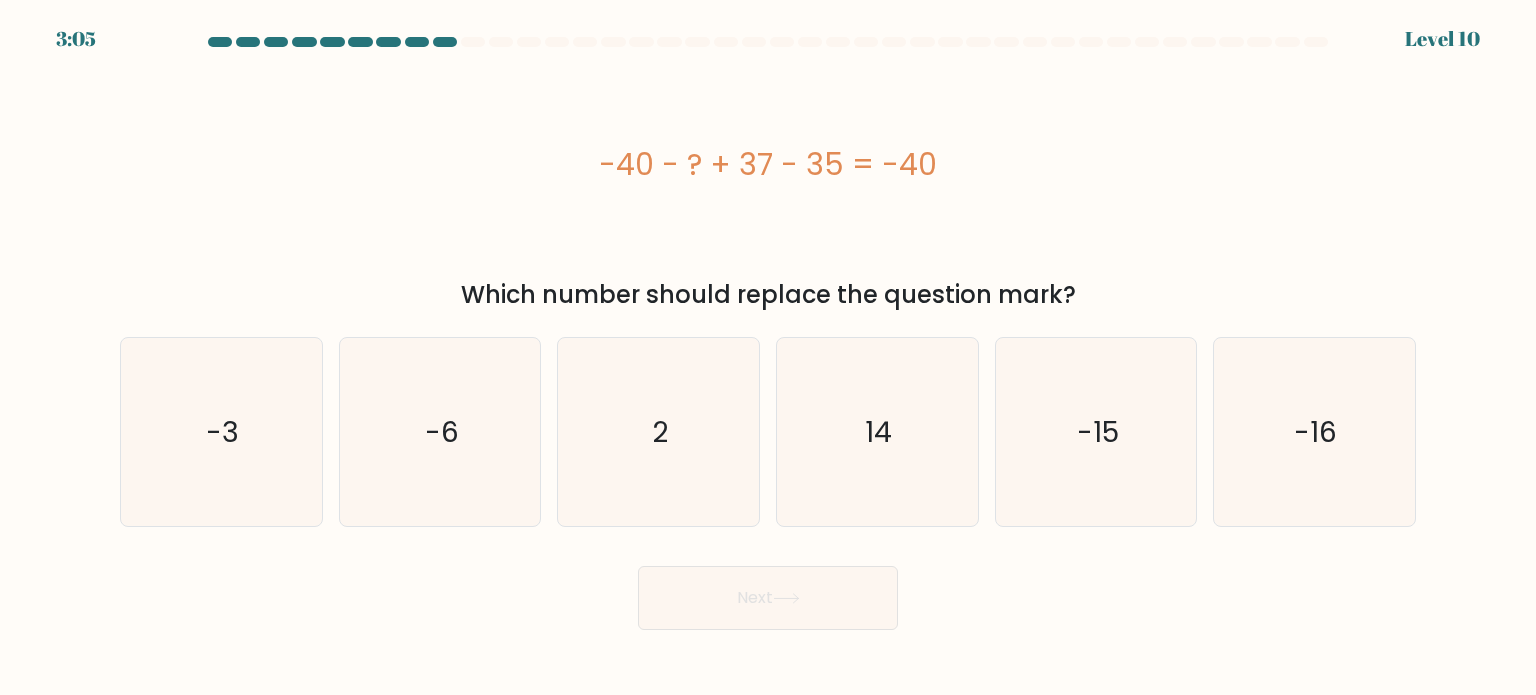 click on "-40 - ? + 37 - 35 = -40" at bounding box center (768, 164) 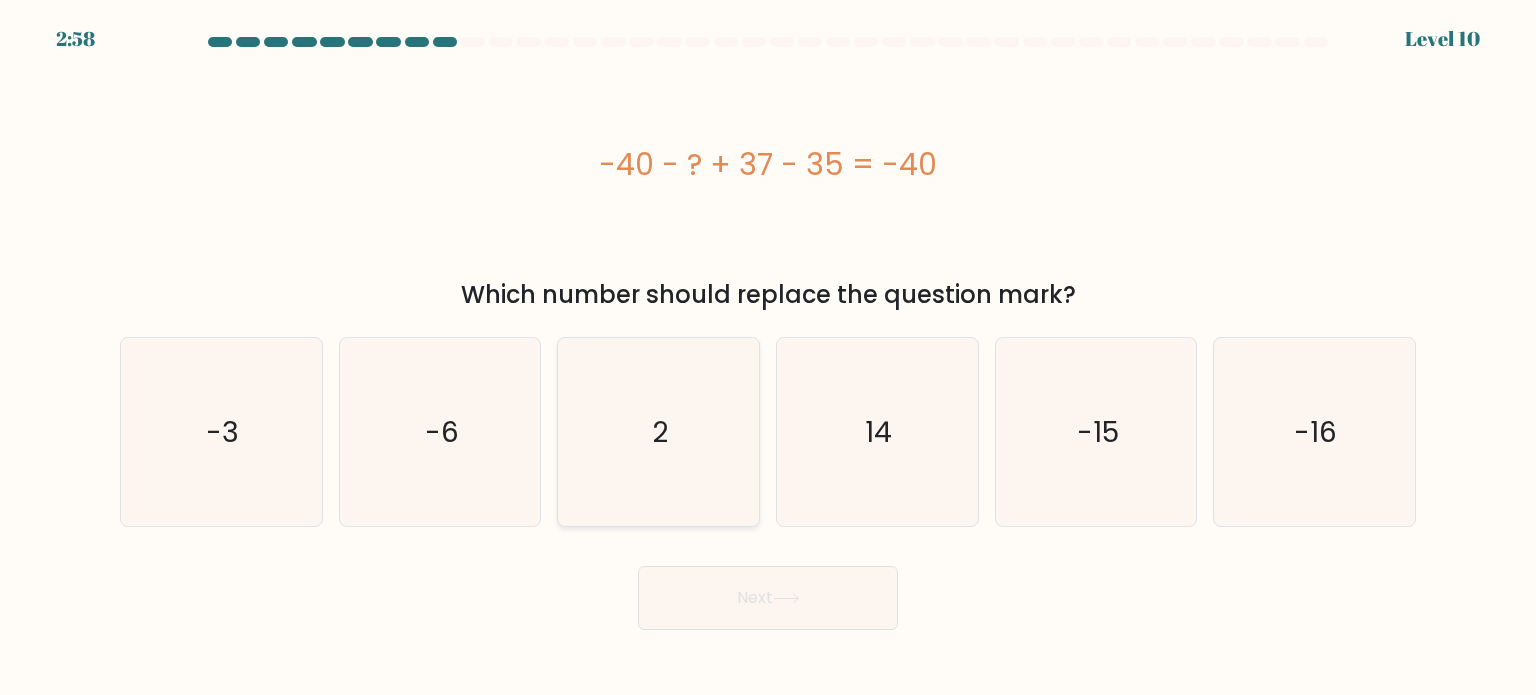 click on "2" at bounding box center [658, 432] 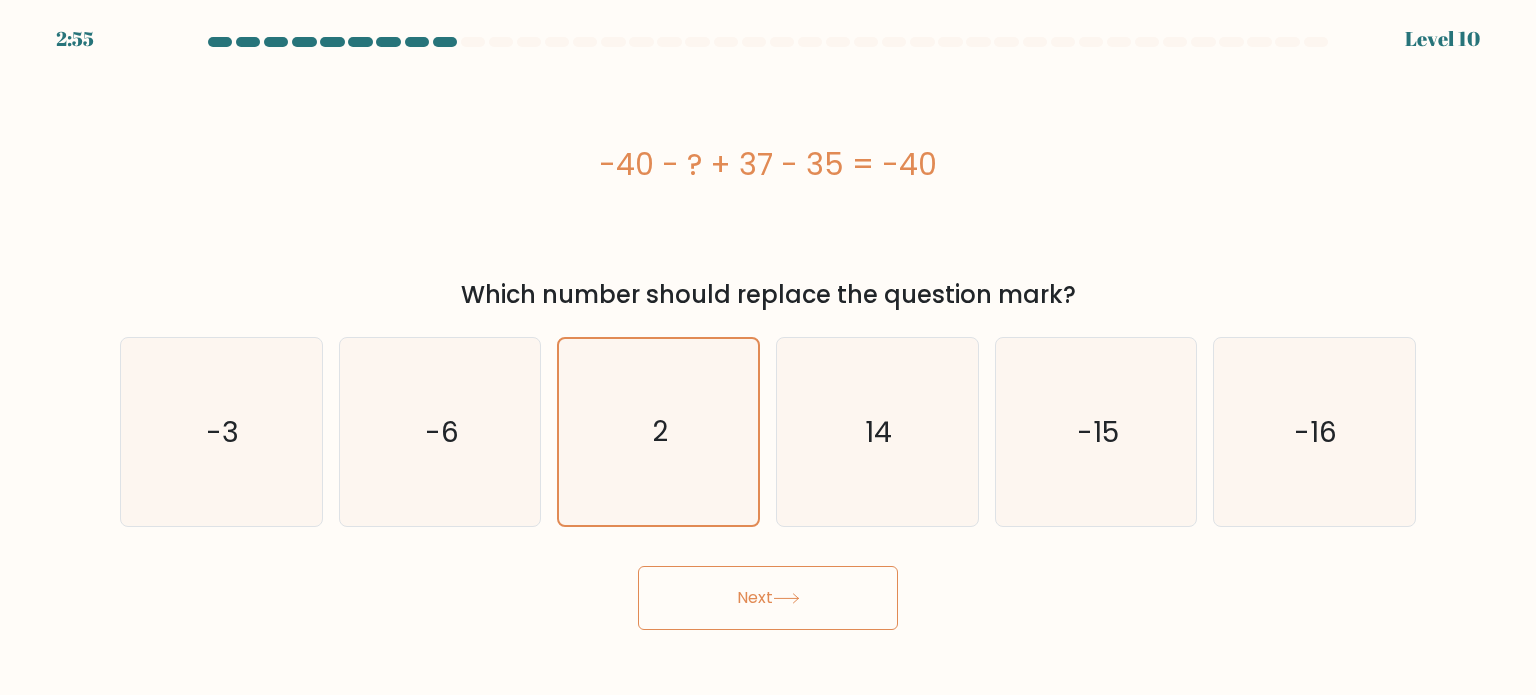 click on "Next" at bounding box center [768, 598] 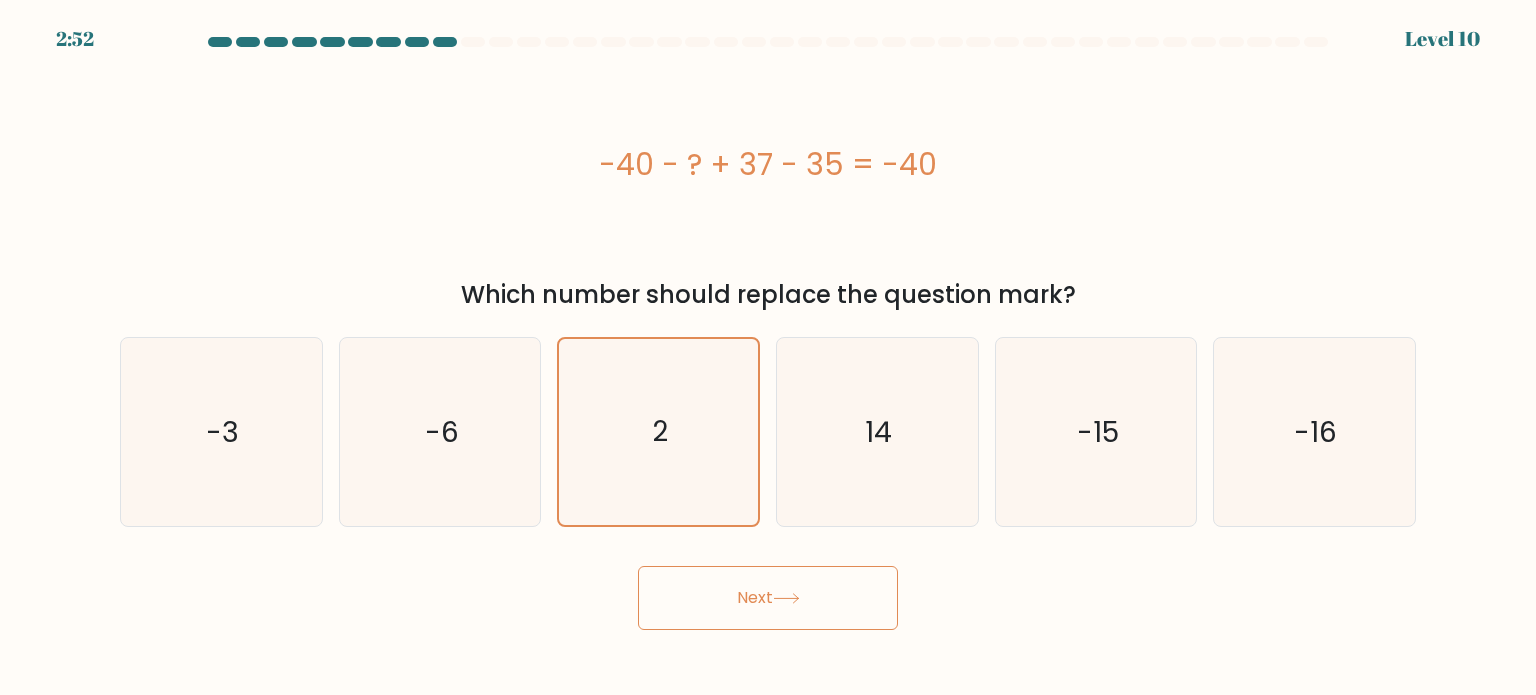 click on "Next" at bounding box center [768, 598] 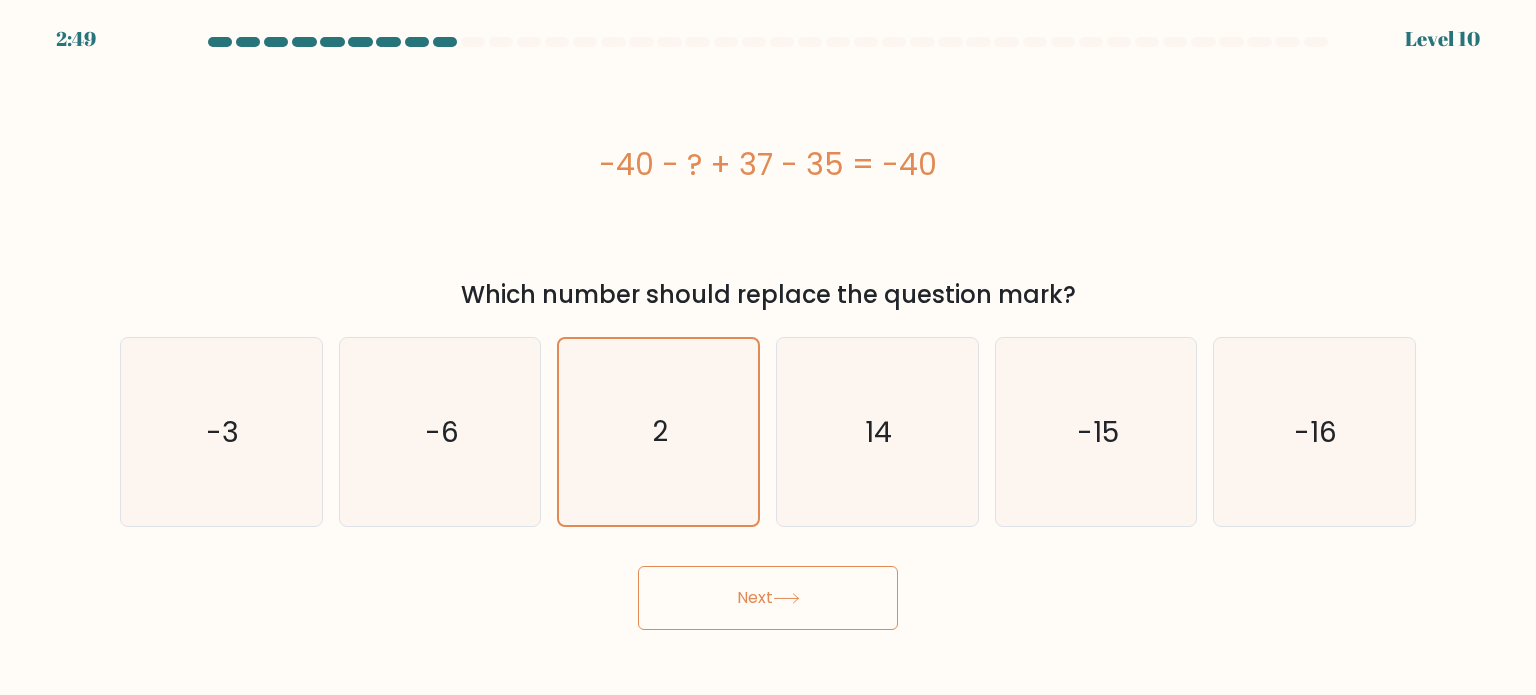 click on "Next" at bounding box center (768, 598) 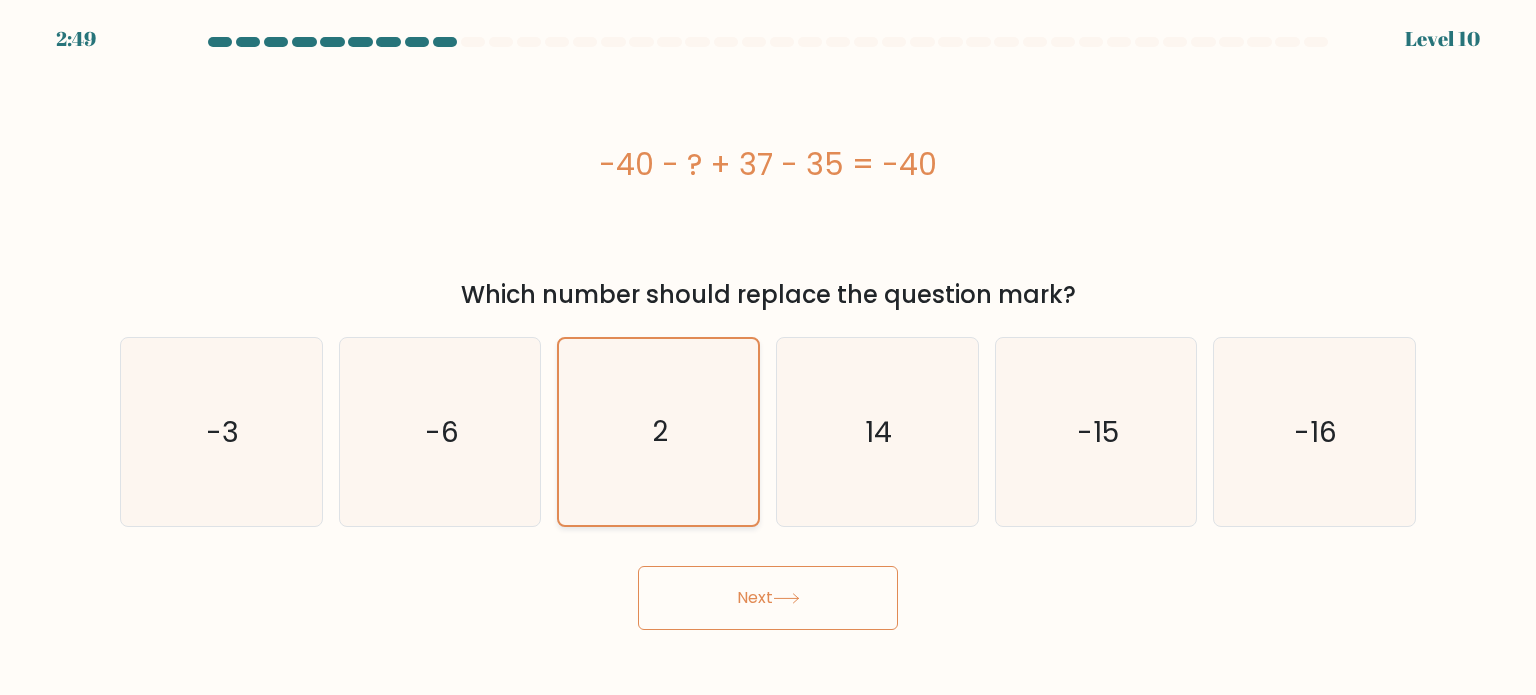click on "2" at bounding box center [658, 432] 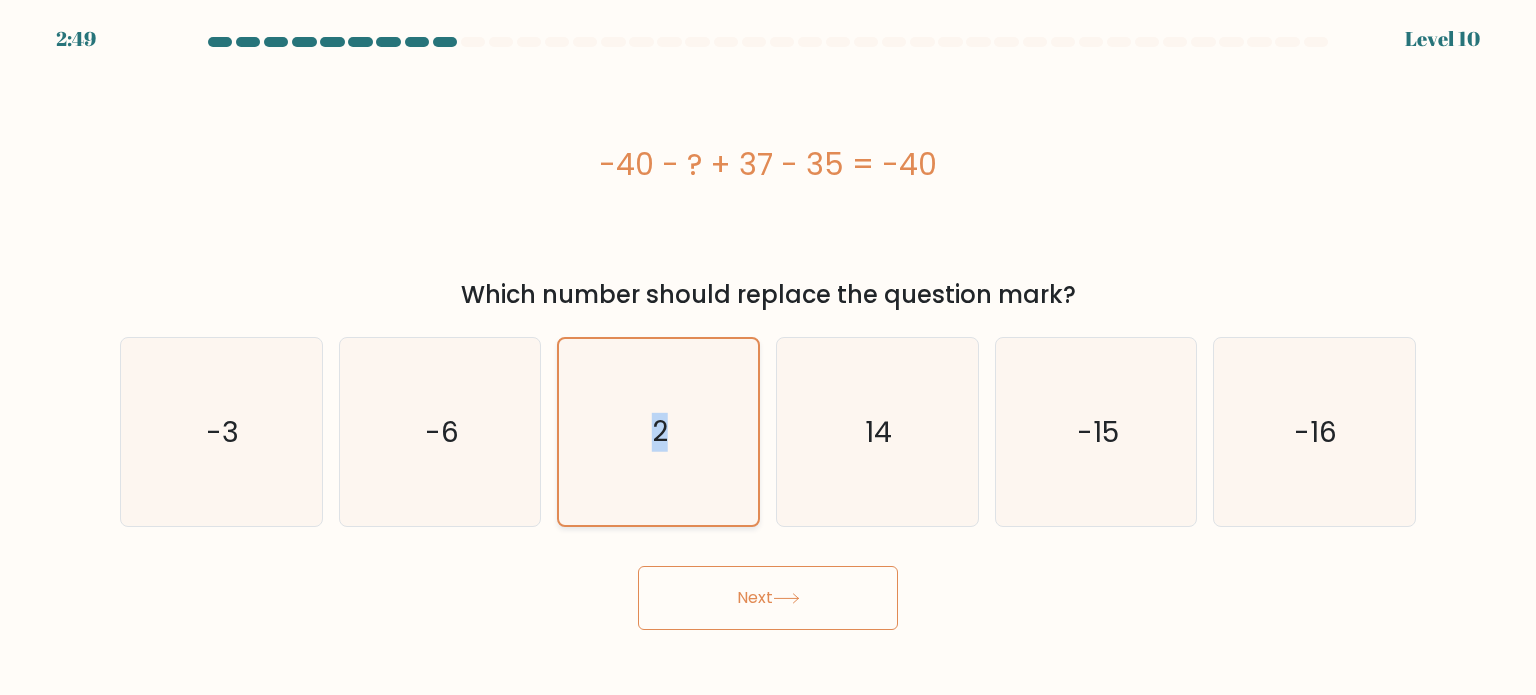 click on "2" at bounding box center (658, 432) 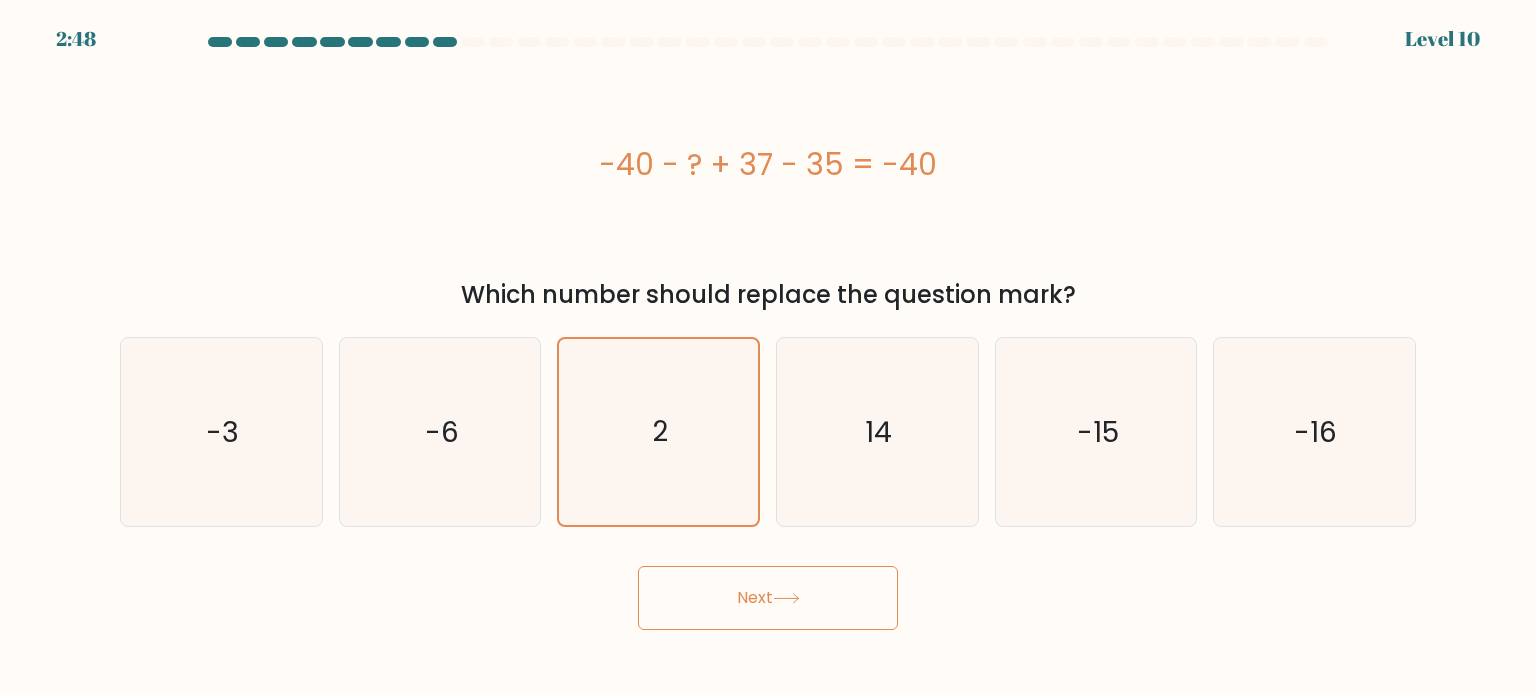 click on "-40 - ? + 37 - 35 = -40" at bounding box center (768, 164) 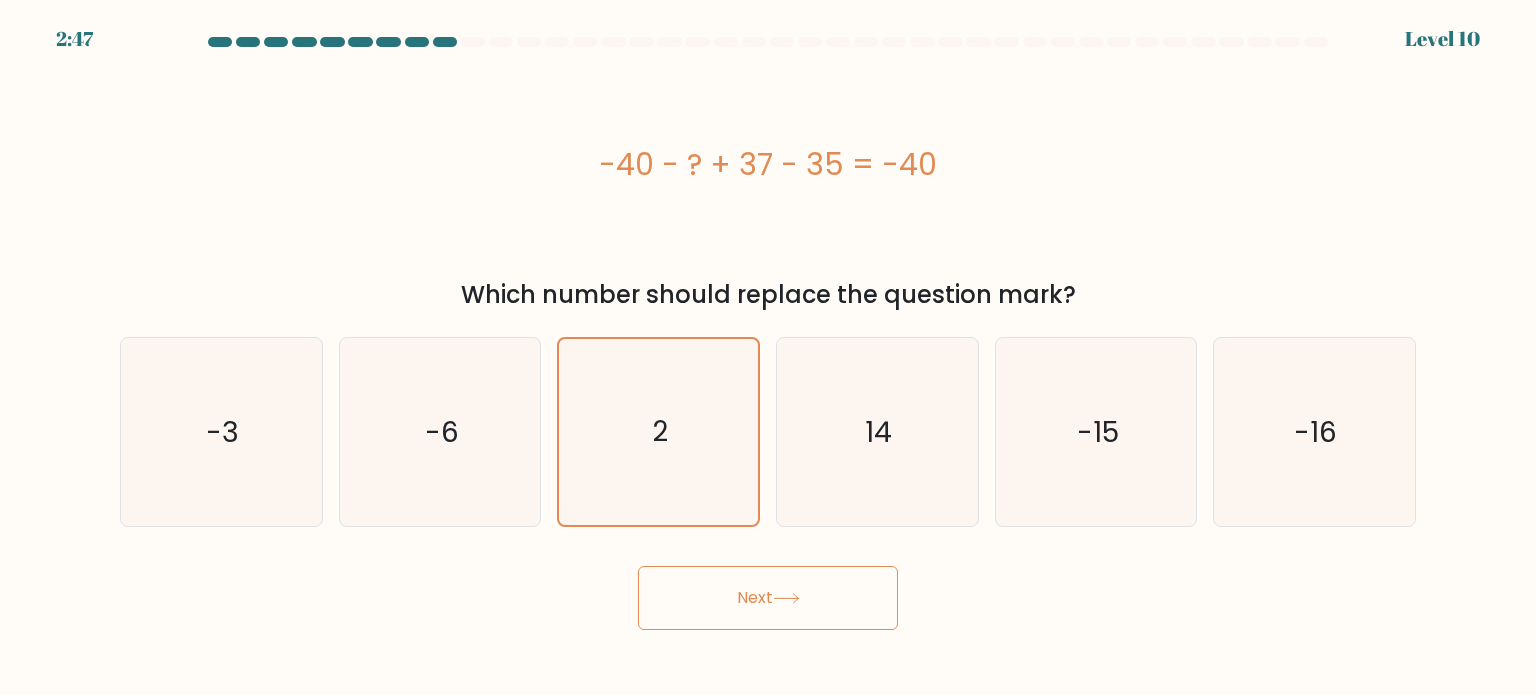 click on "Next" at bounding box center (768, 598) 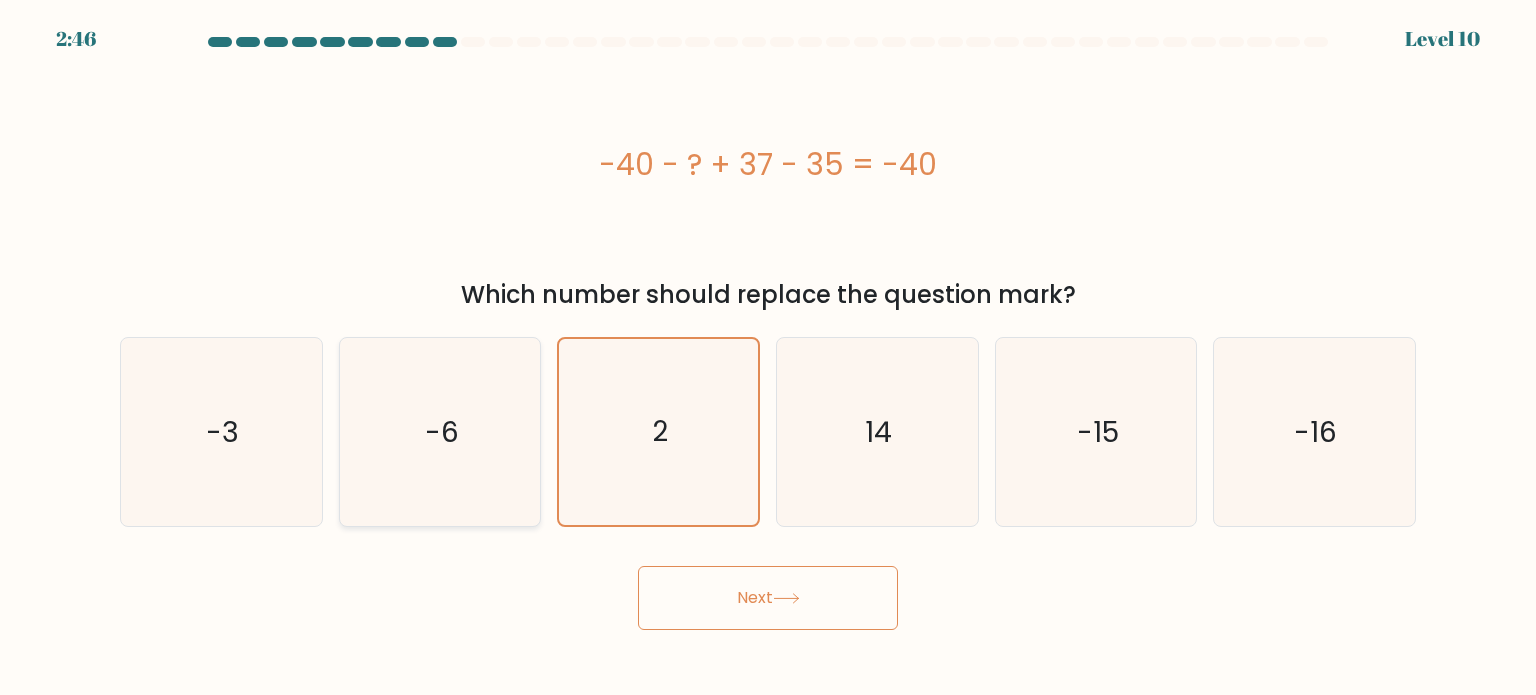 click on "-6" at bounding box center (440, 432) 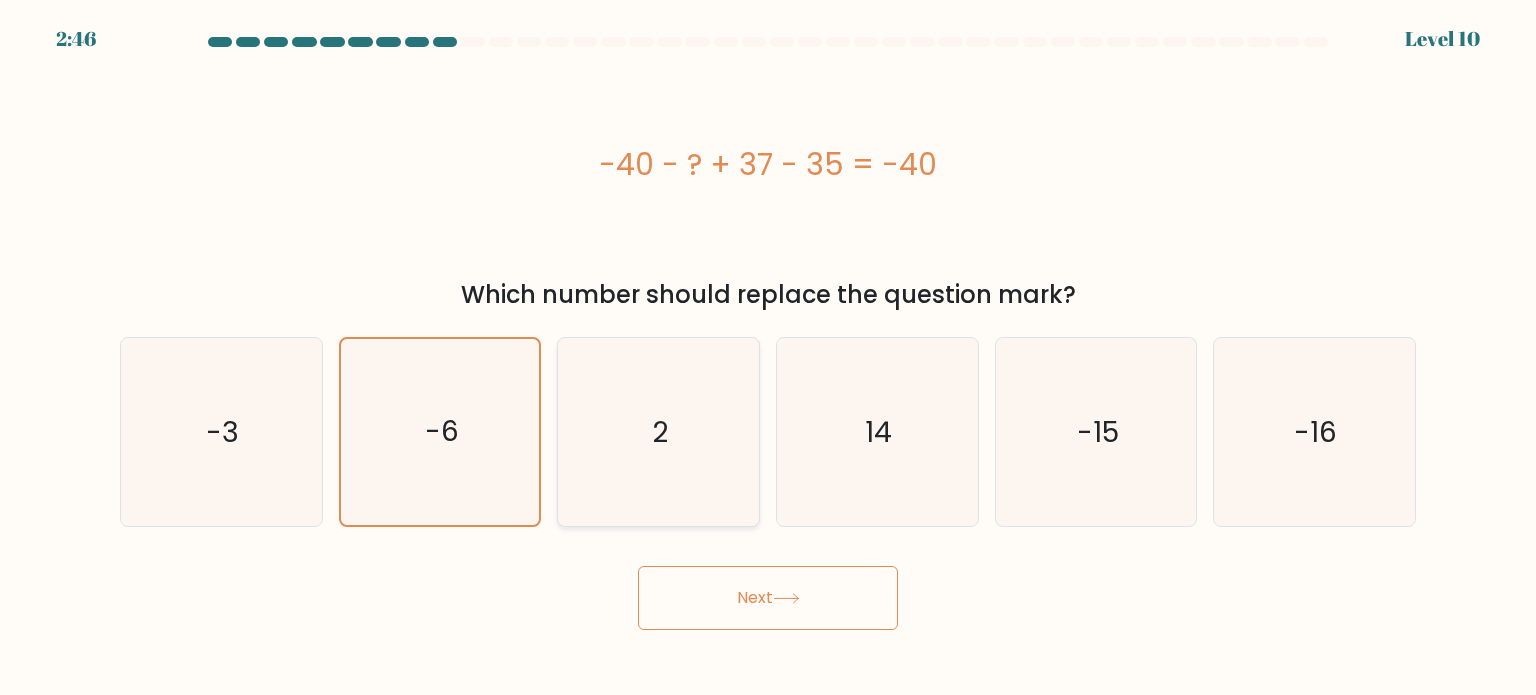 click on "2" at bounding box center (658, 432) 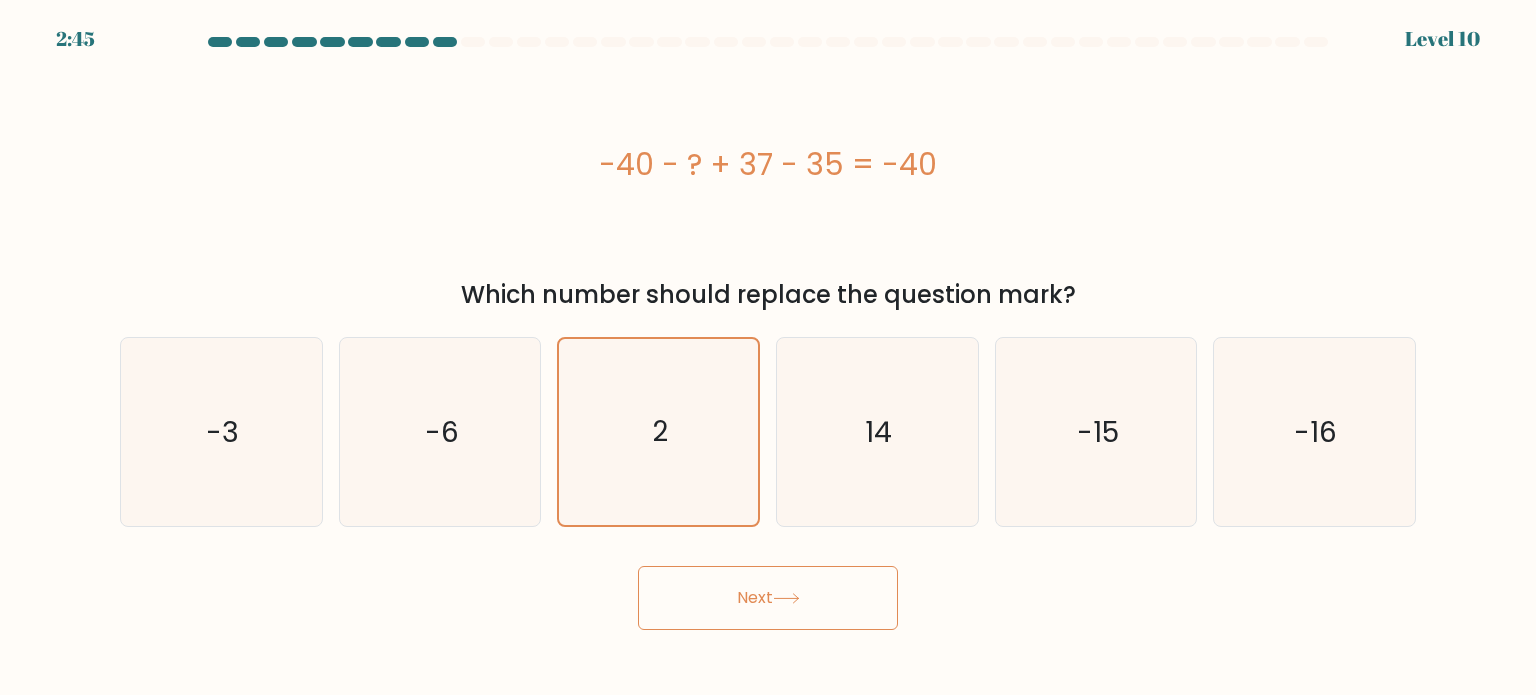 click on "Next" at bounding box center [768, 598] 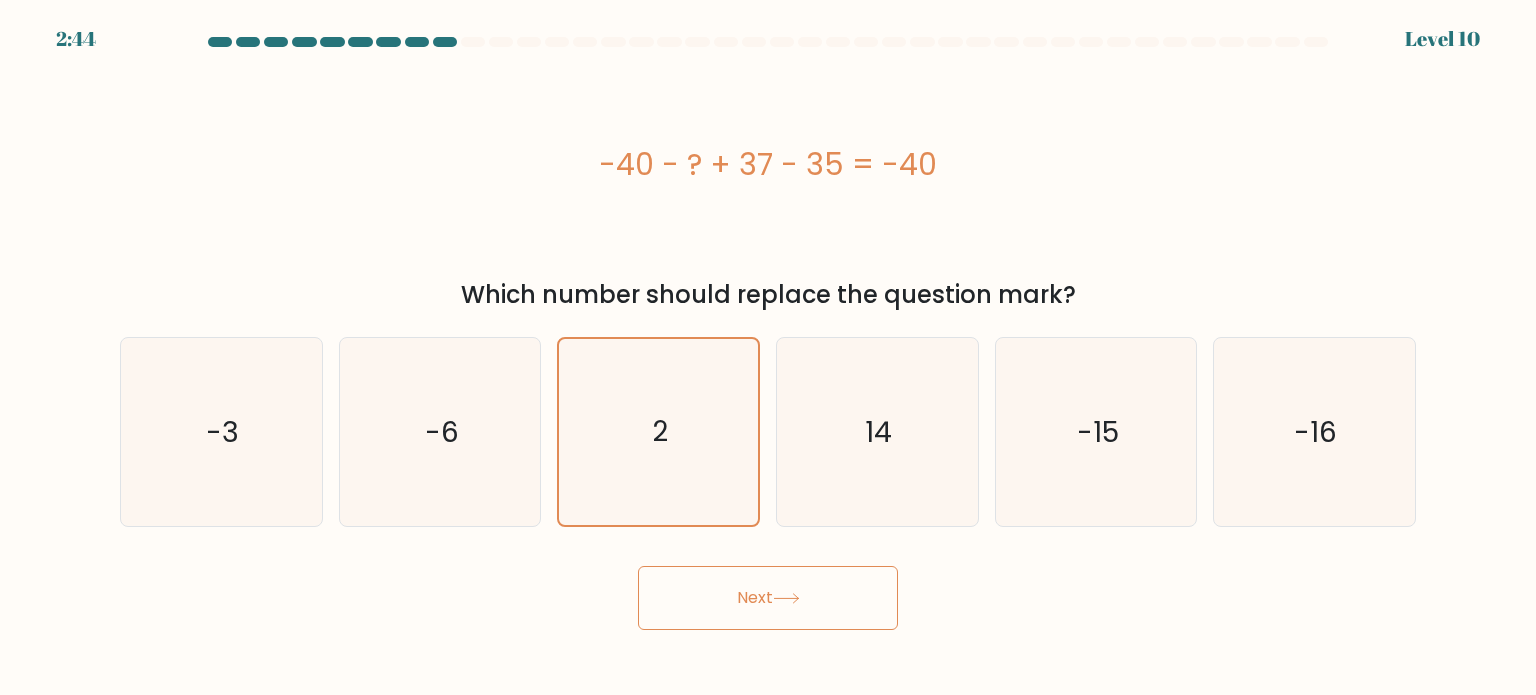 click on "Next" at bounding box center [768, 590] 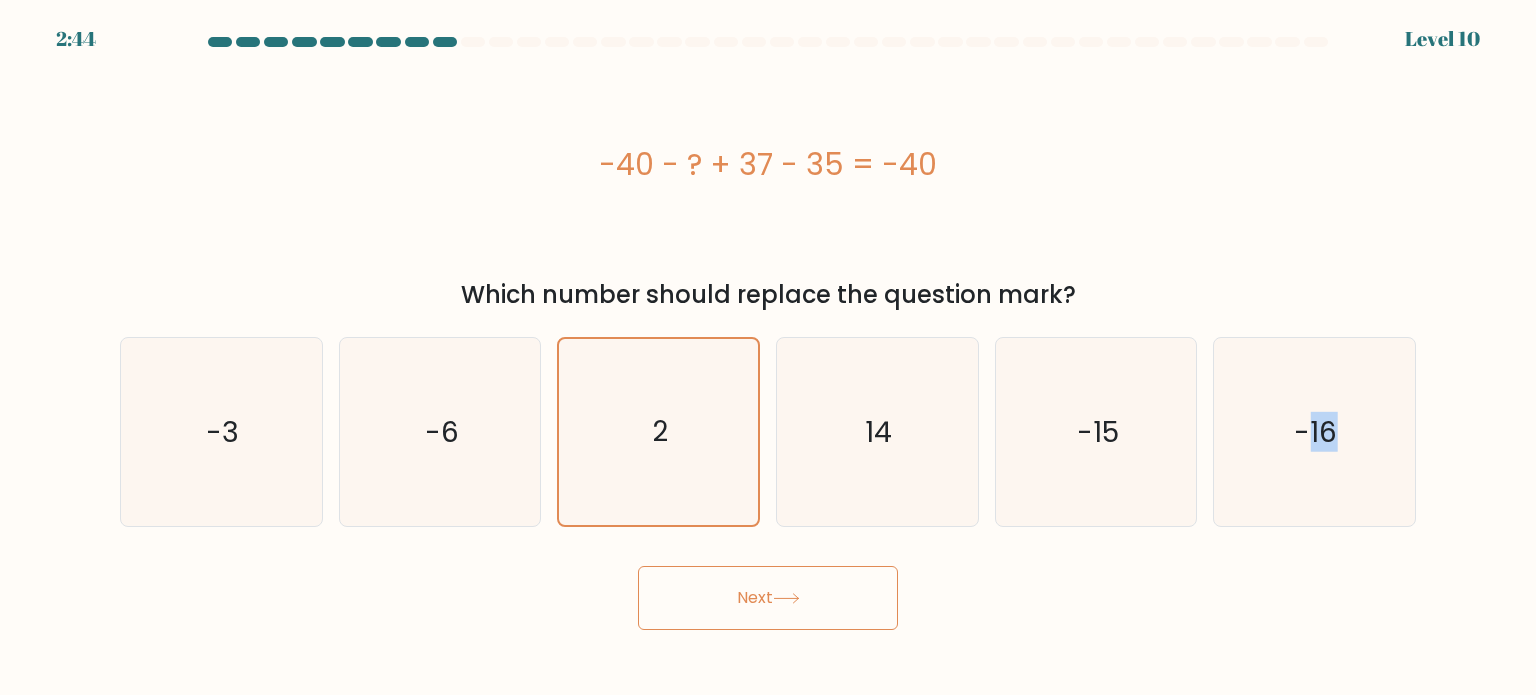 click on "a. 2" at bounding box center [768, 333] 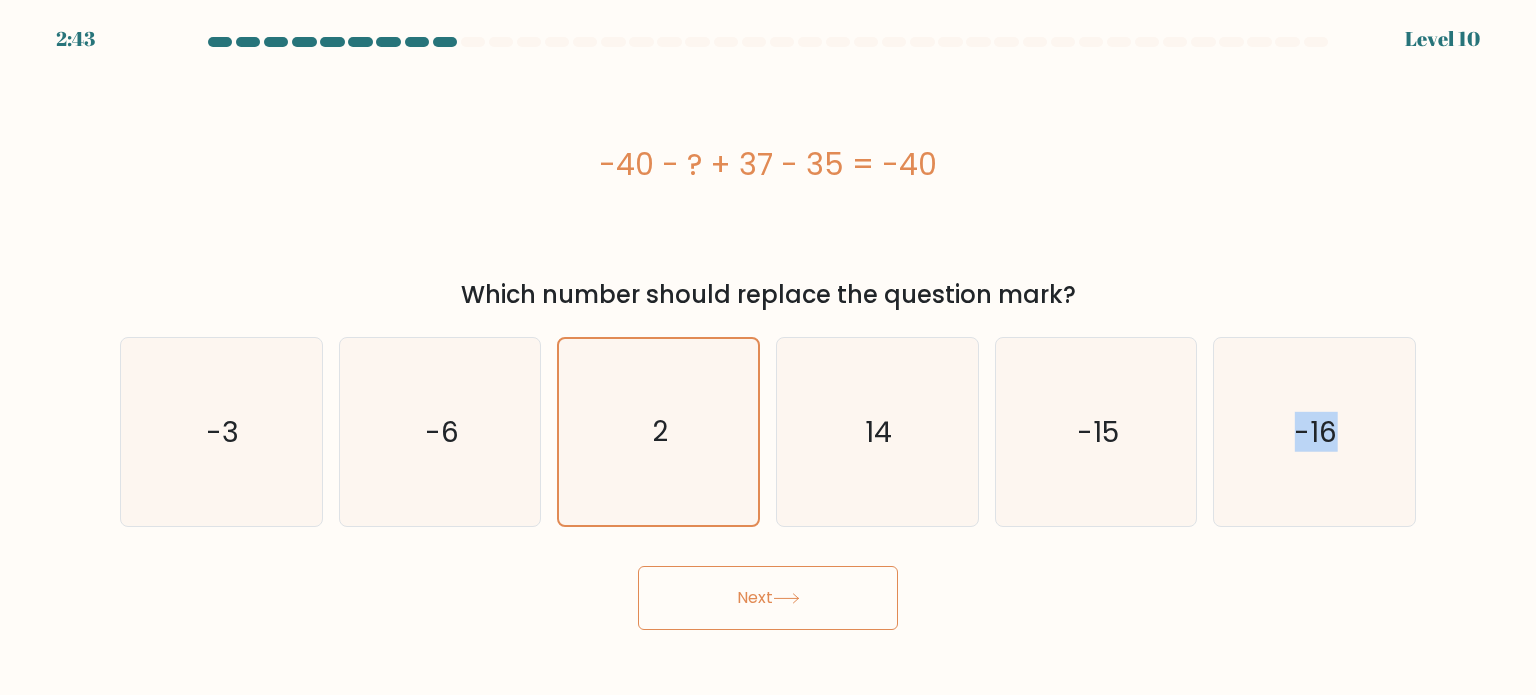 click on "a. 2" at bounding box center [768, 333] 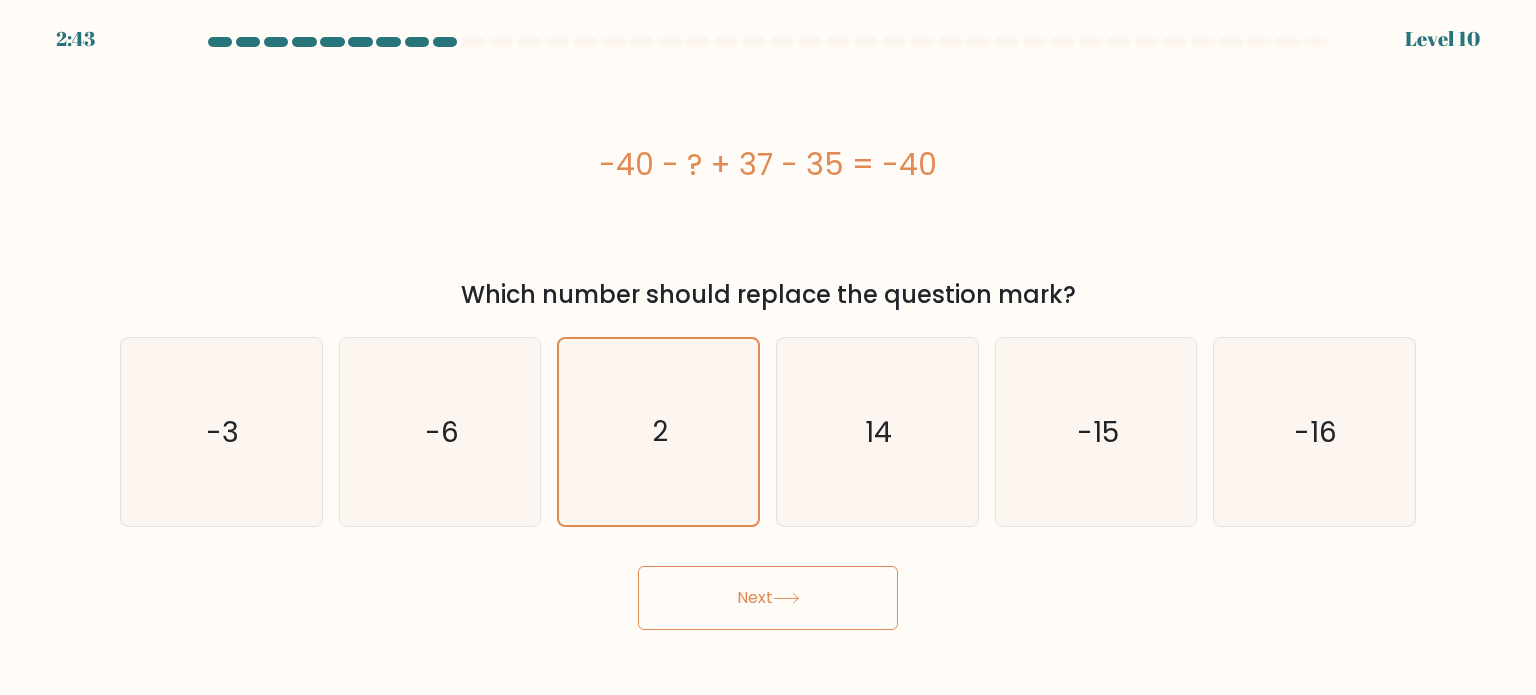 click on "Next" at bounding box center (768, 590) 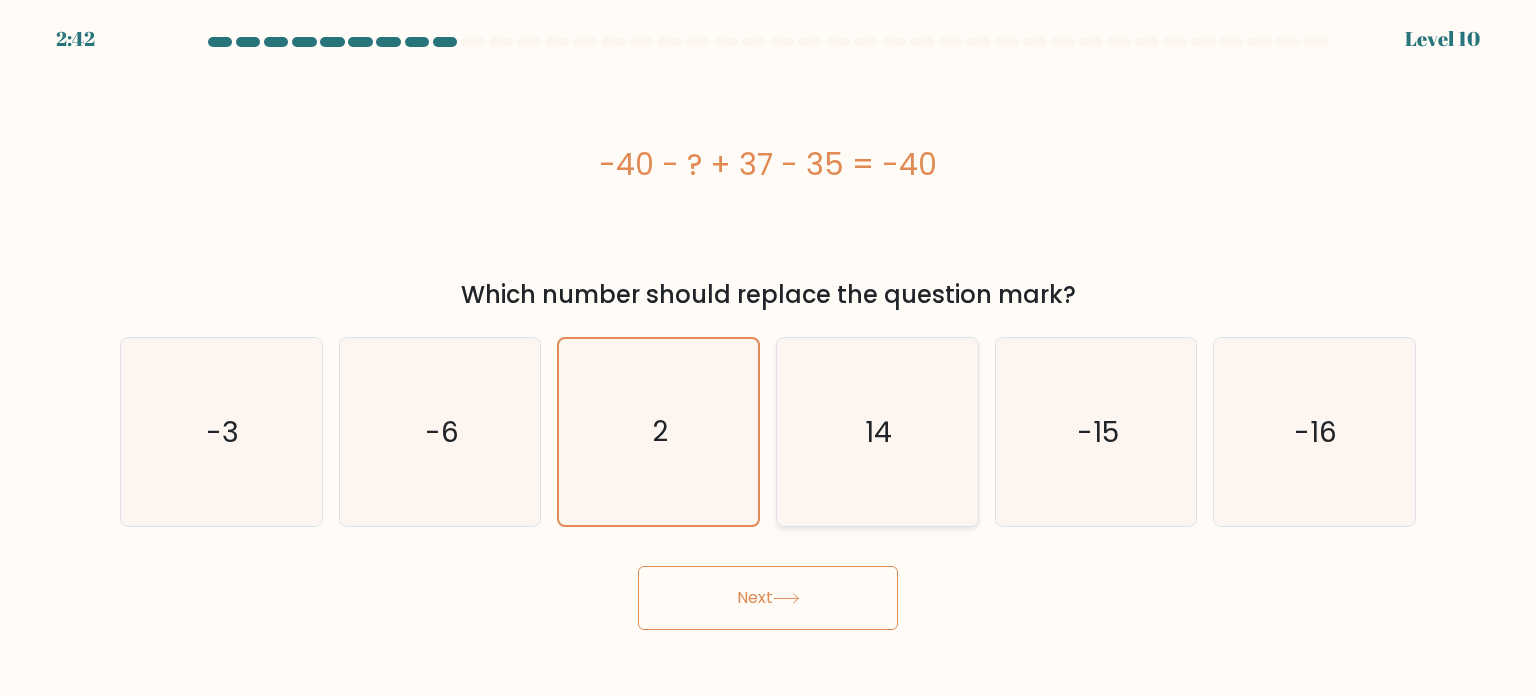 click on "14" at bounding box center [877, 432] 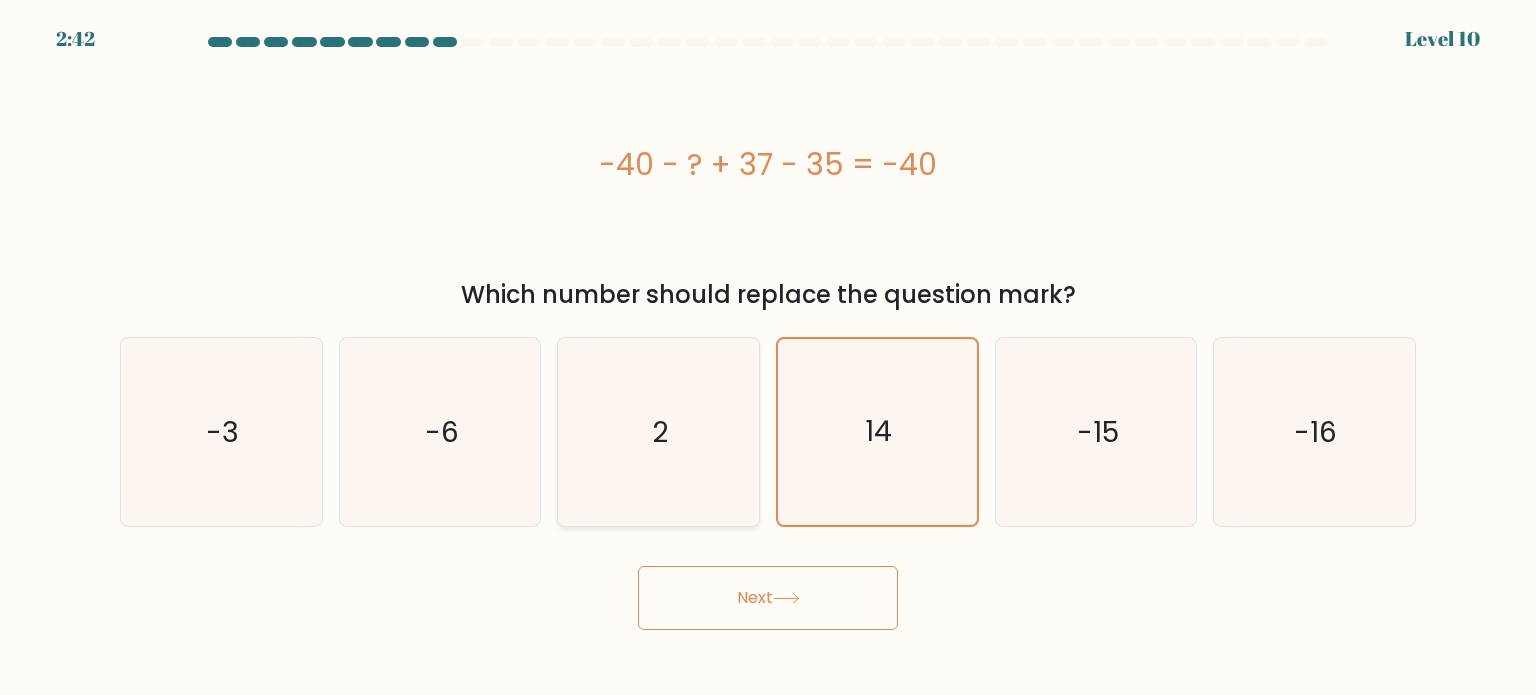 click on "2" at bounding box center (658, 432) 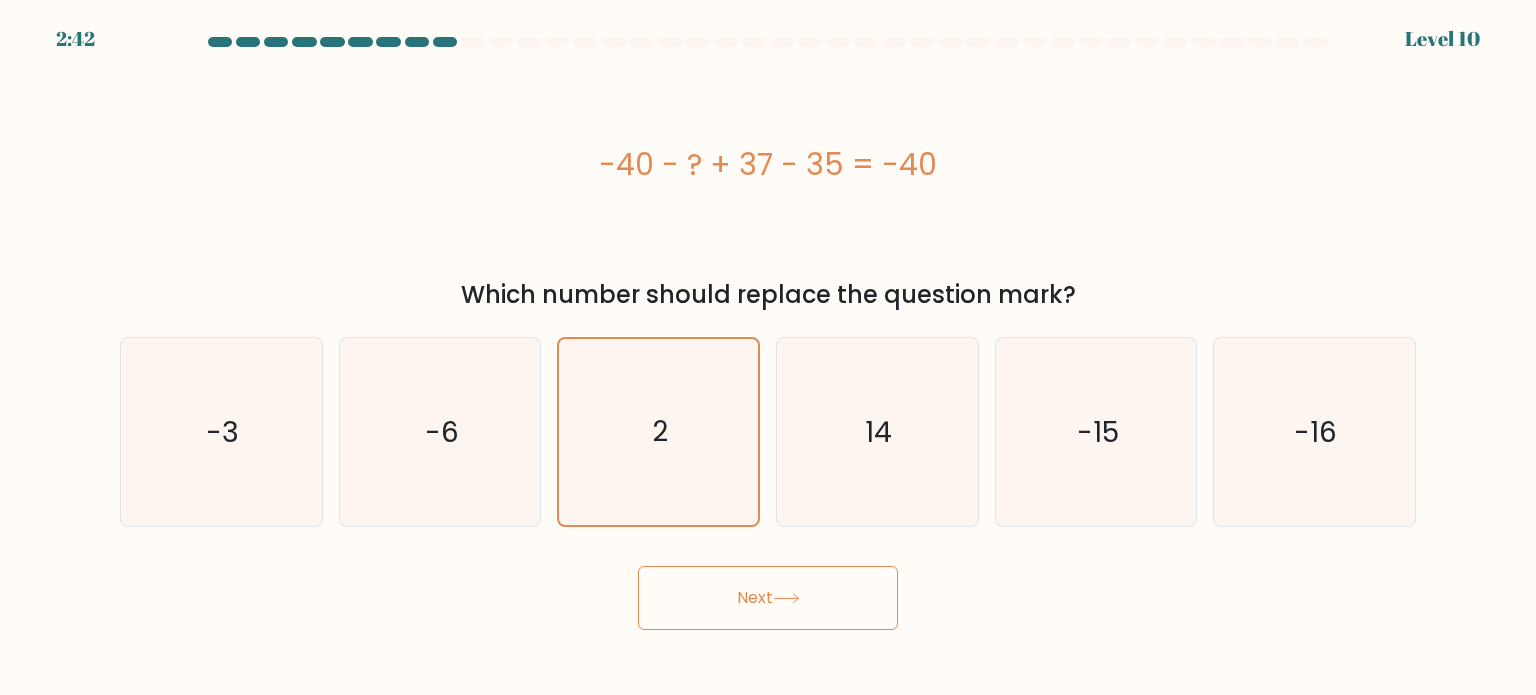 click on "Next" at bounding box center [768, 598] 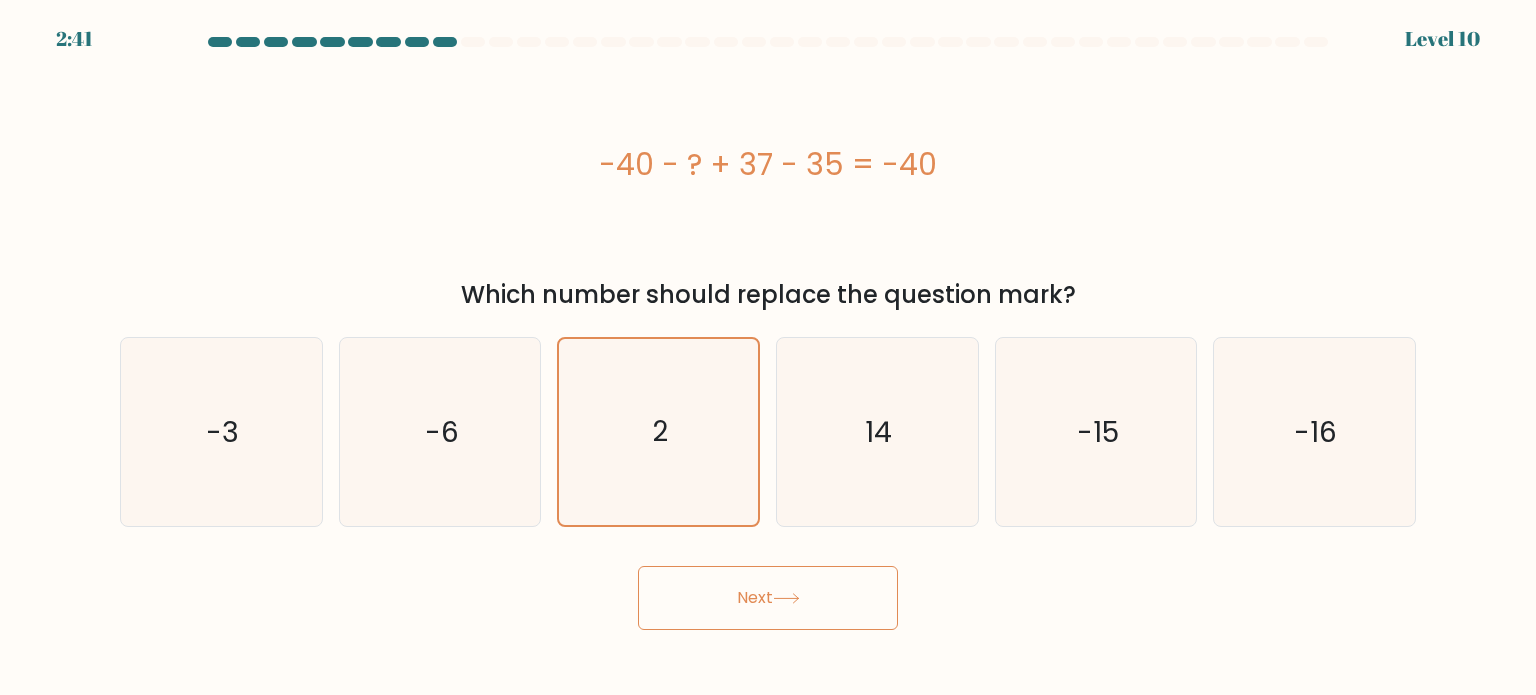 click on "Next" at bounding box center [768, 598] 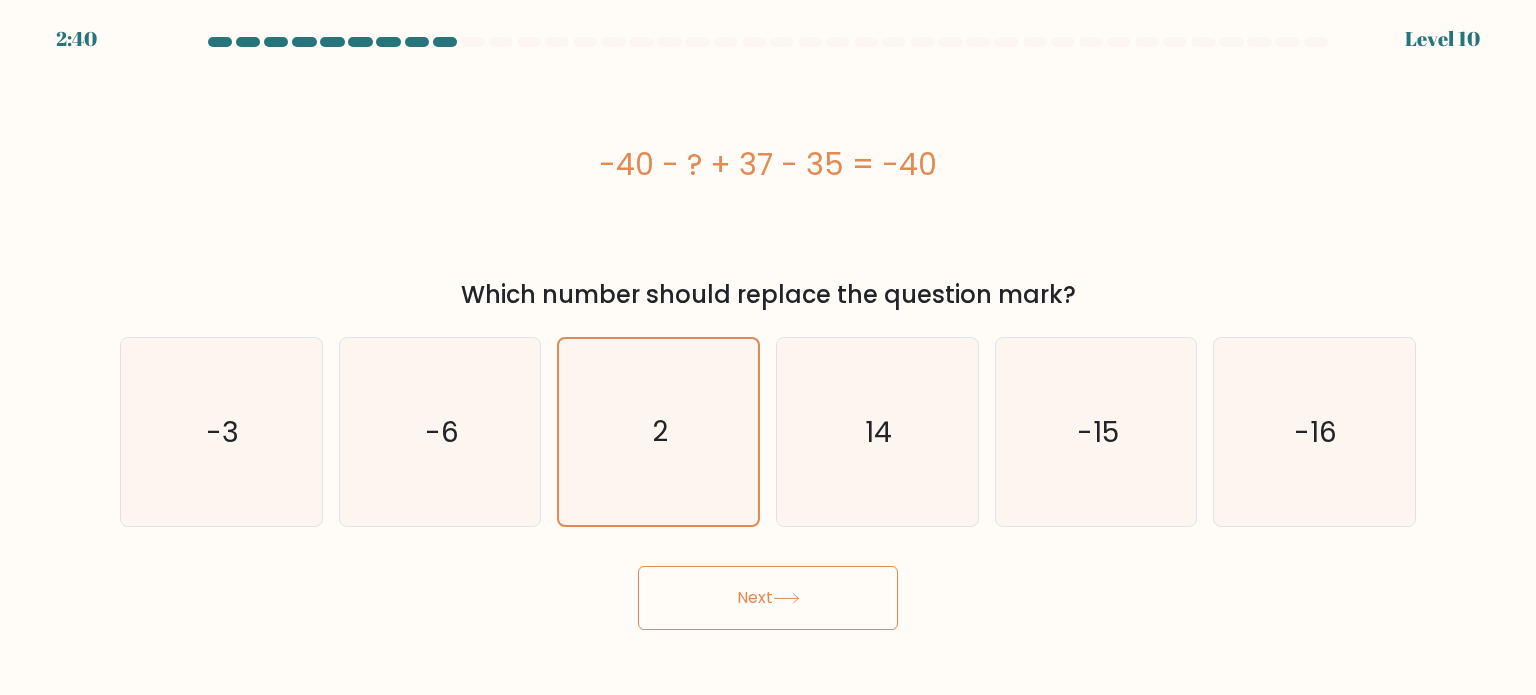 click on "Next" at bounding box center [768, 598] 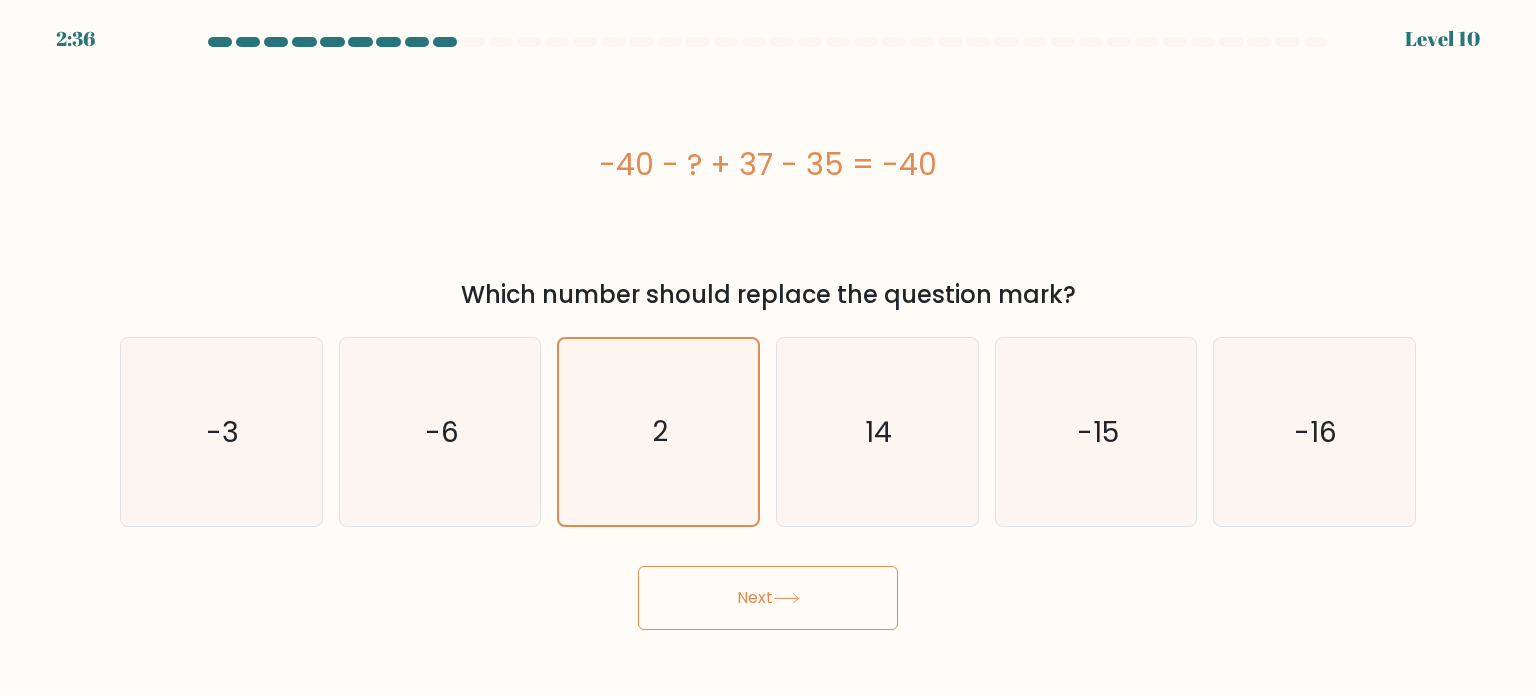 click on "Next" at bounding box center [768, 598] 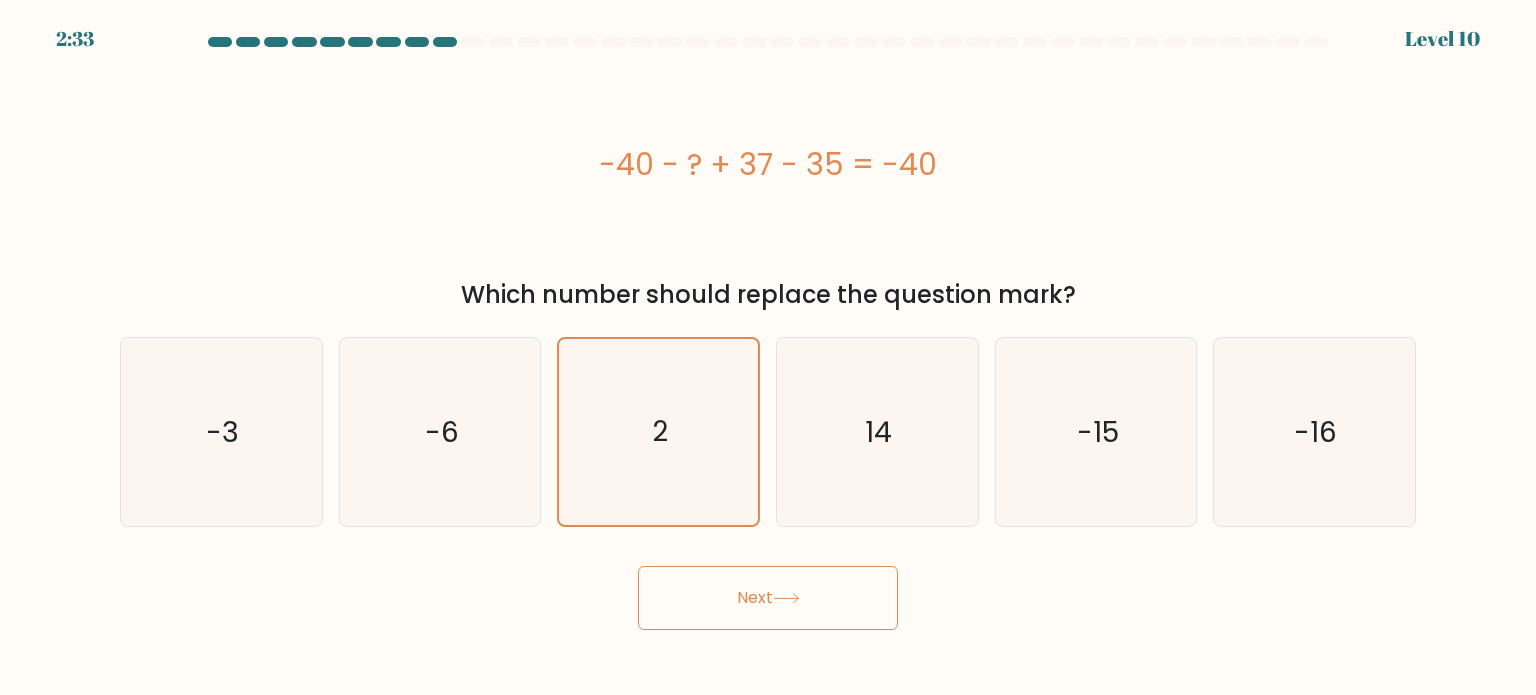 click on "Next" at bounding box center (768, 598) 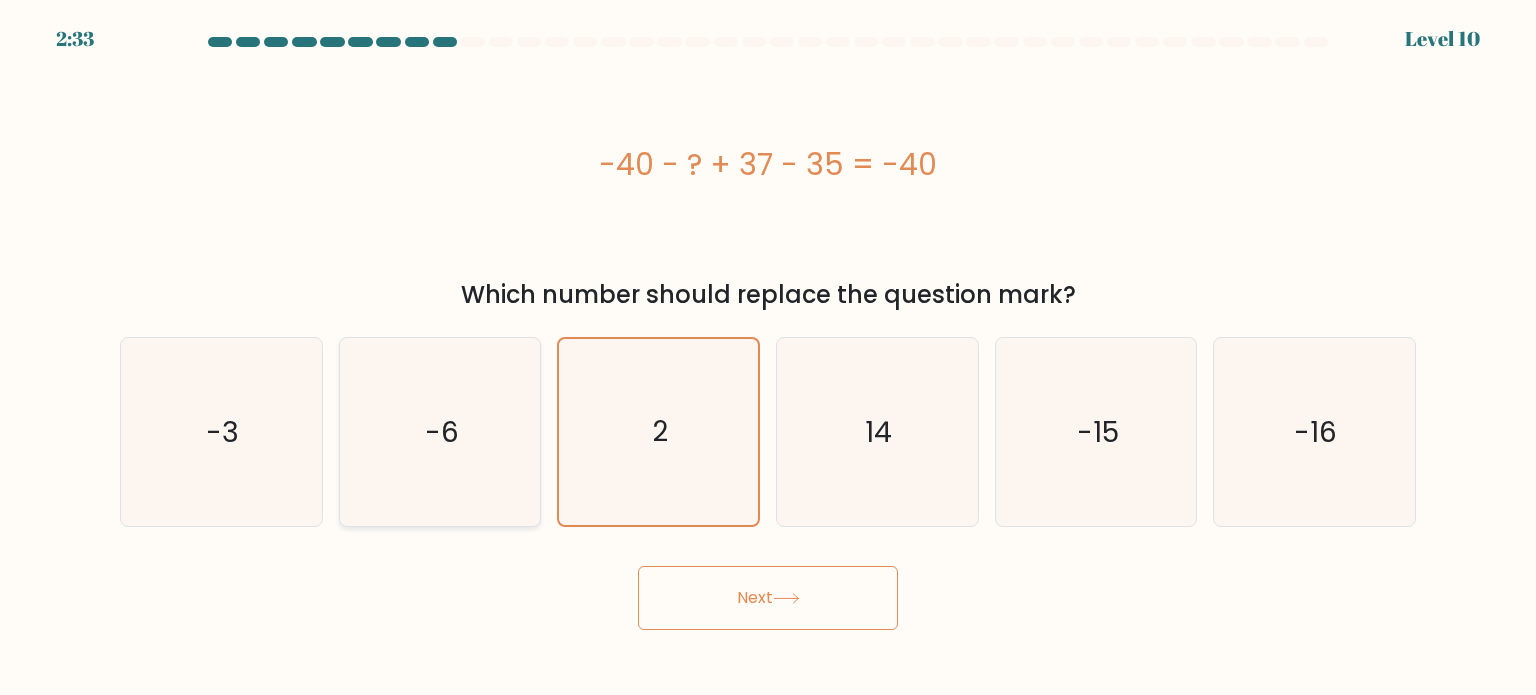 click on "-6" at bounding box center (442, 431) 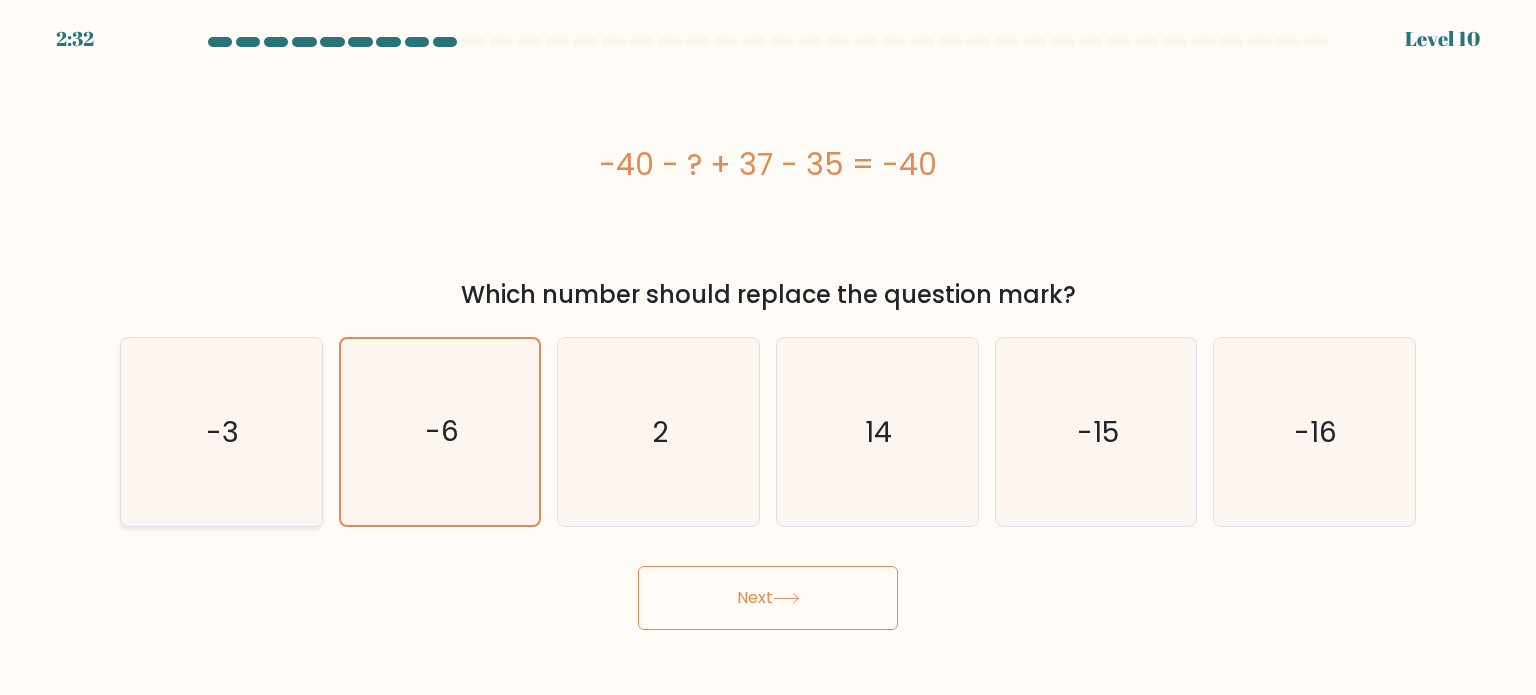 drag, startPoint x: 142, startPoint y: 410, endPoint x: 198, endPoint y: 415, distance: 56.22277 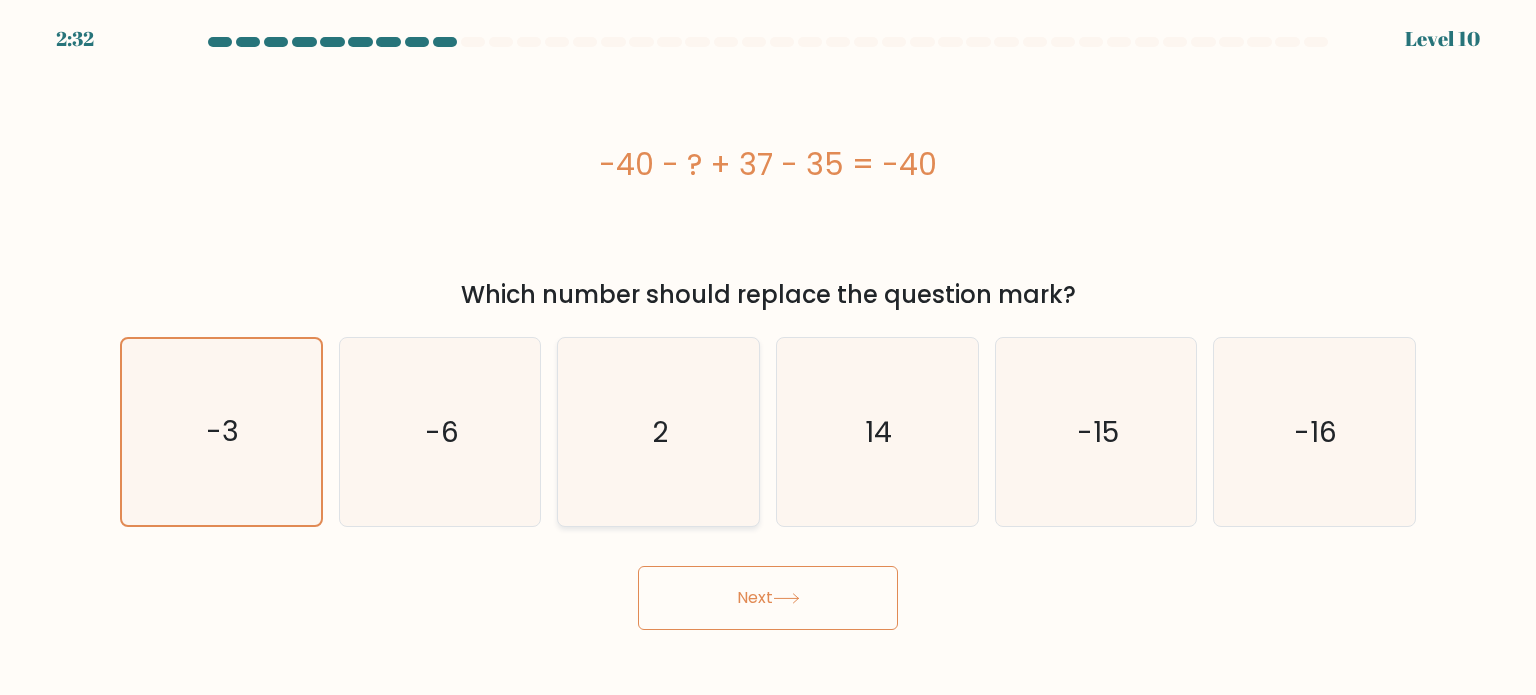 click on "2" at bounding box center [658, 432] 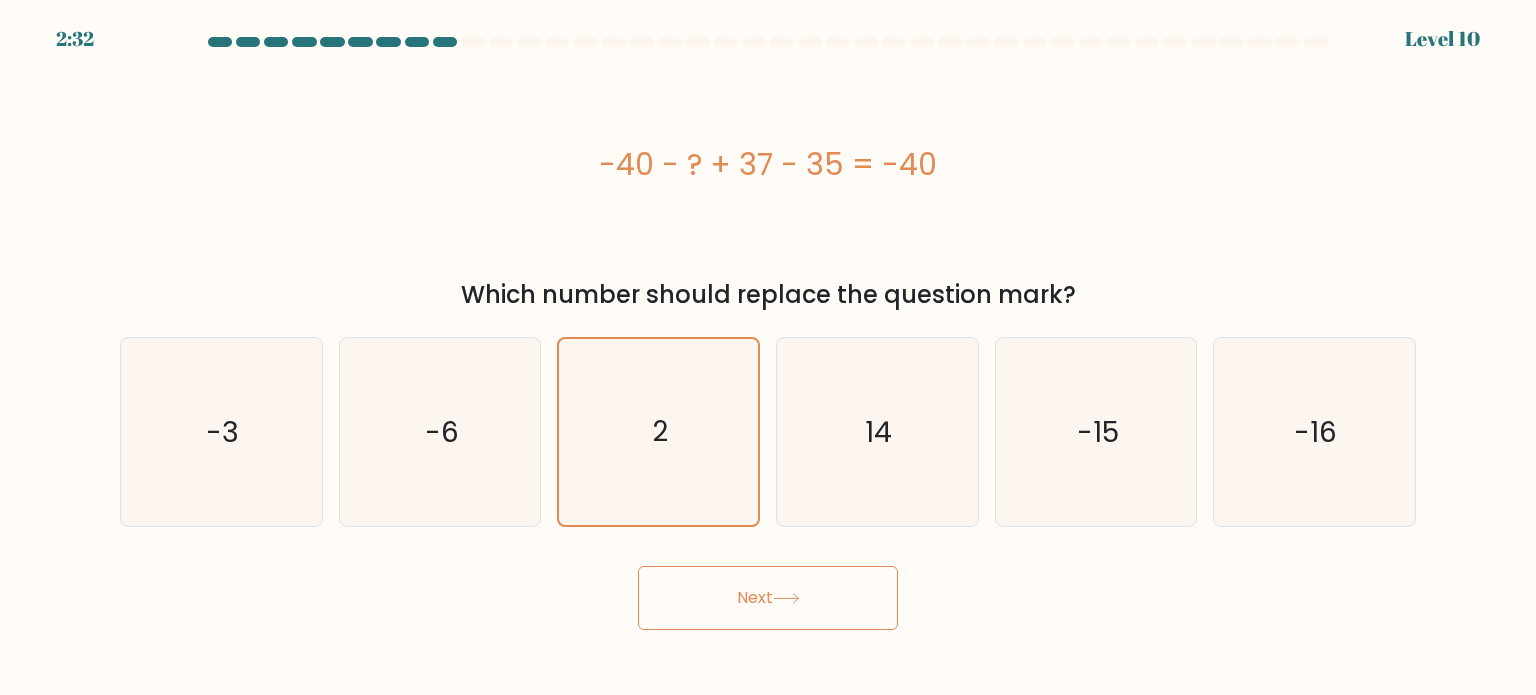 click on "Next" at bounding box center (768, 598) 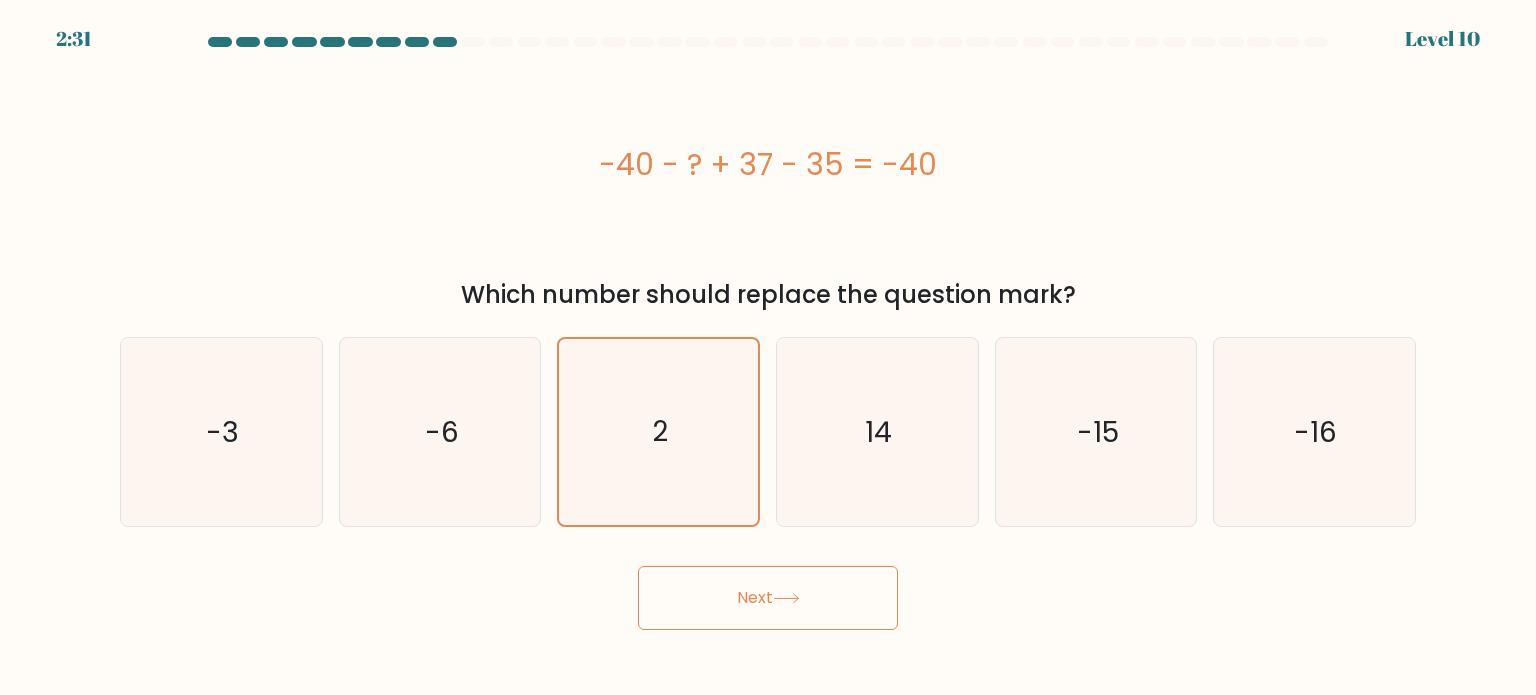 click on "Next" at bounding box center (768, 598) 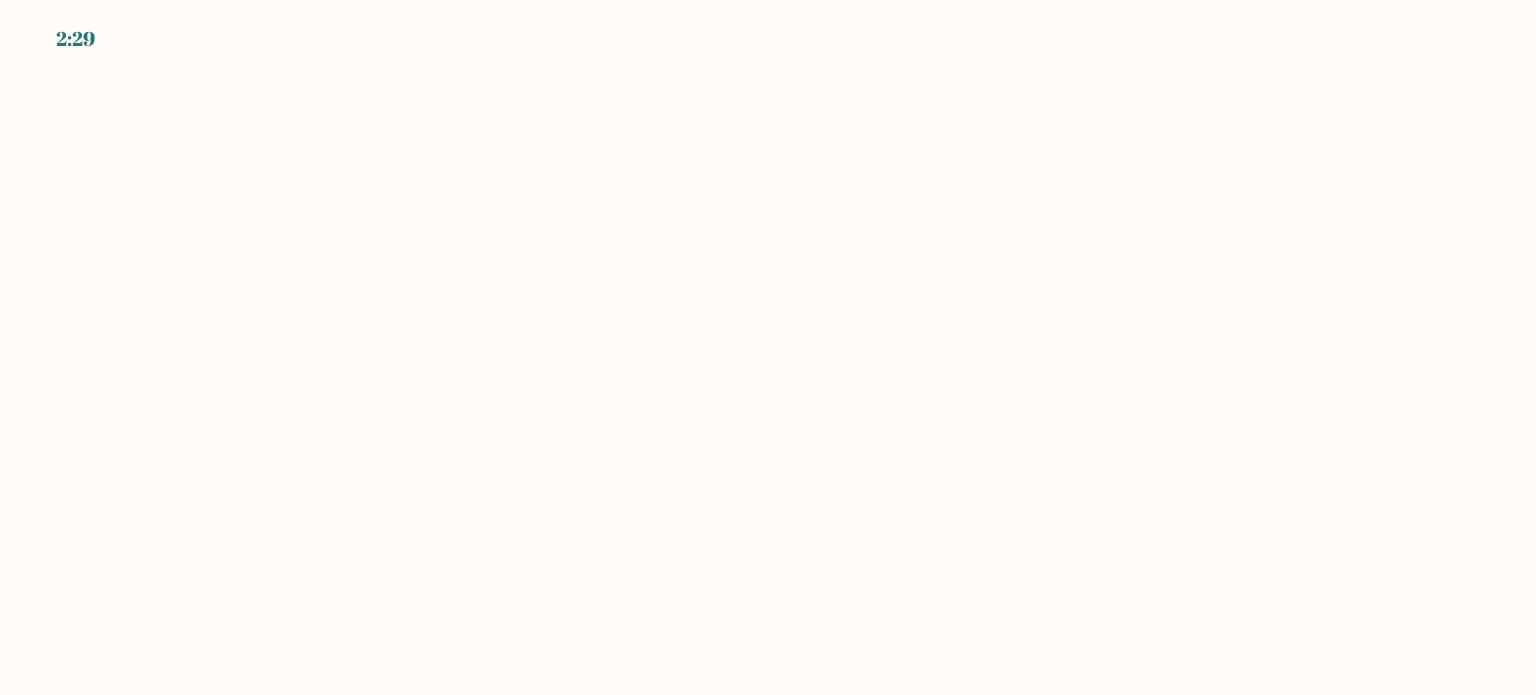 scroll, scrollTop: 0, scrollLeft: 0, axis: both 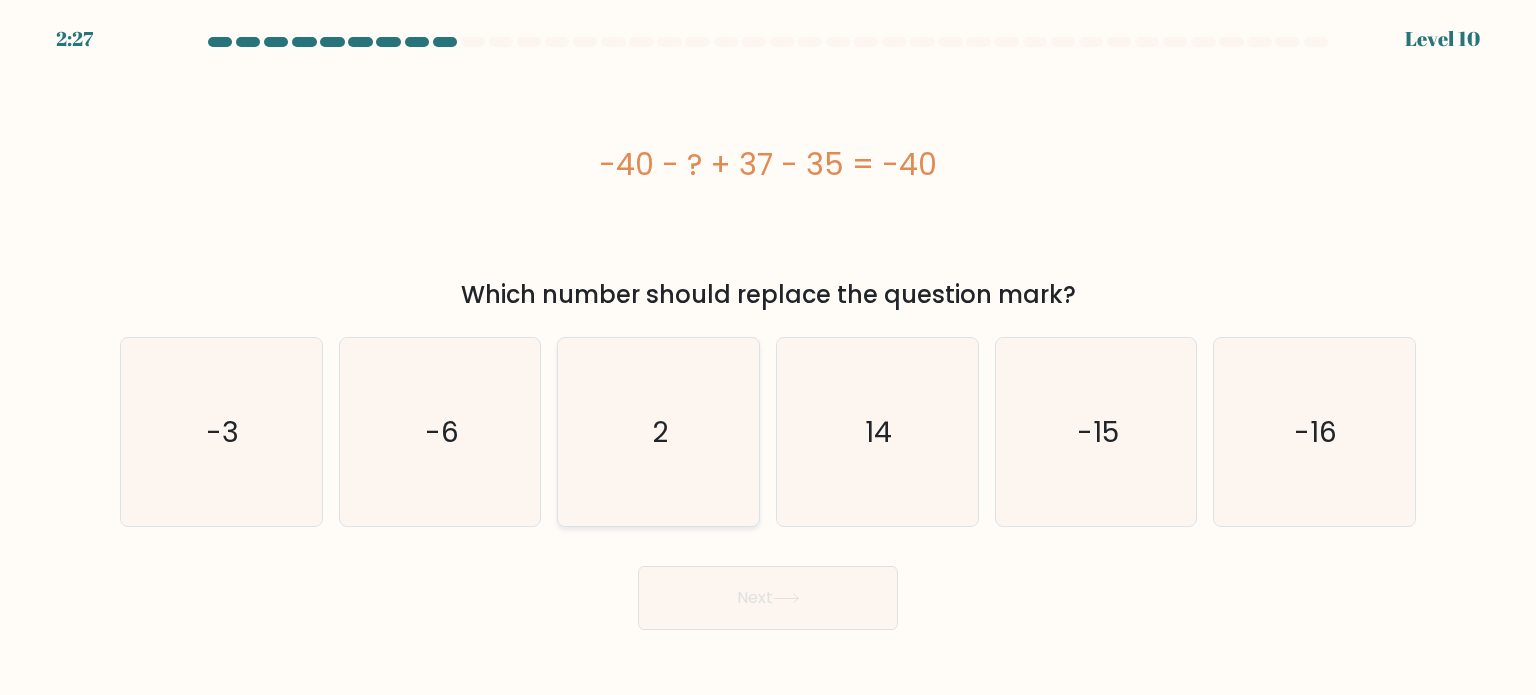 click on "2" at bounding box center [658, 432] 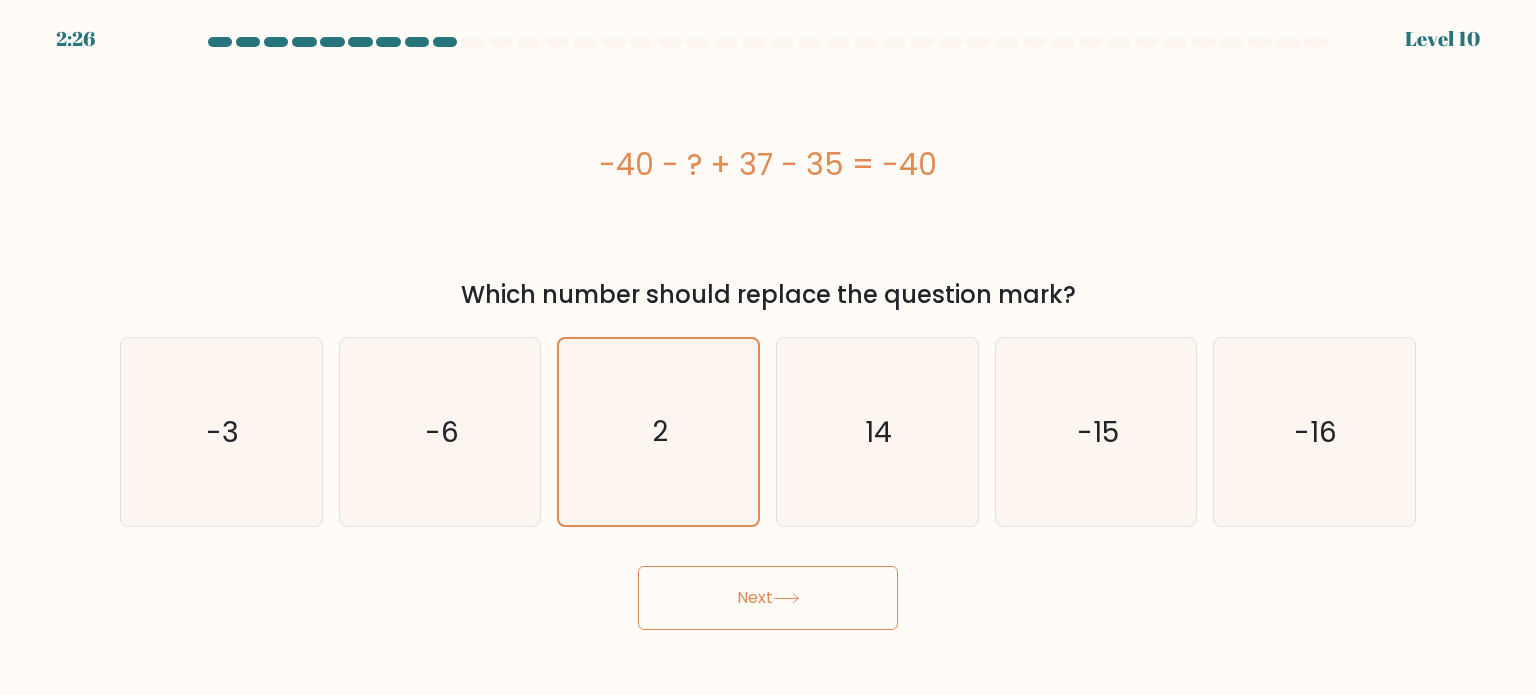 click on "Next" at bounding box center (768, 598) 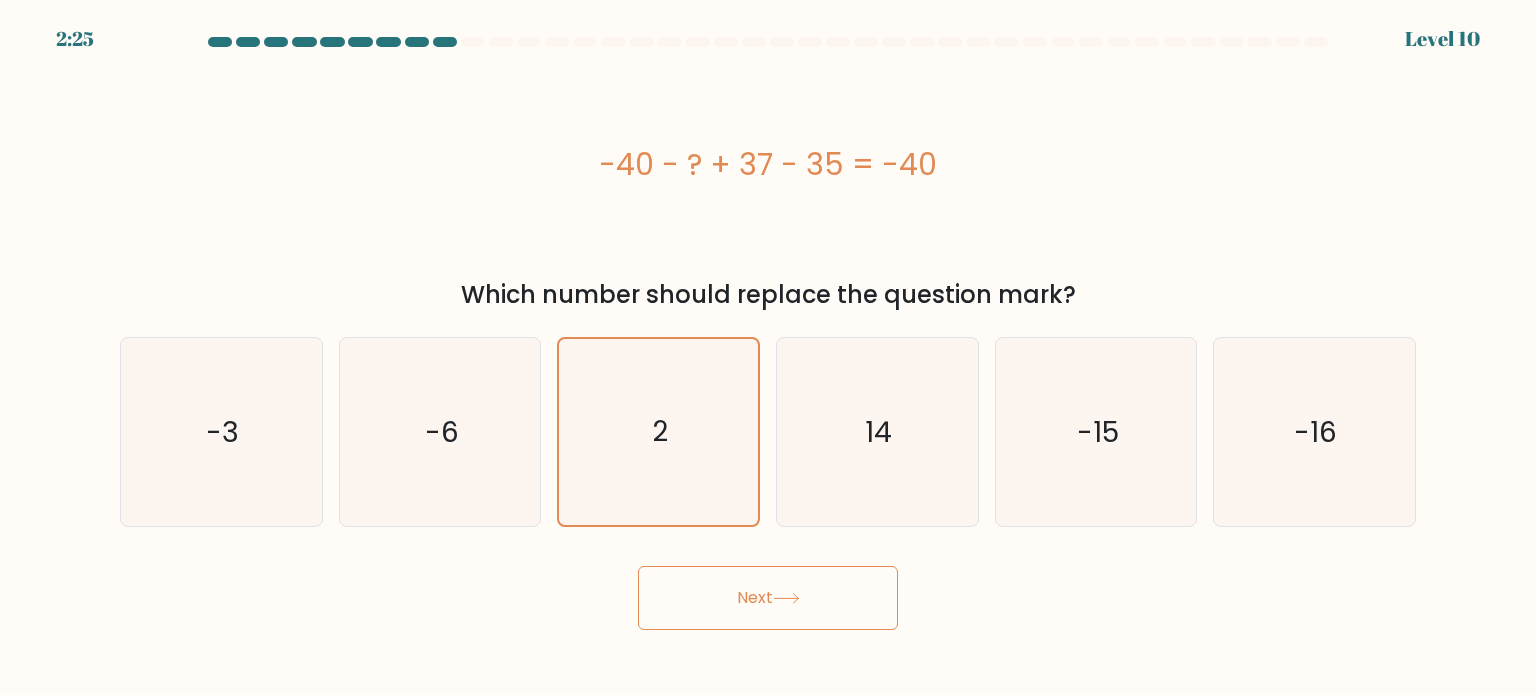 click on "Next" at bounding box center [768, 598] 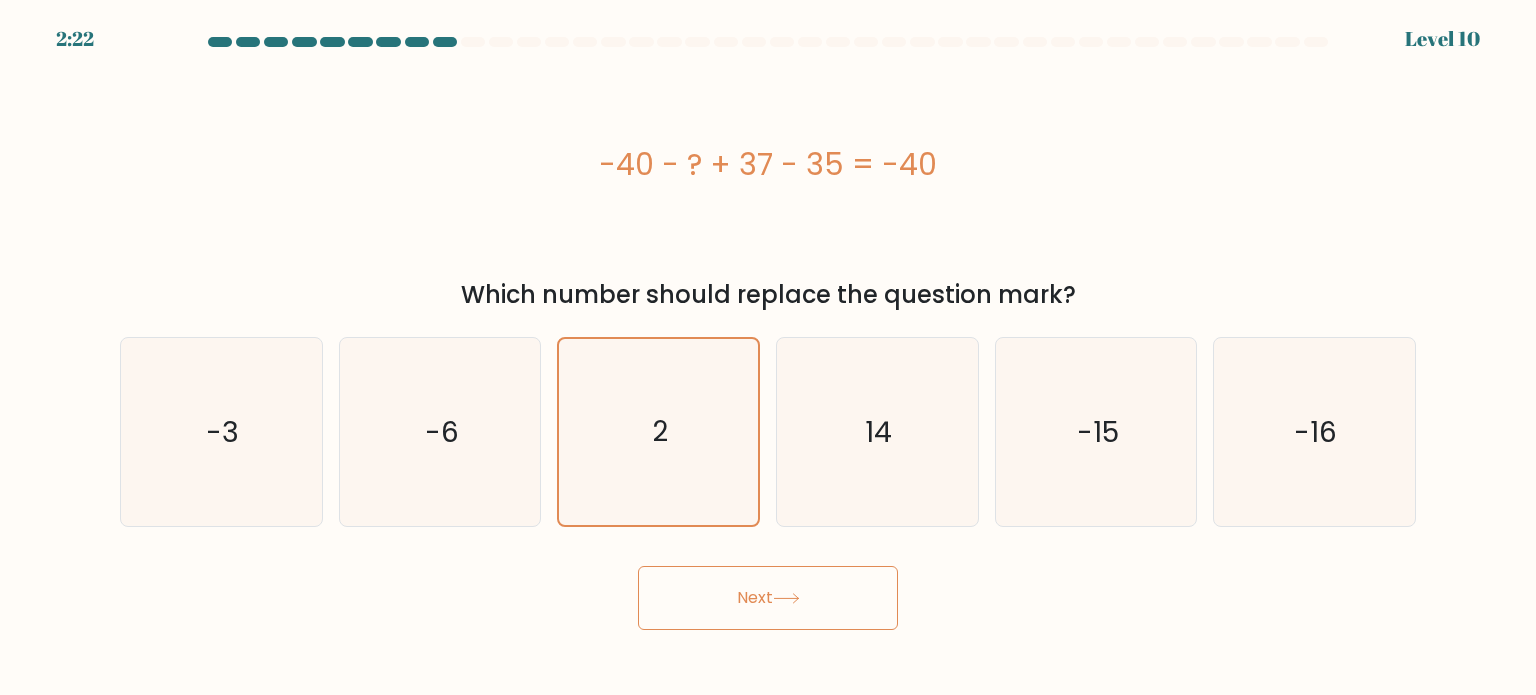drag, startPoint x: 842, startPoint y: 596, endPoint x: 738, endPoint y: 595, distance: 104.00481 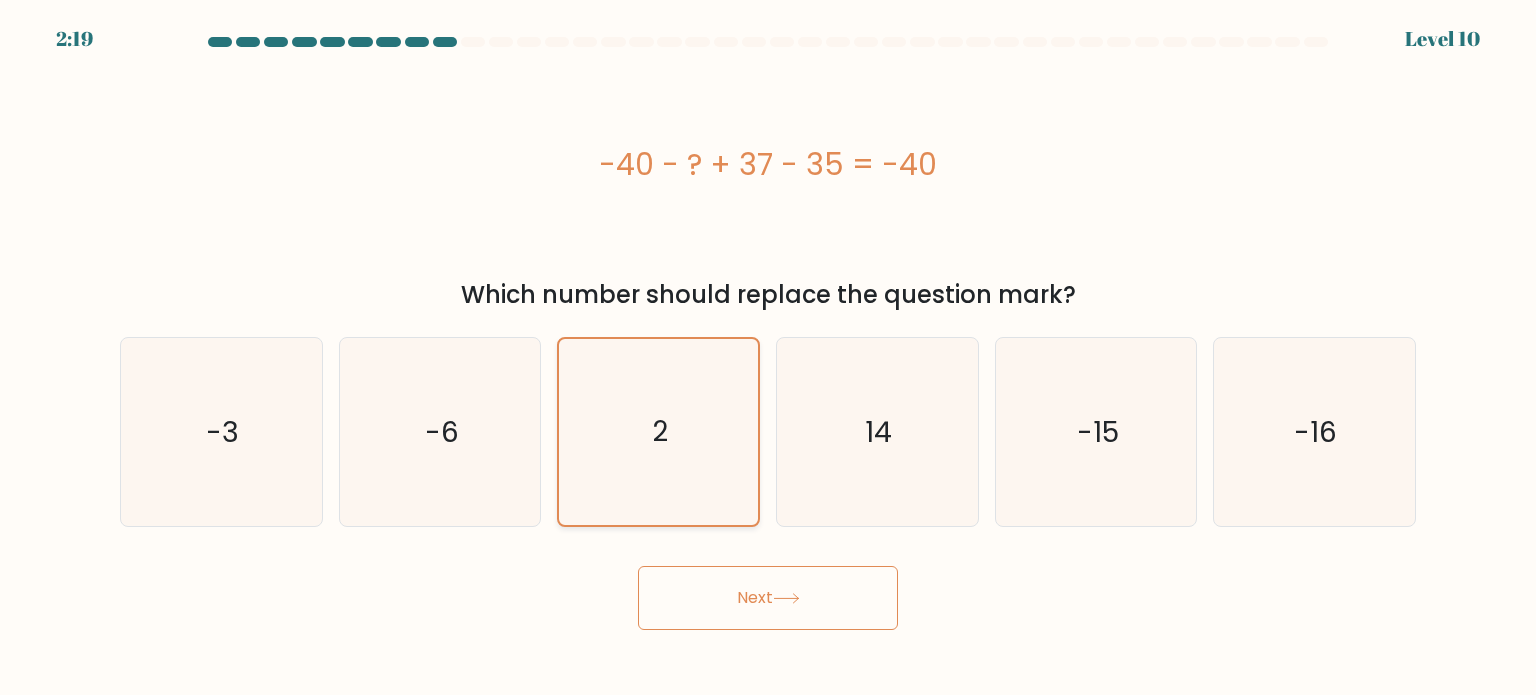 click on "2" at bounding box center (658, 432) 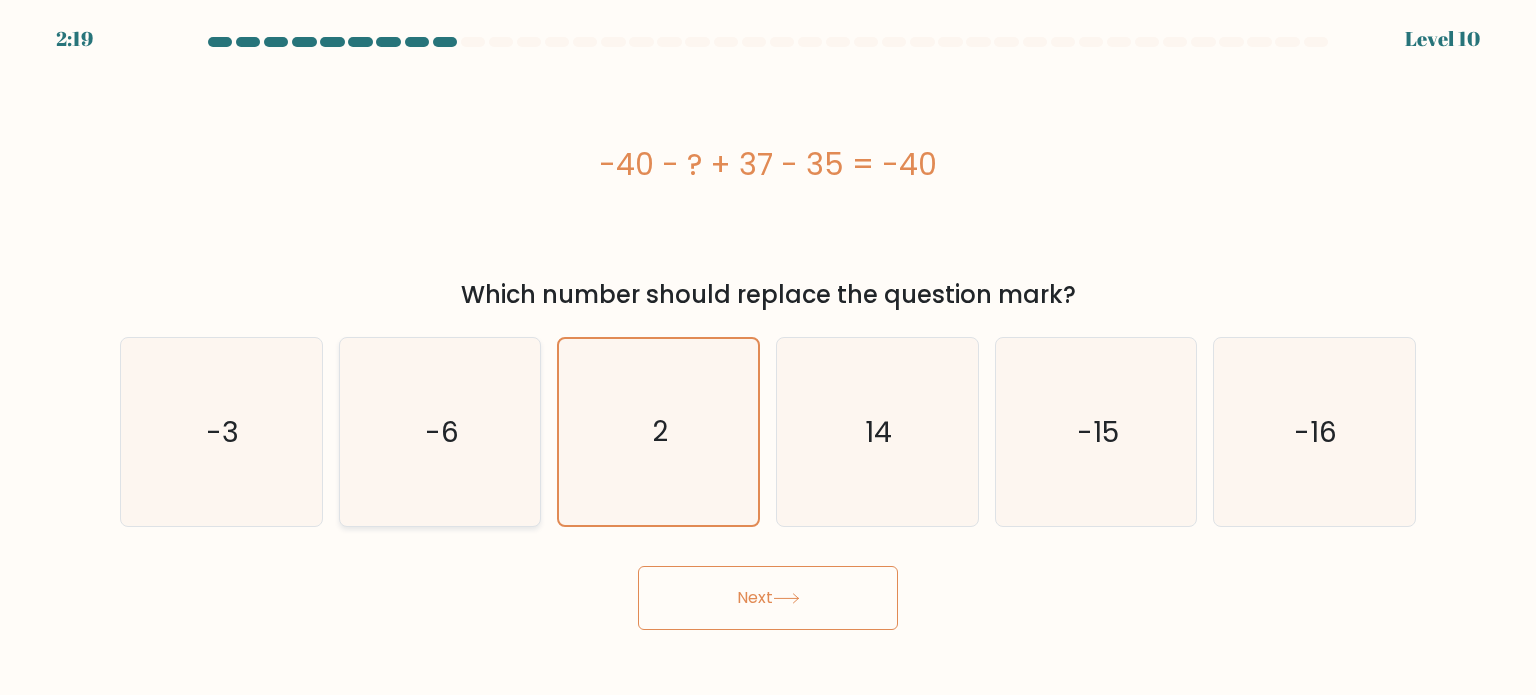 click on "-6" at bounding box center (440, 432) 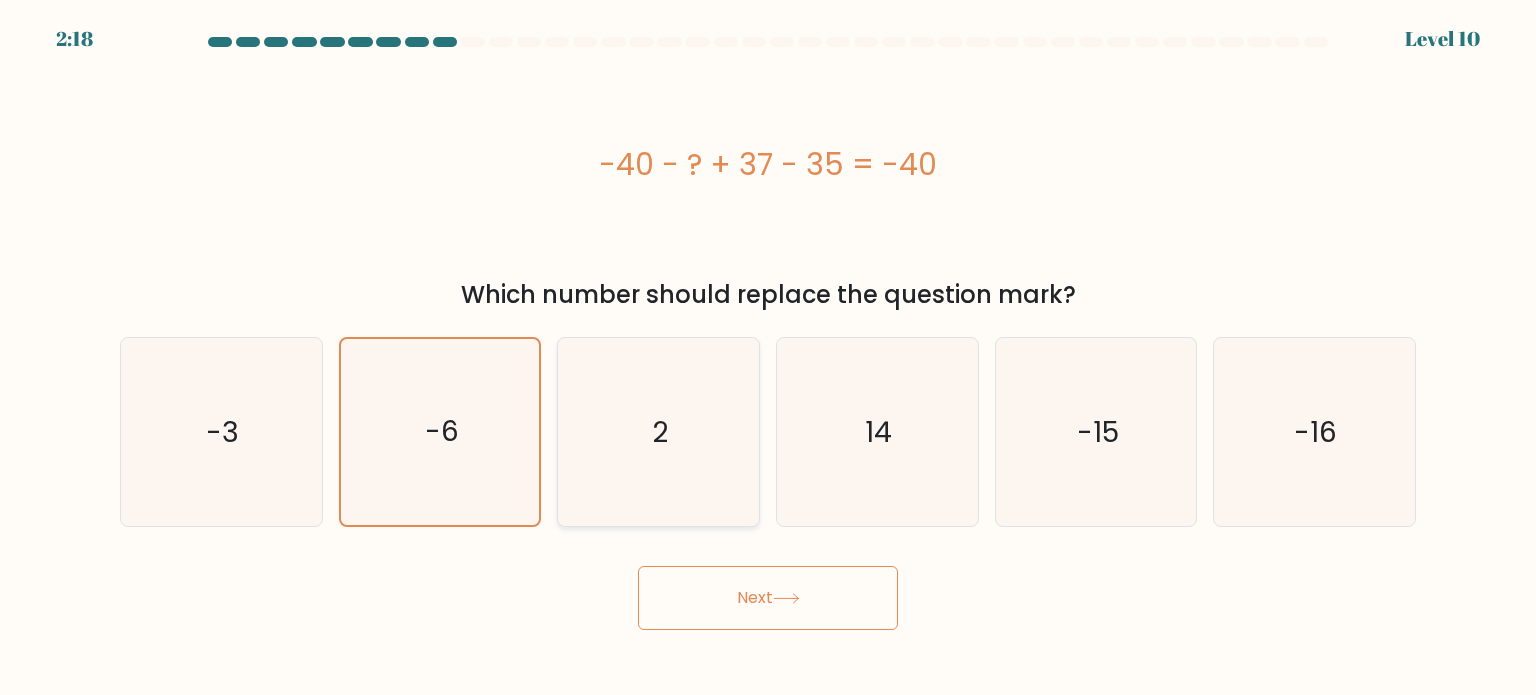click on "2" at bounding box center [658, 432] 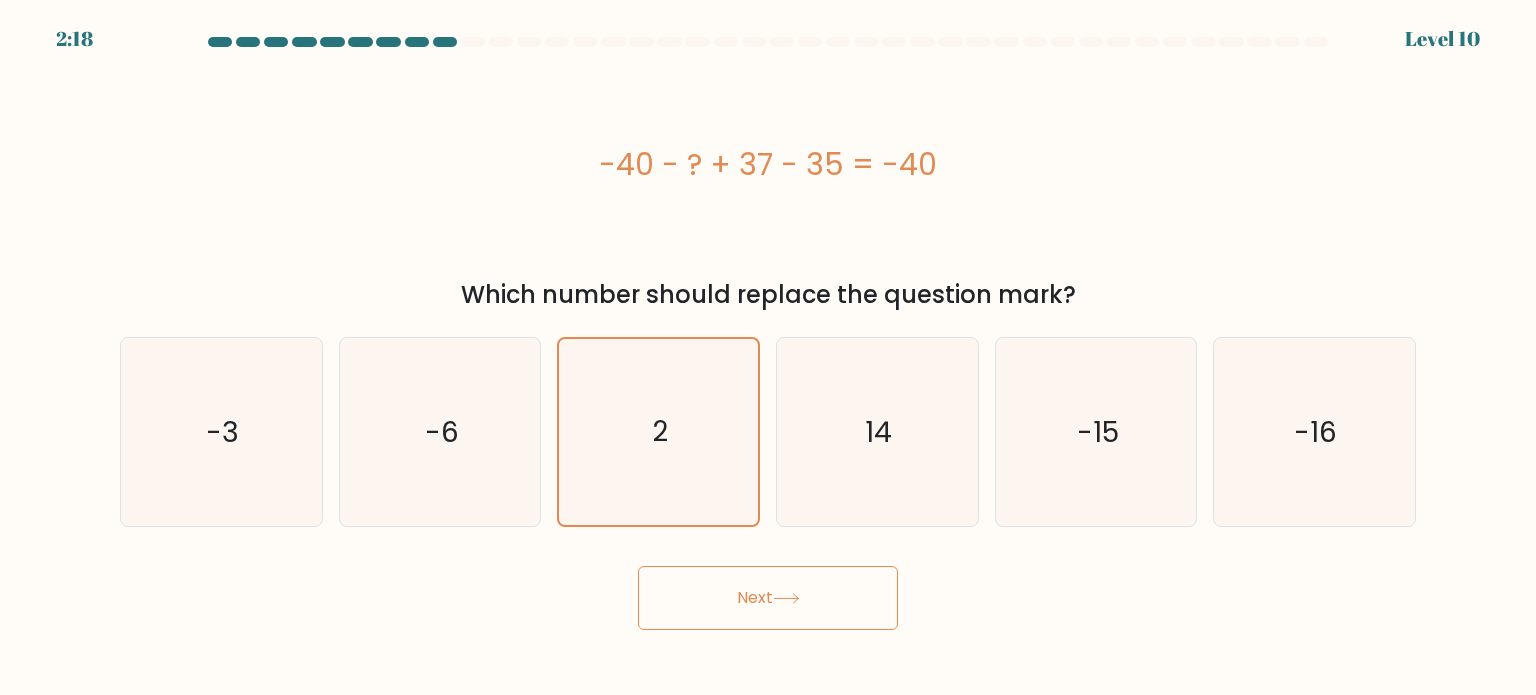 click on "Next" at bounding box center (768, 598) 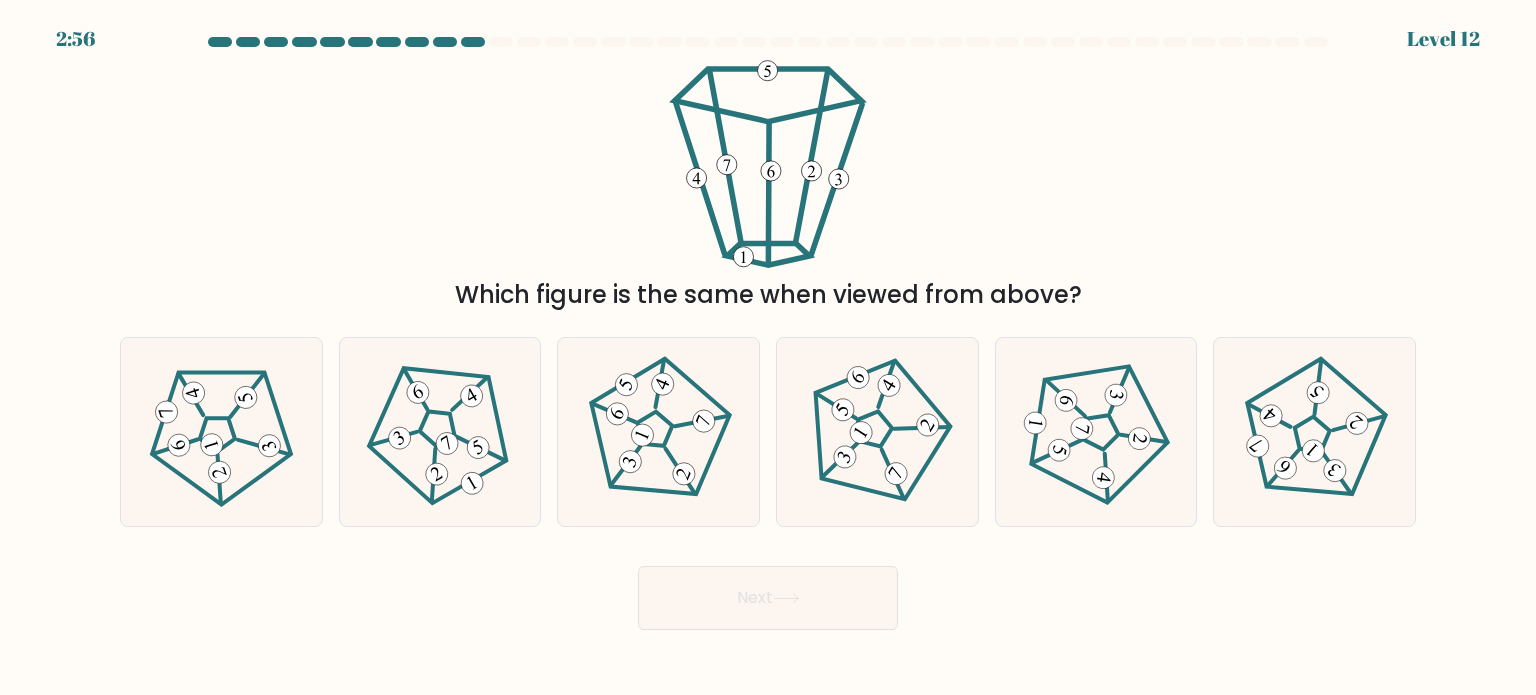 click on "Which figure is the same when viewed from above?" at bounding box center (768, 186) 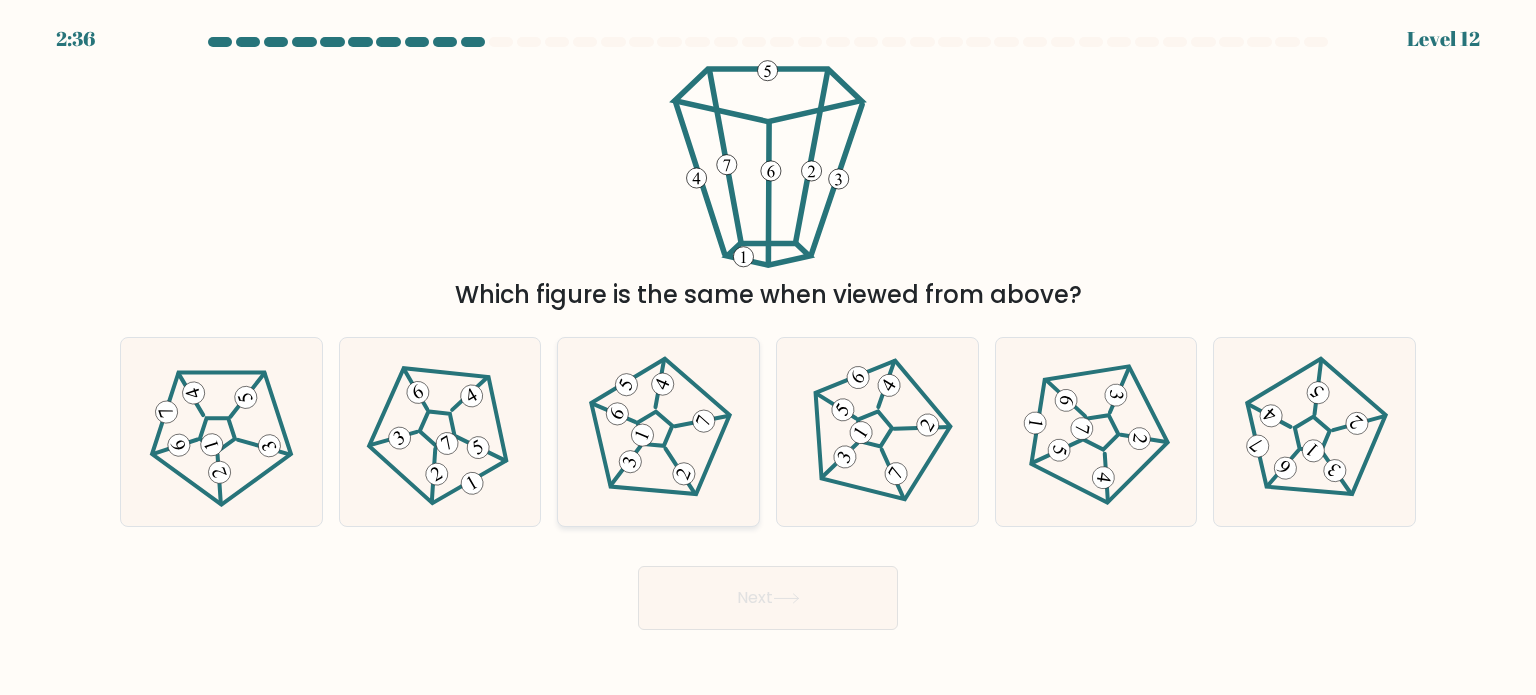 click at bounding box center (642, 435) 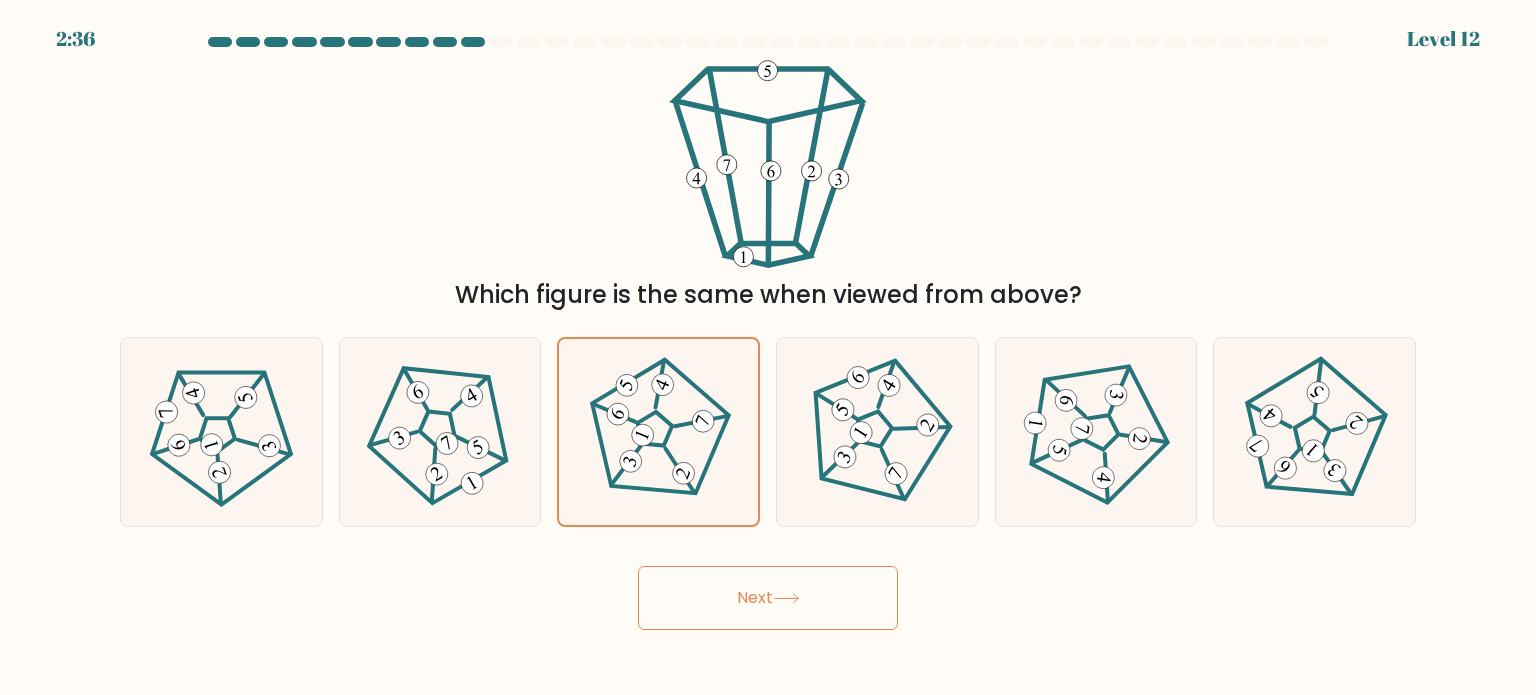 click on "Next" at bounding box center (768, 598) 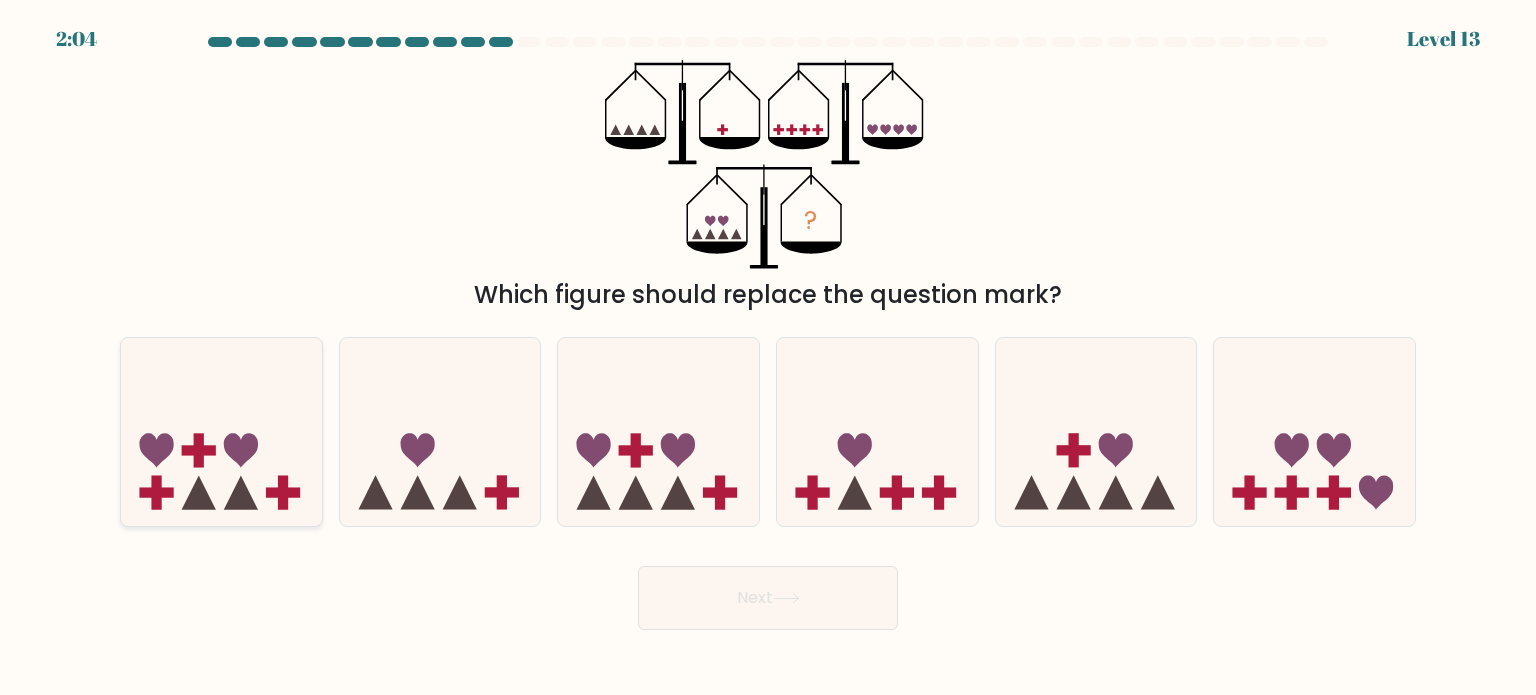 click at bounding box center [221, 432] 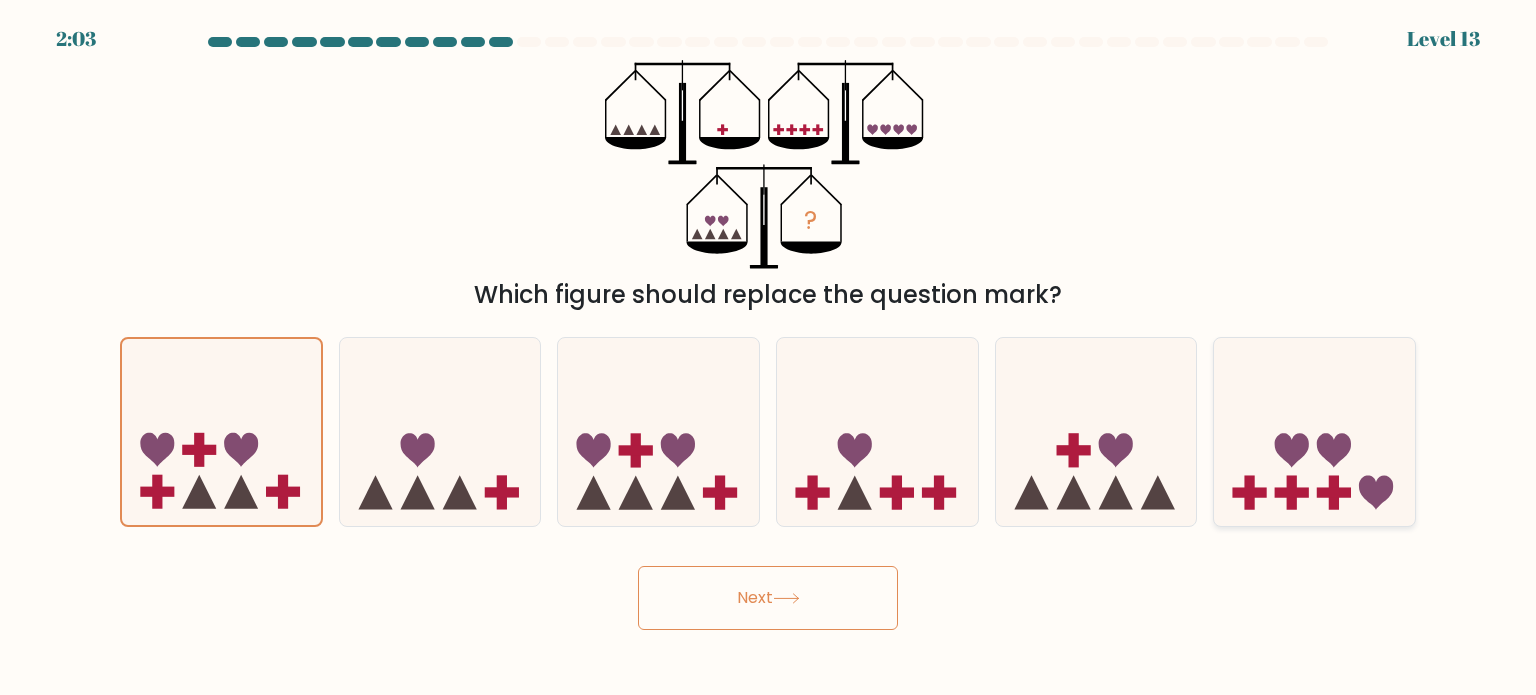 drag, startPoint x: 1256, startPoint y: 343, endPoint x: 1286, endPoint y: 355, distance: 32.31099 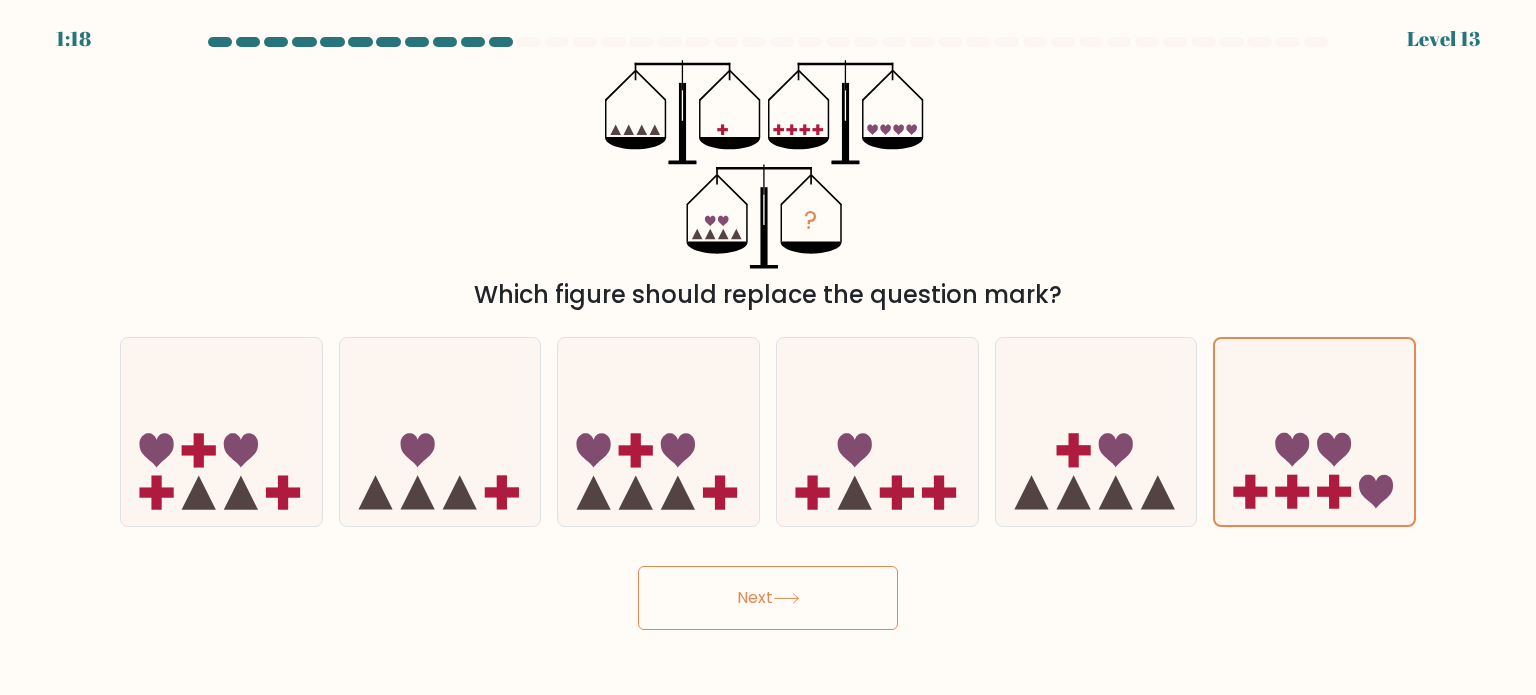 click on "?
Which figure should replace the question mark?" at bounding box center (768, 186) 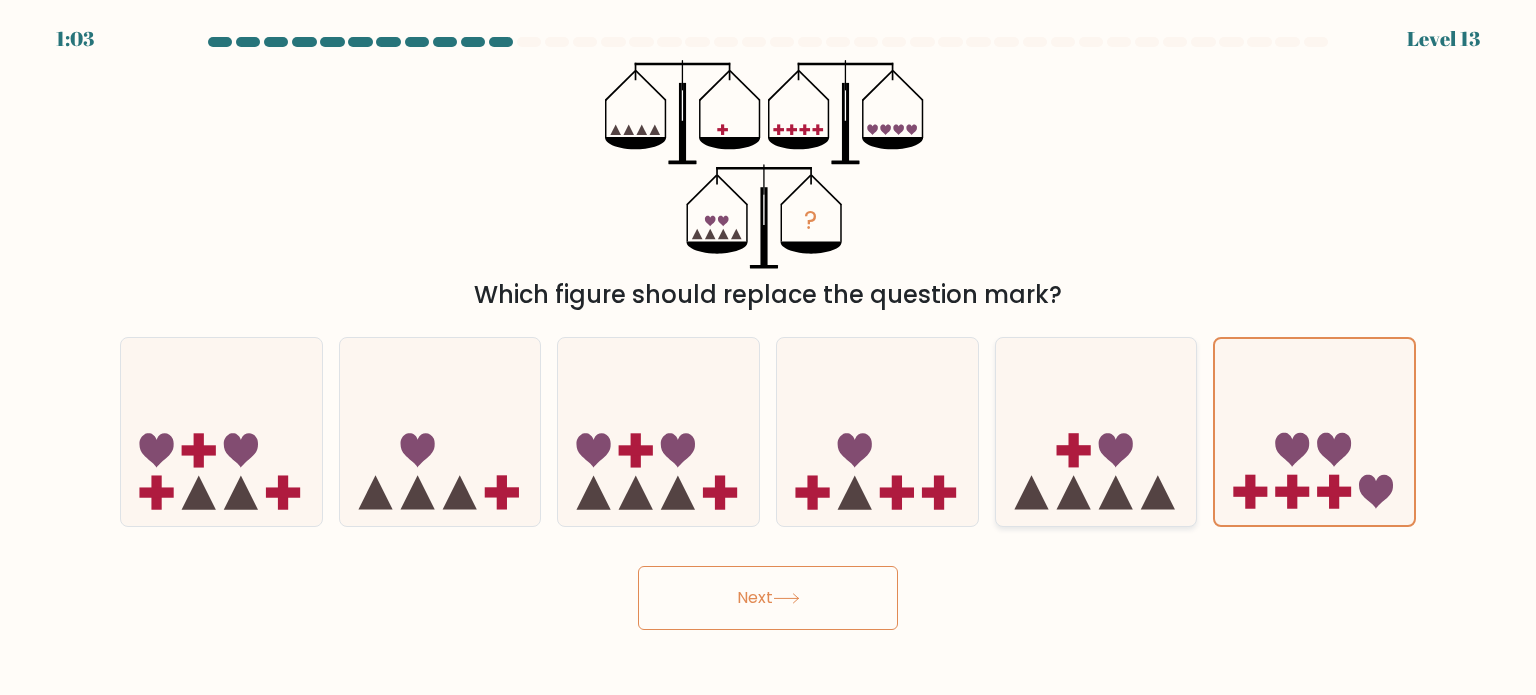 click at bounding box center [1096, 432] 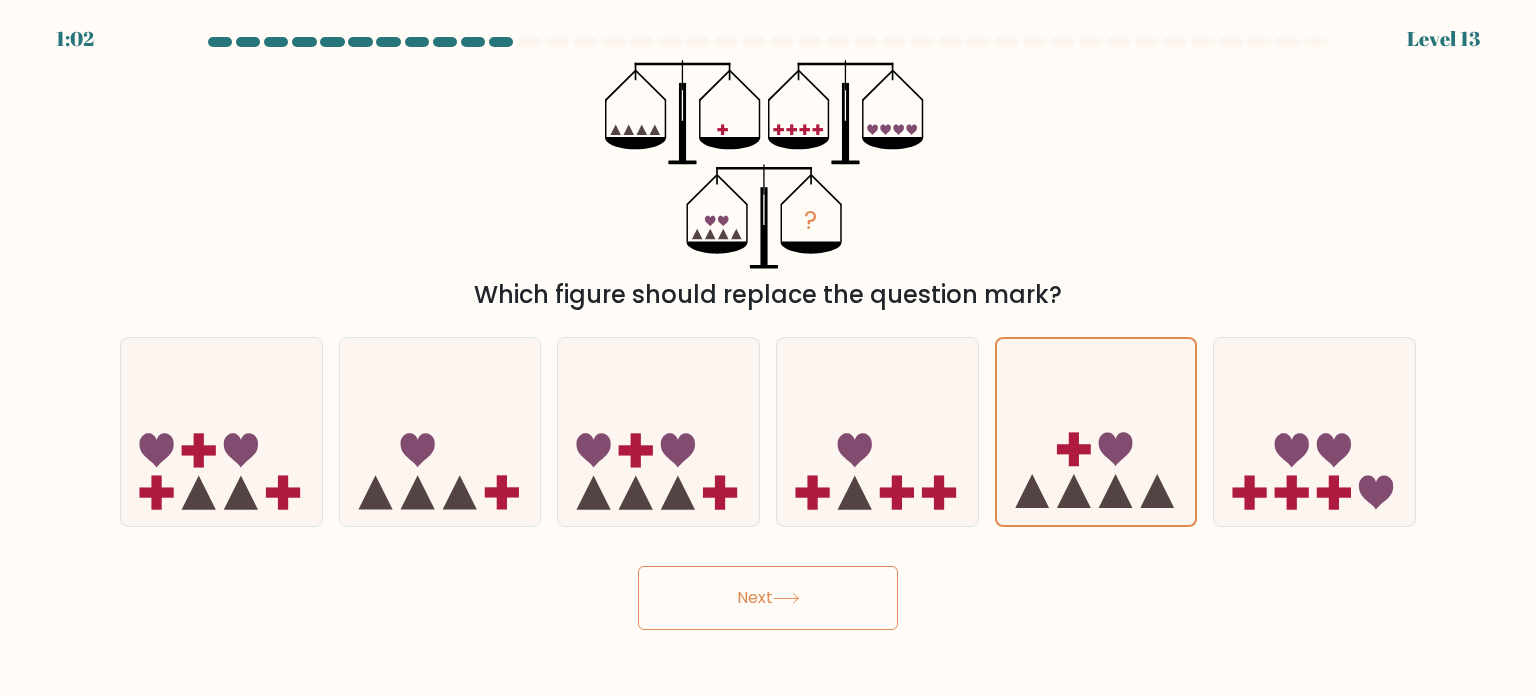 click on "Next" at bounding box center (768, 598) 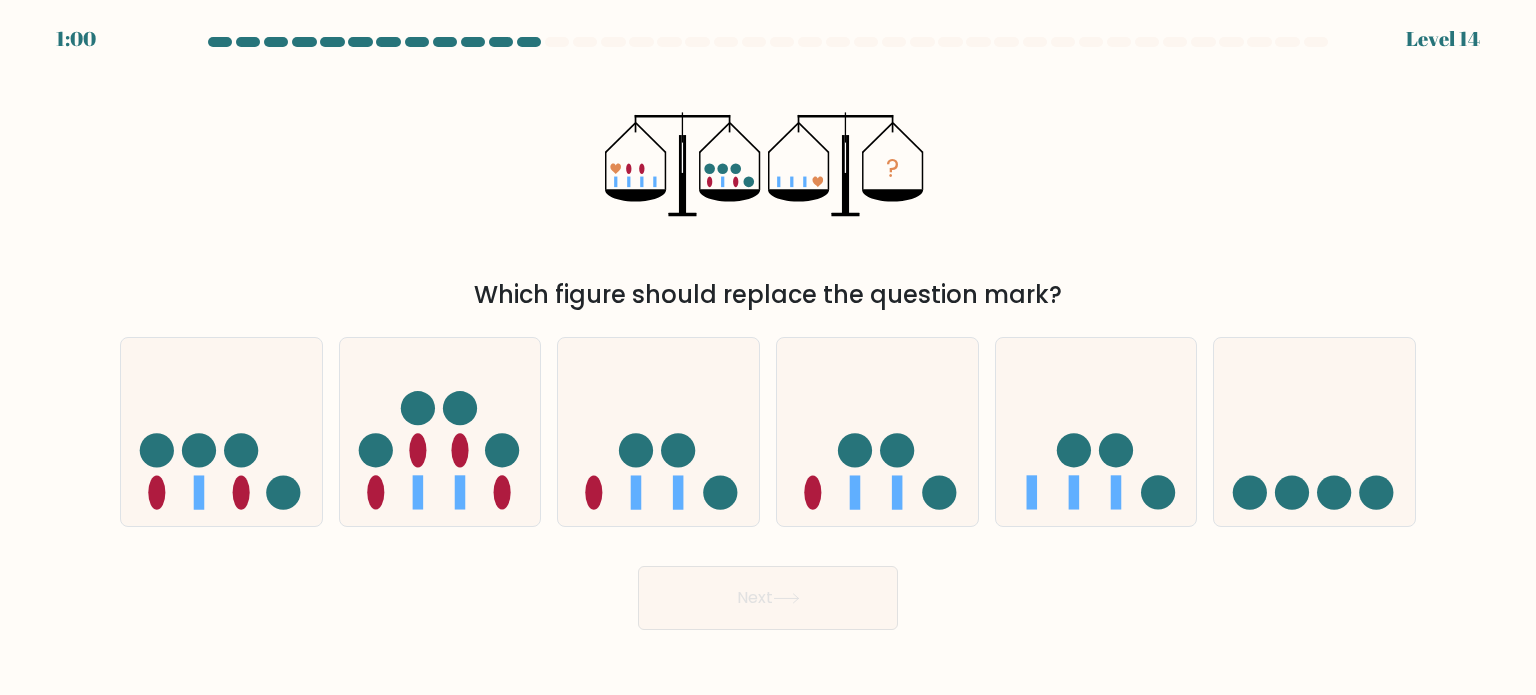 click on "Next" at bounding box center (768, 598) 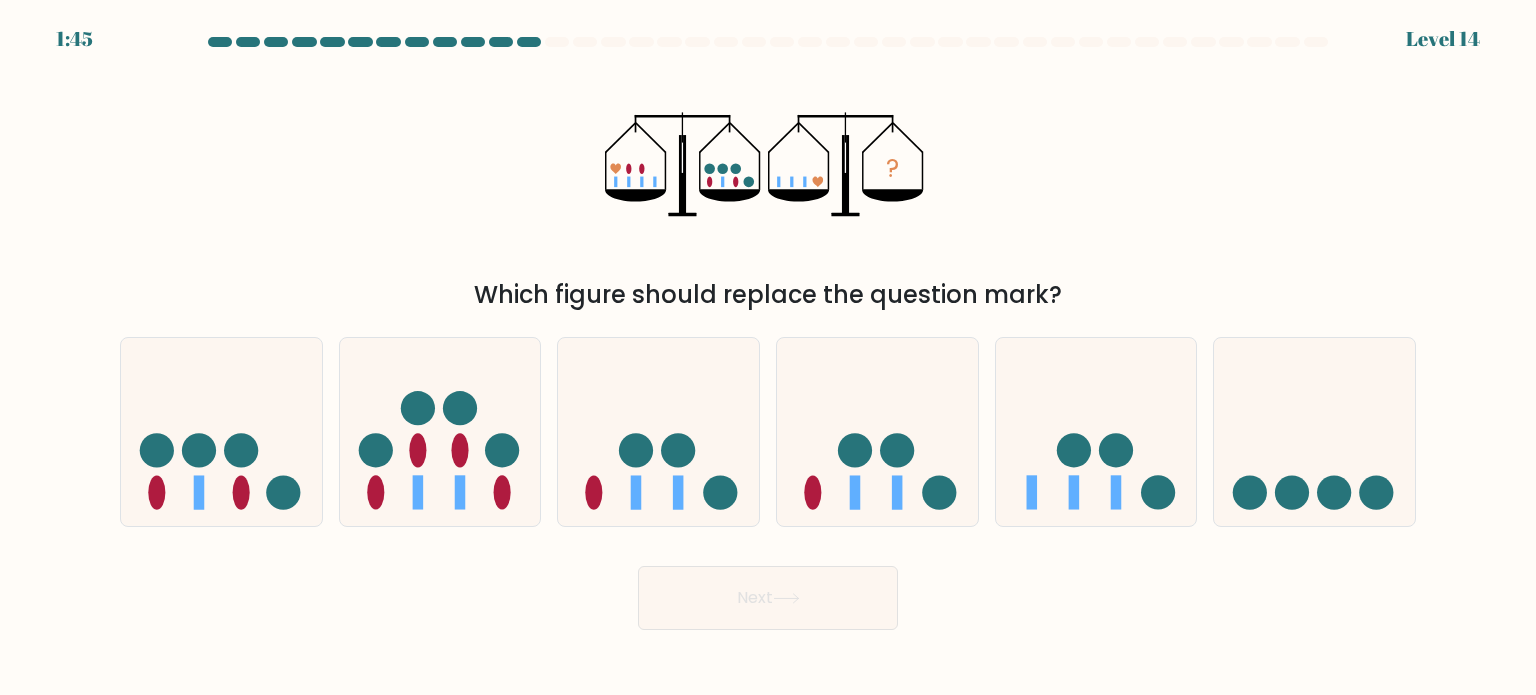 click on "Next" at bounding box center (768, 590) 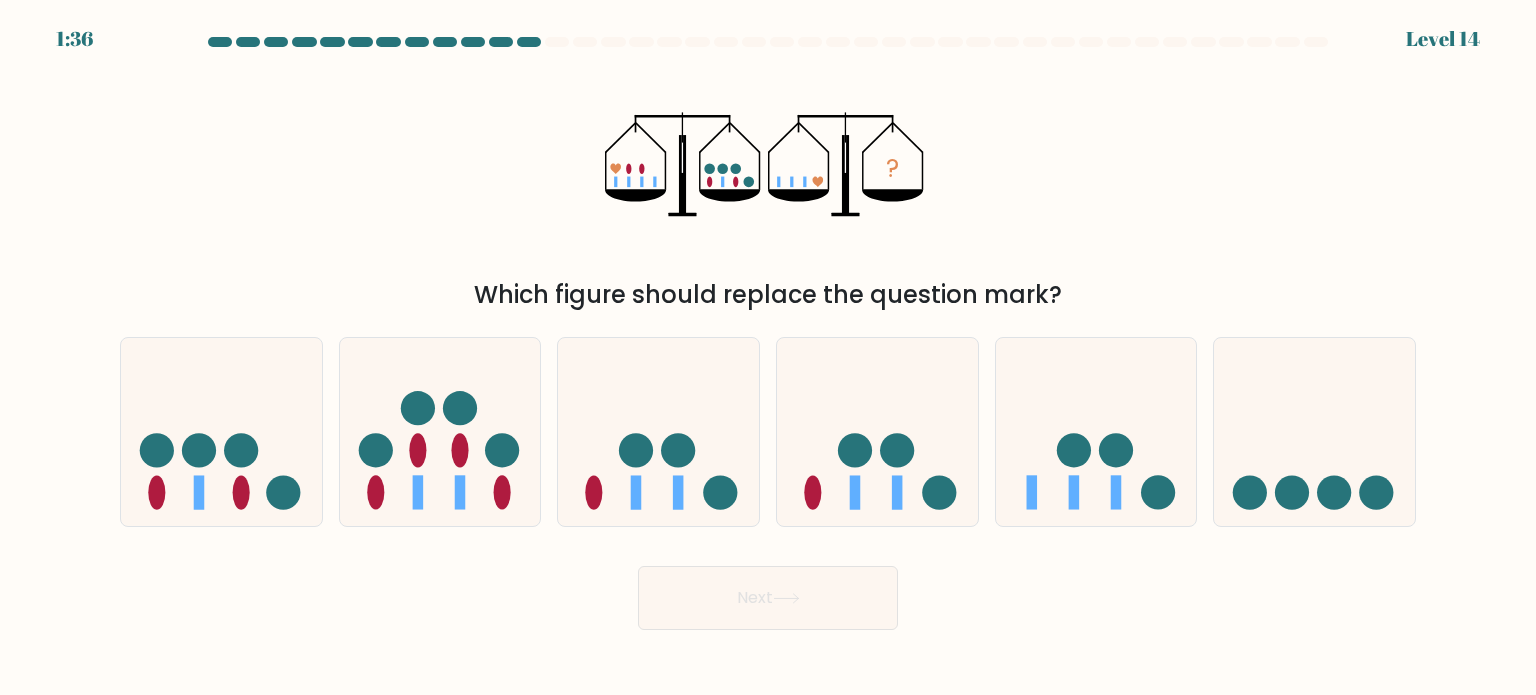 click on "?
Which figure should replace the question mark?" at bounding box center [768, 186] 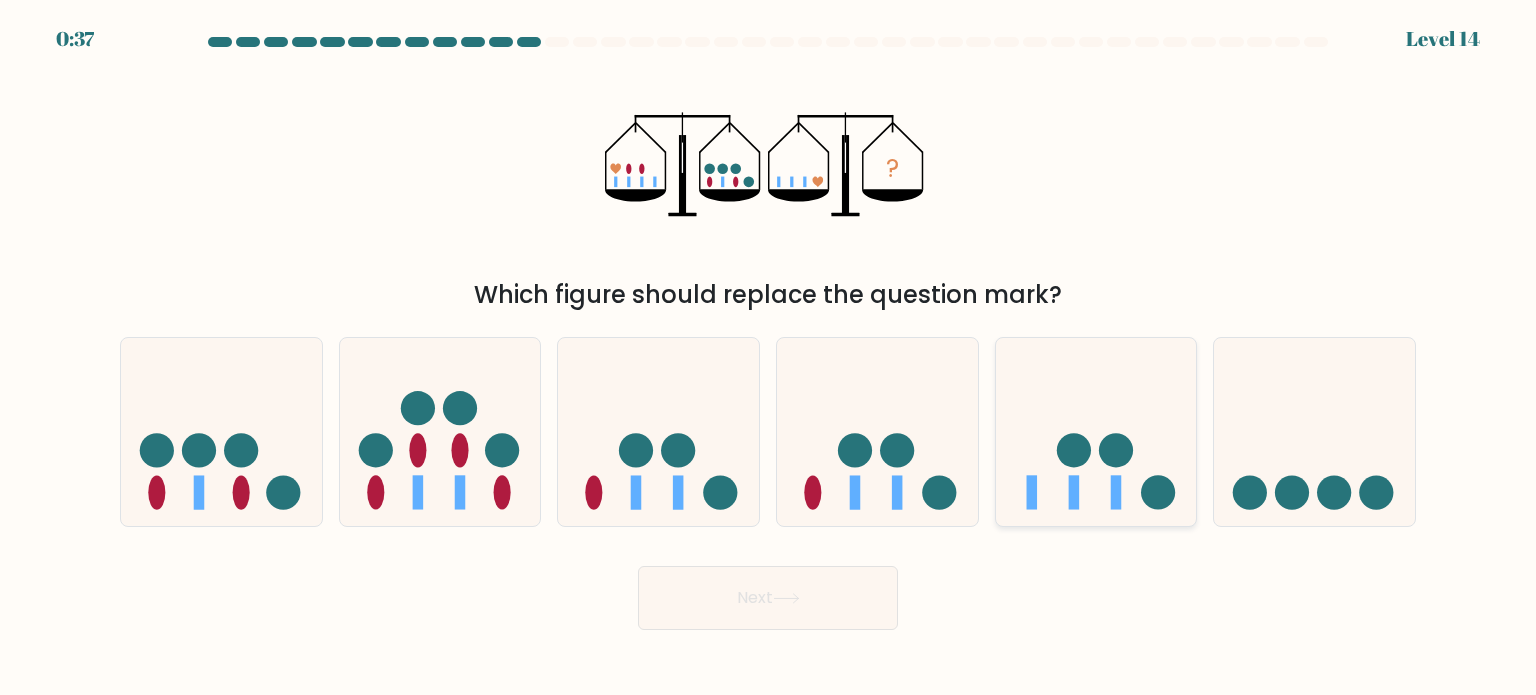 click at bounding box center [1096, 432] 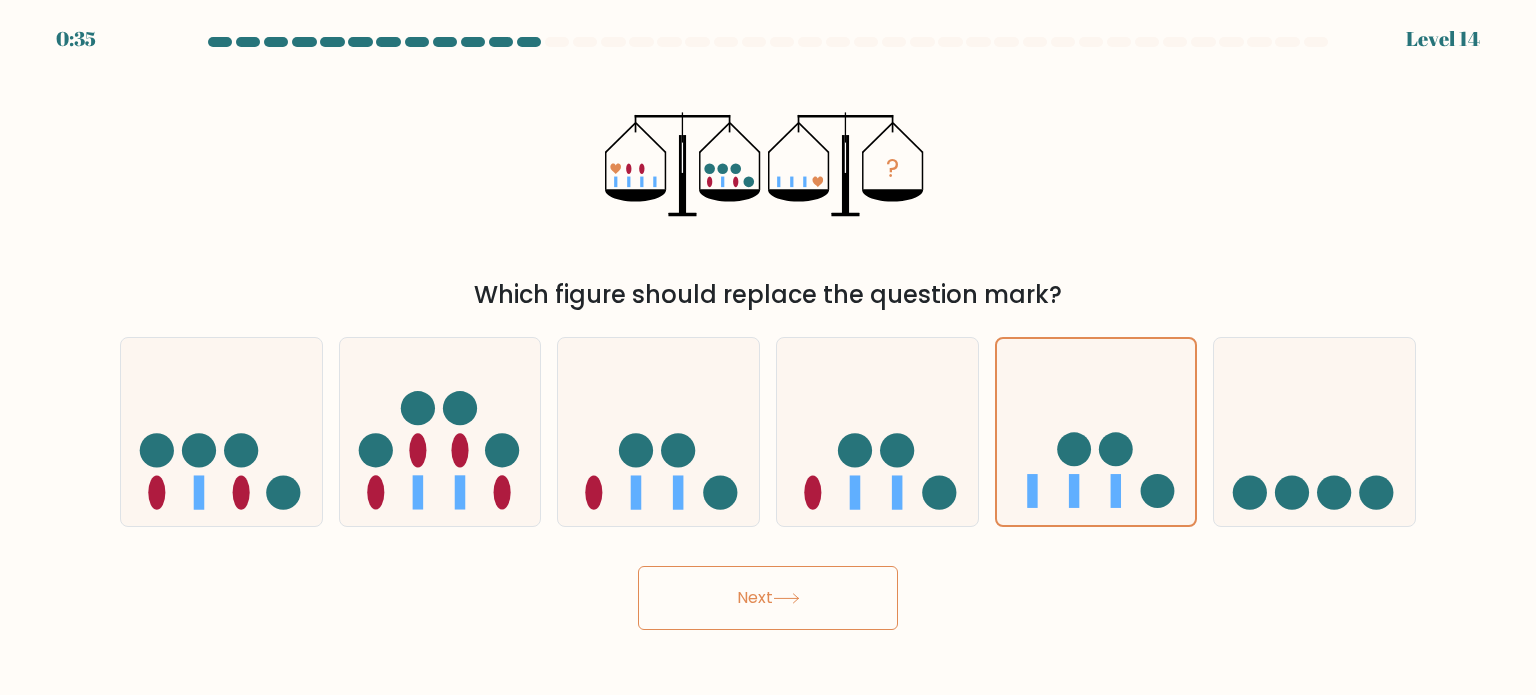 click at bounding box center [786, 598] 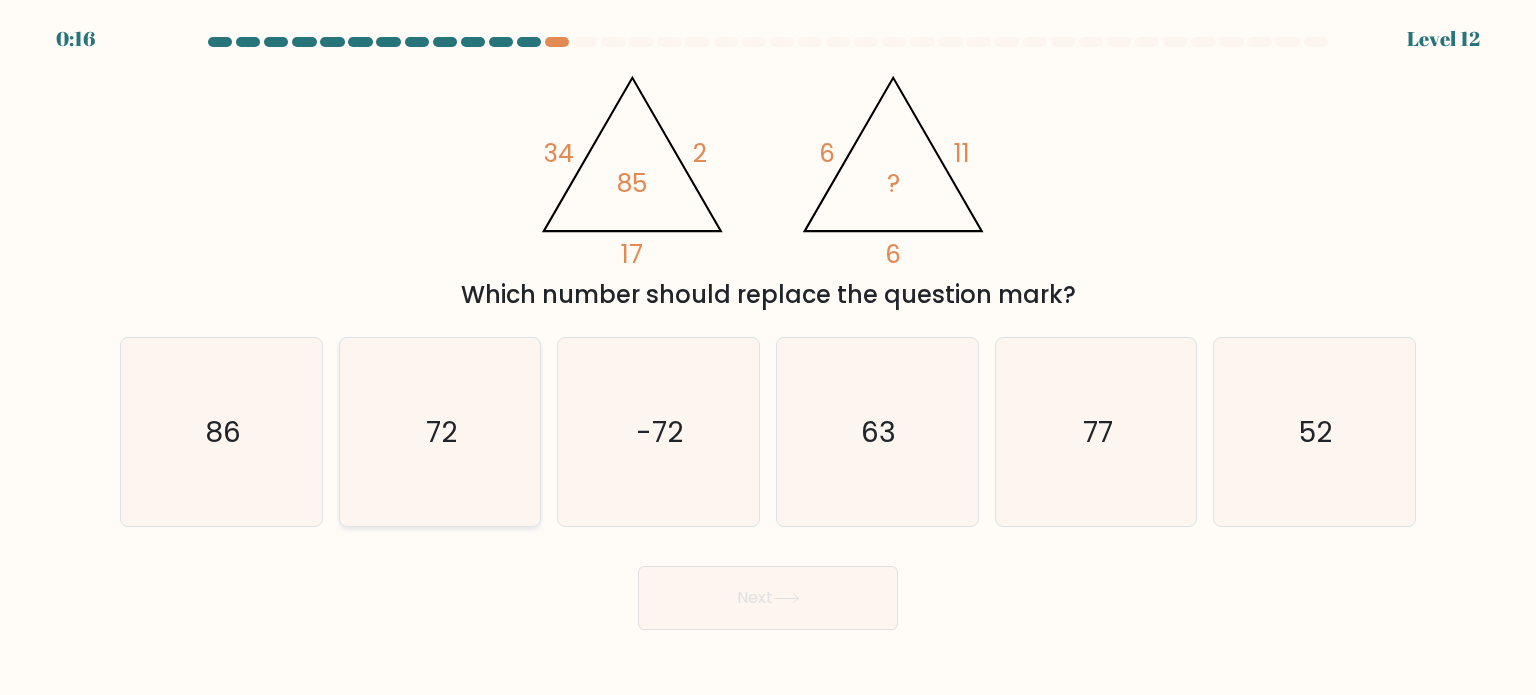 click on "72" at bounding box center [440, 432] 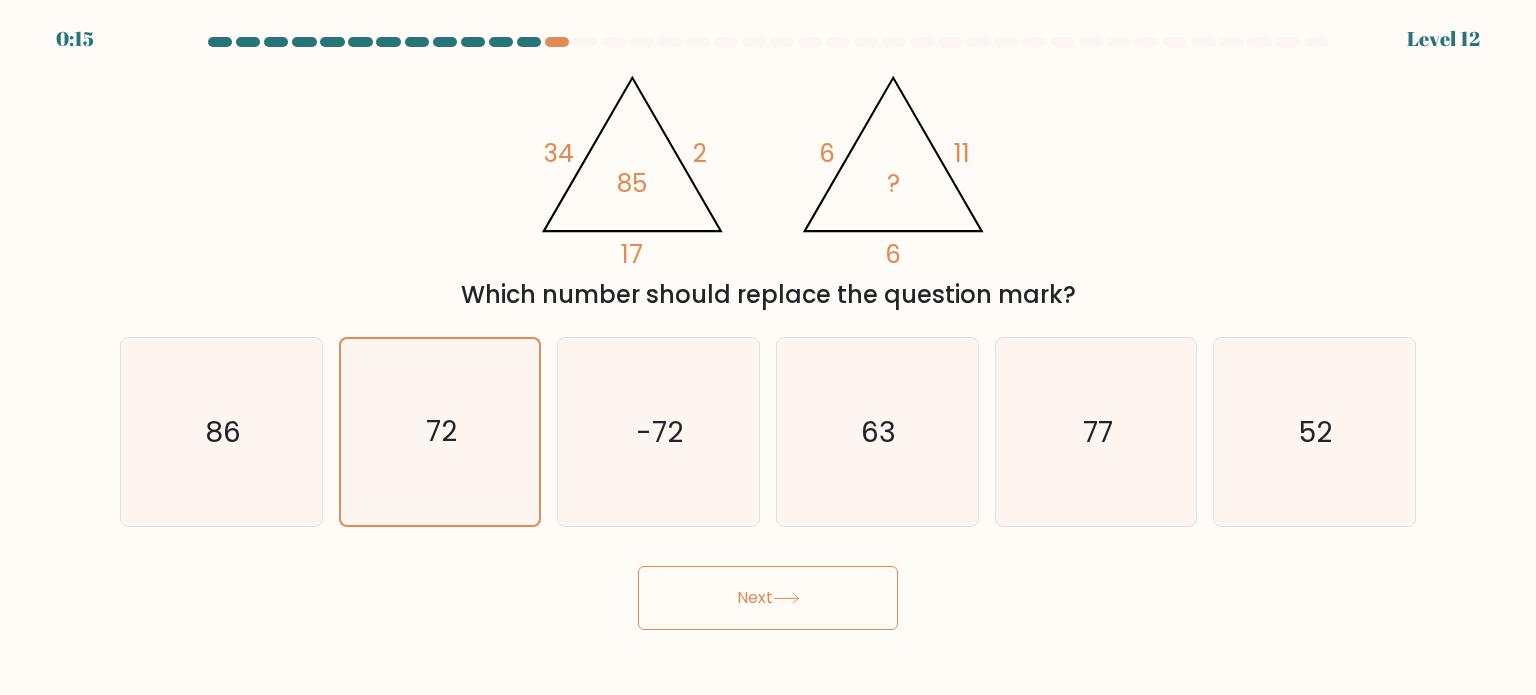 click on "Next" at bounding box center (768, 598) 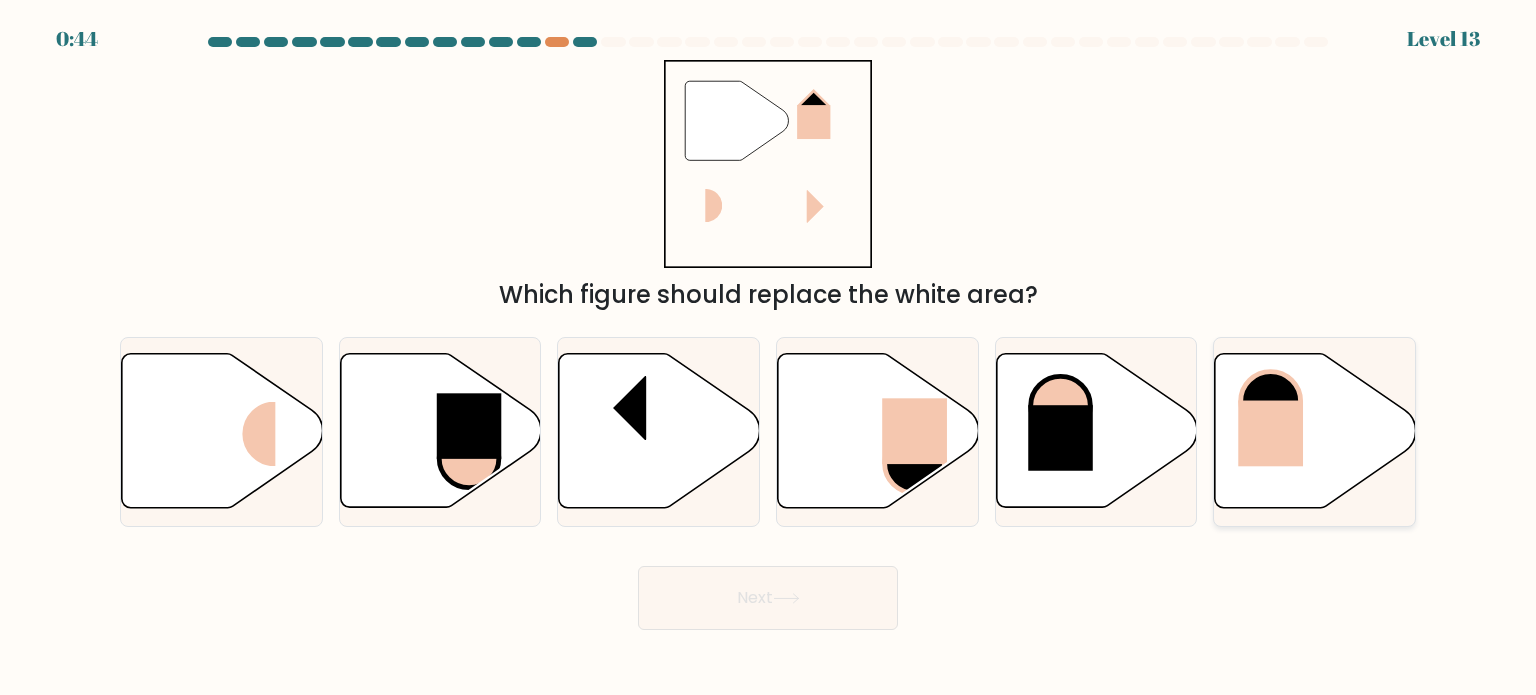 click at bounding box center [1315, 431] 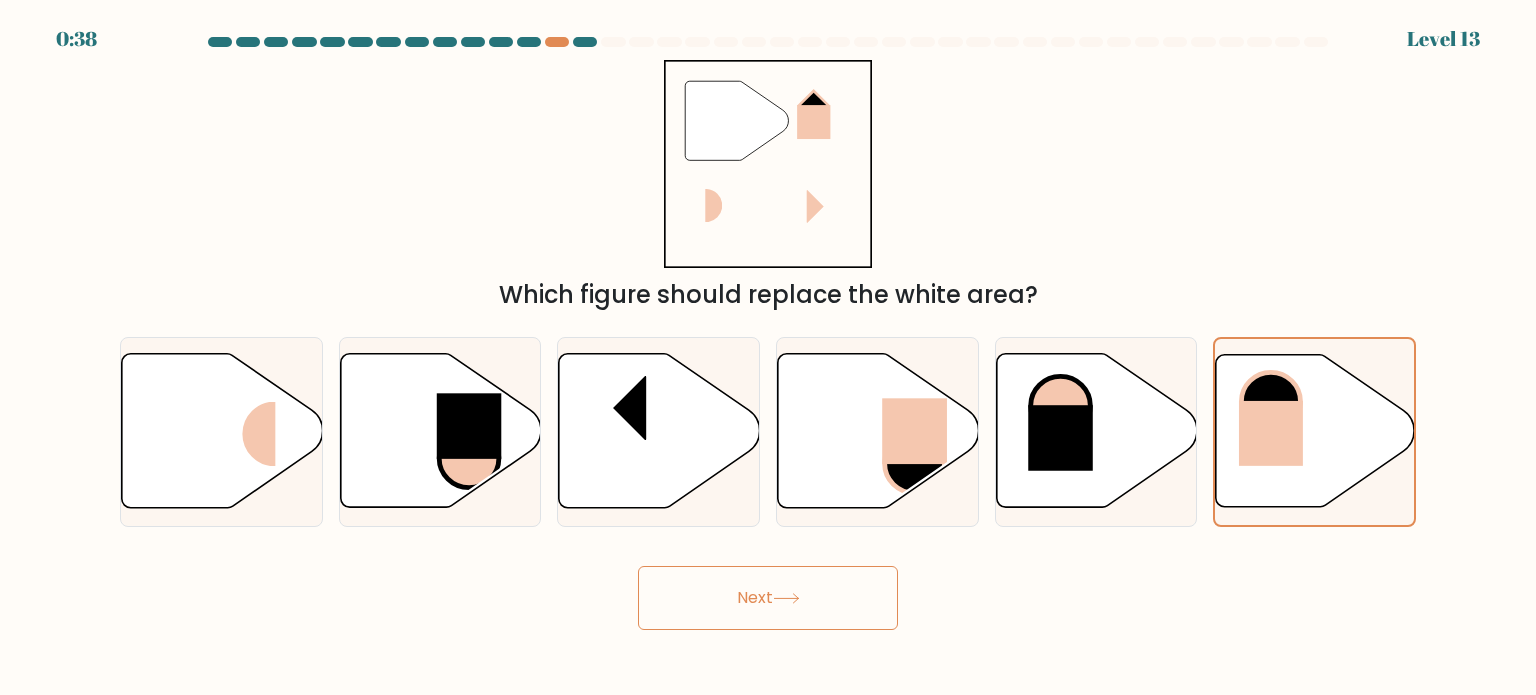 click on "Next" at bounding box center (768, 598) 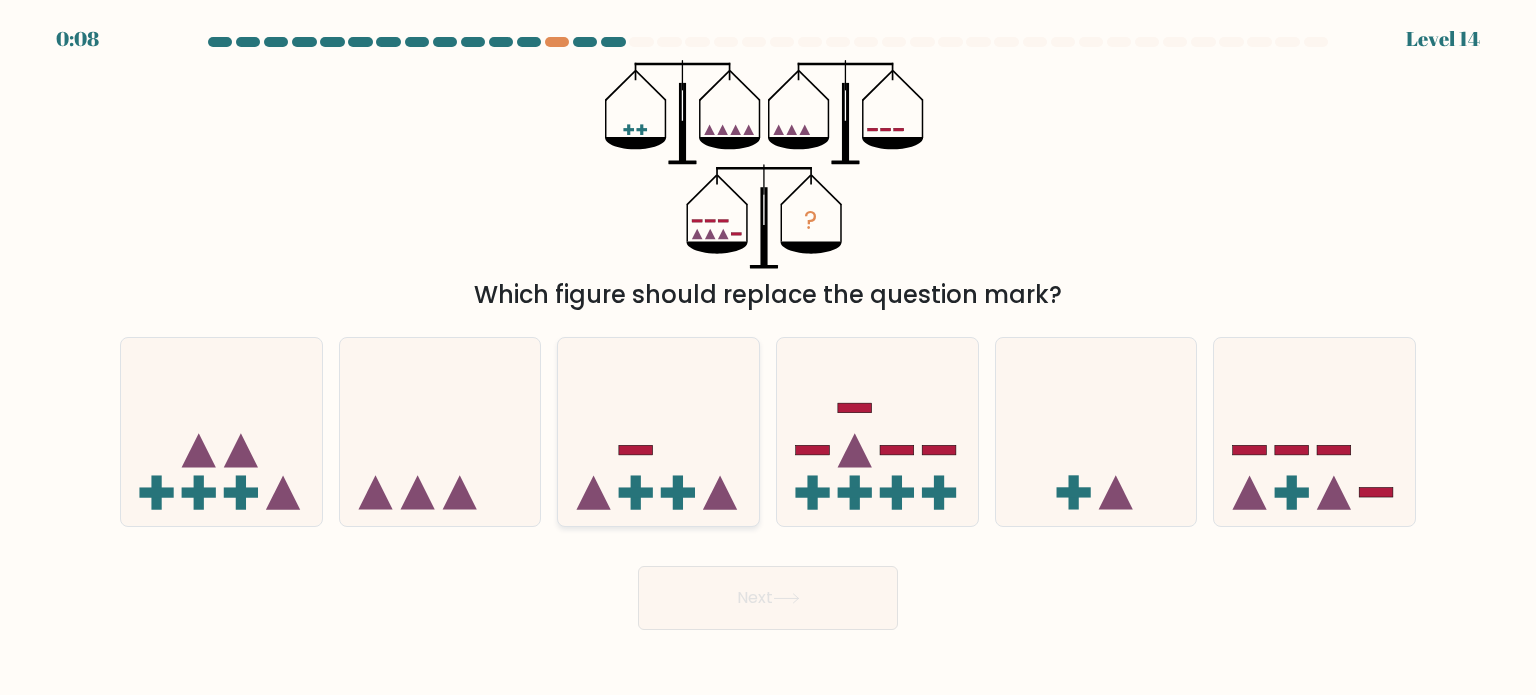 click at bounding box center [658, 432] 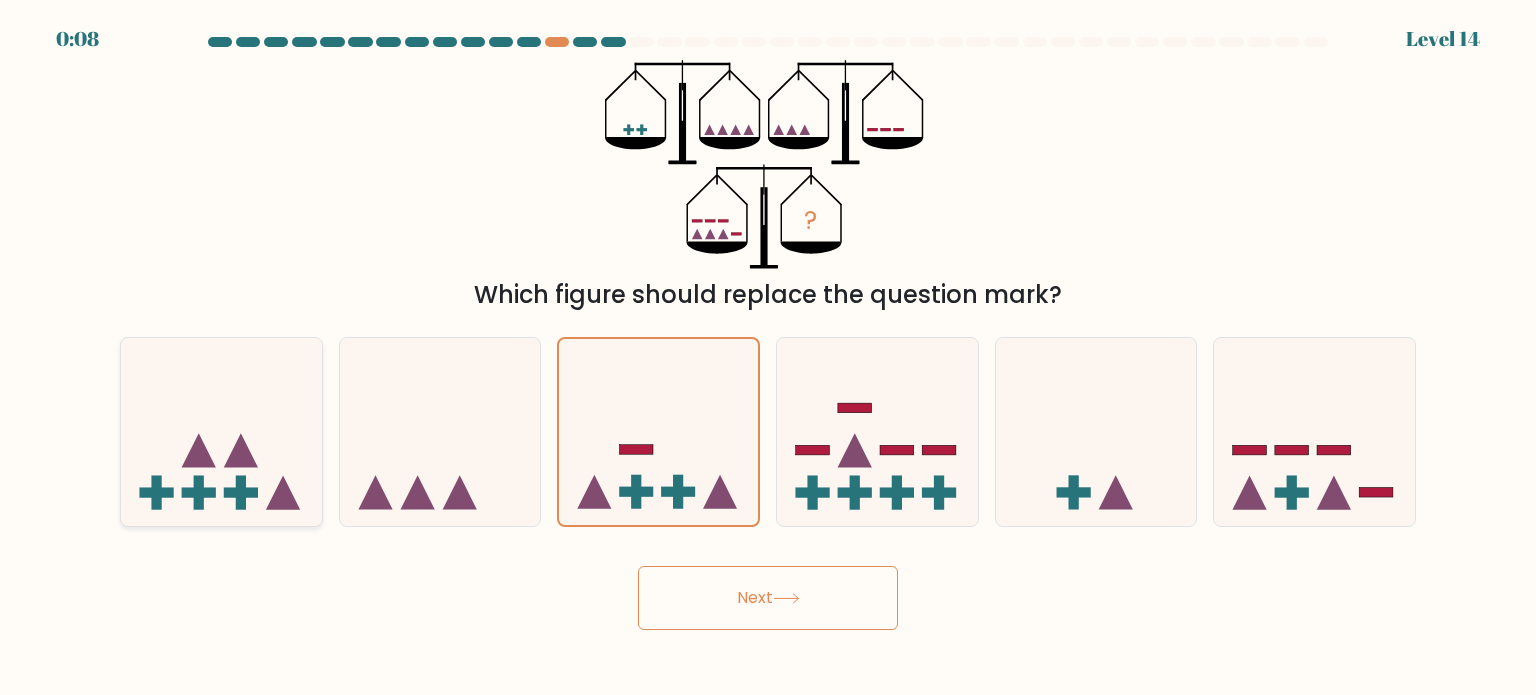 click at bounding box center [221, 432] 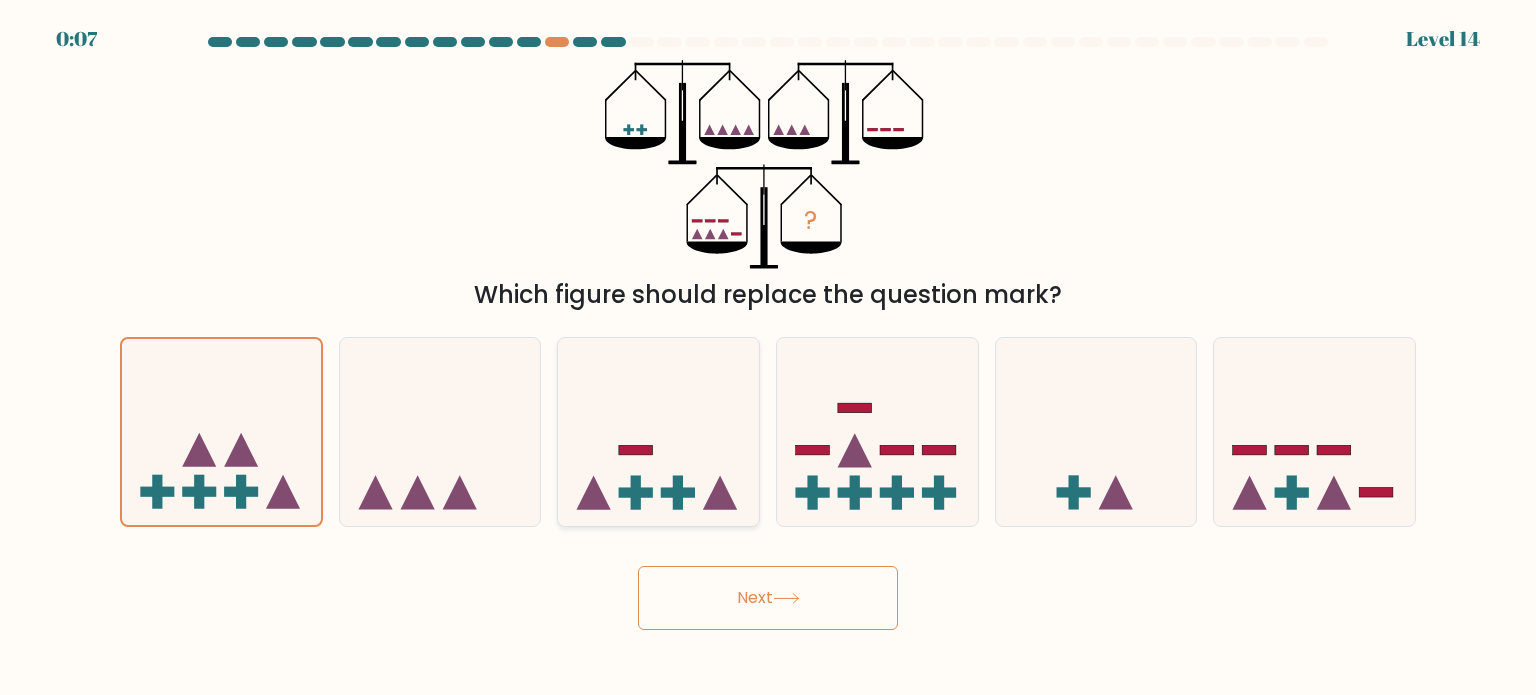 click at bounding box center (658, 432) 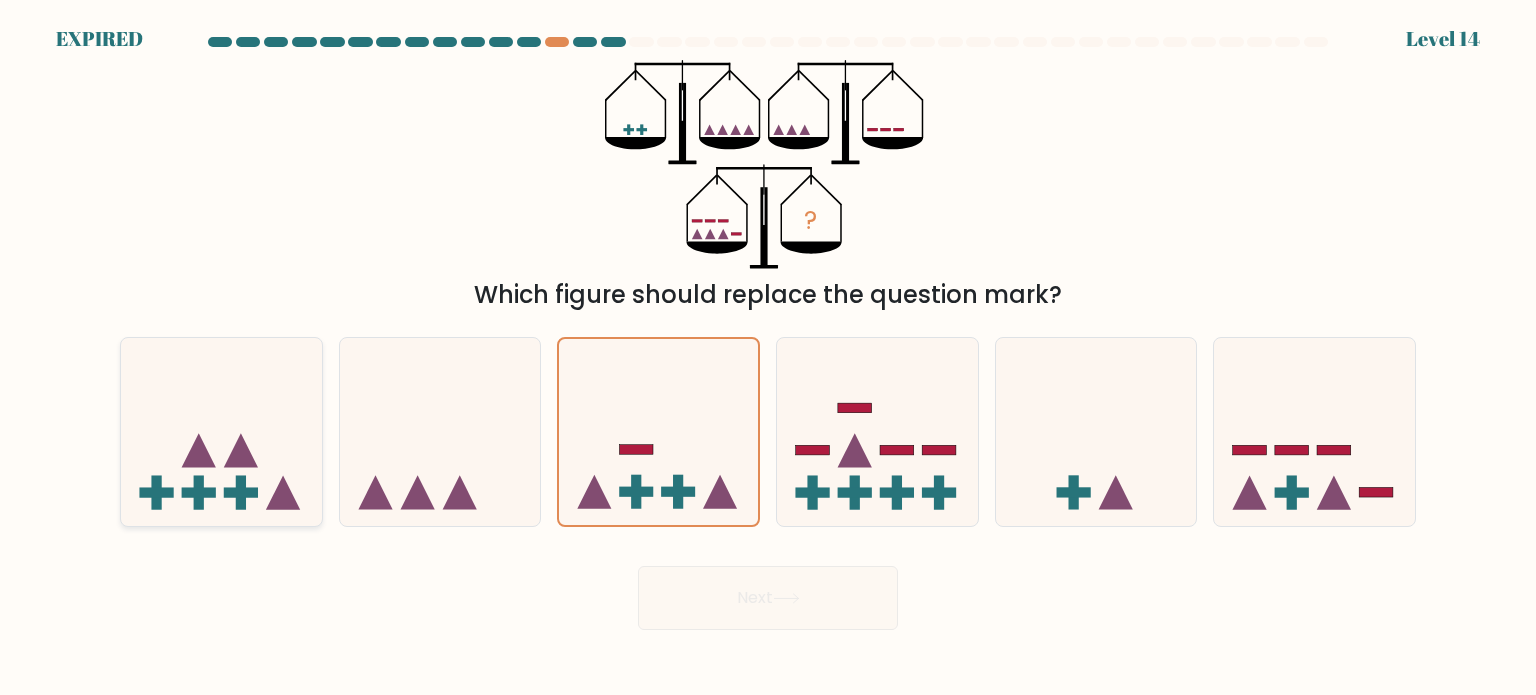 click at bounding box center [221, 432] 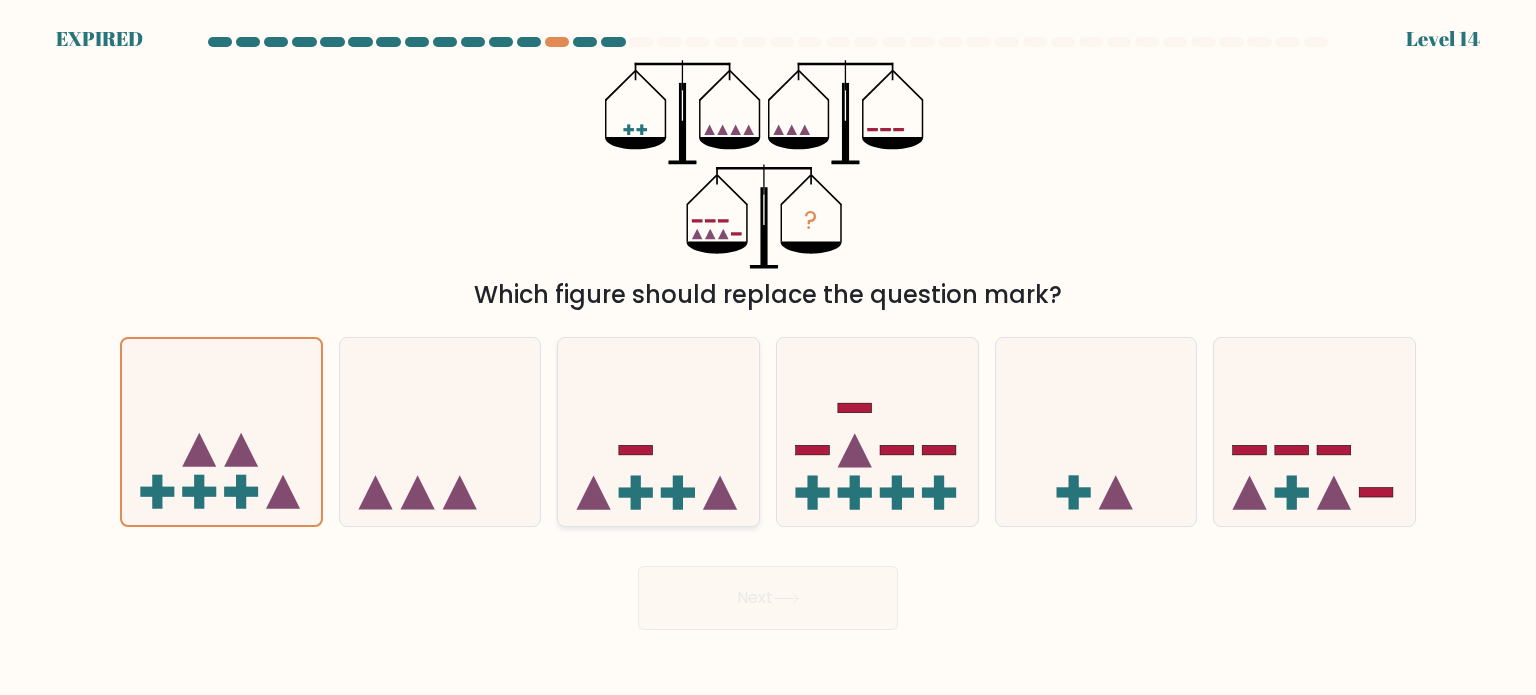 click at bounding box center [658, 432] 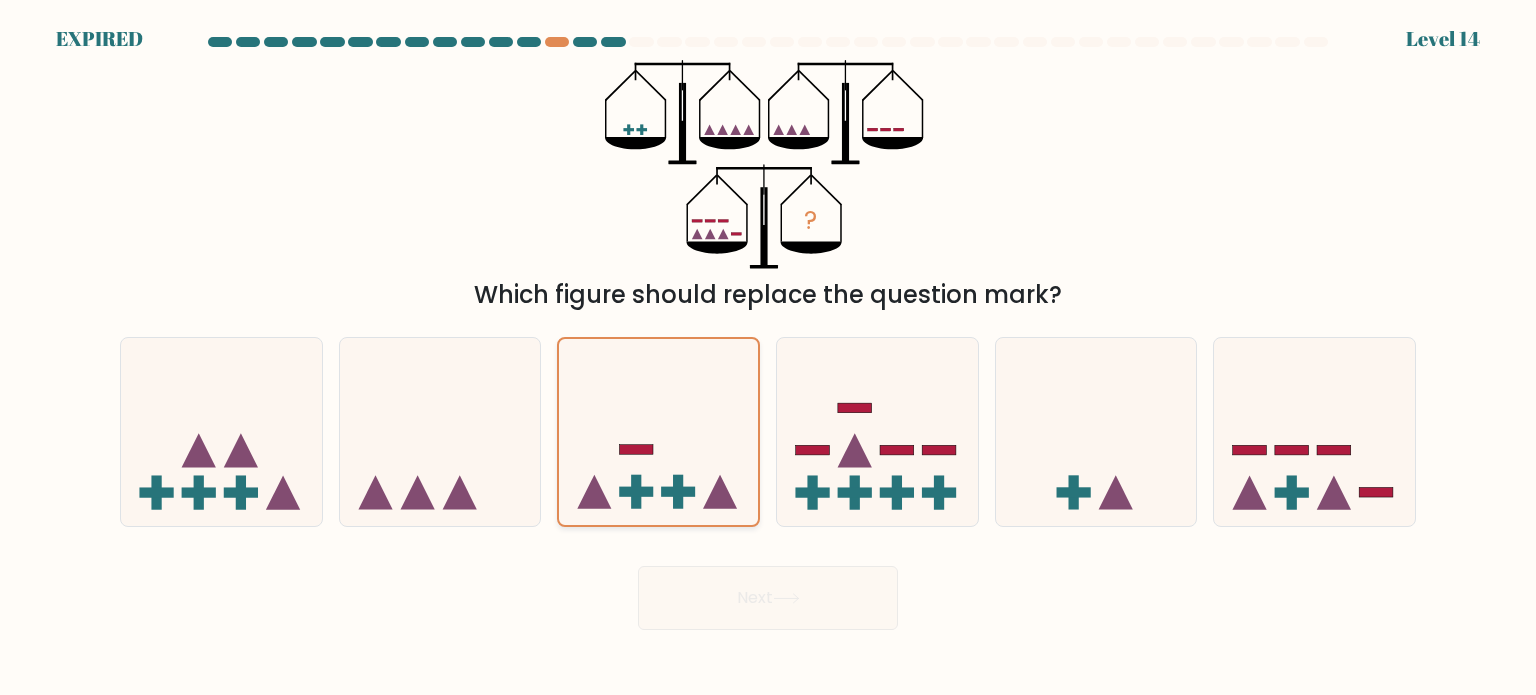 click at bounding box center (658, 431) 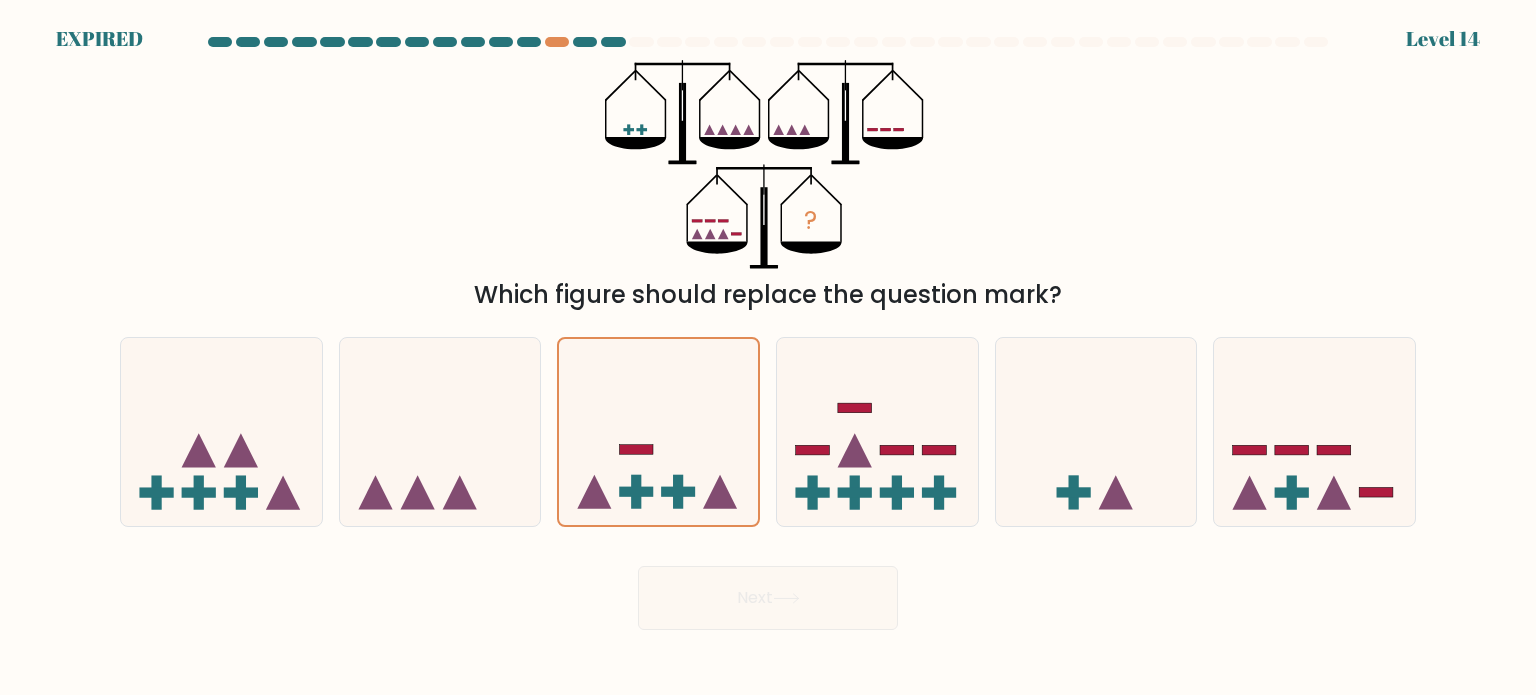 click on "?
Which figure should replace the question mark?" at bounding box center (768, 186) 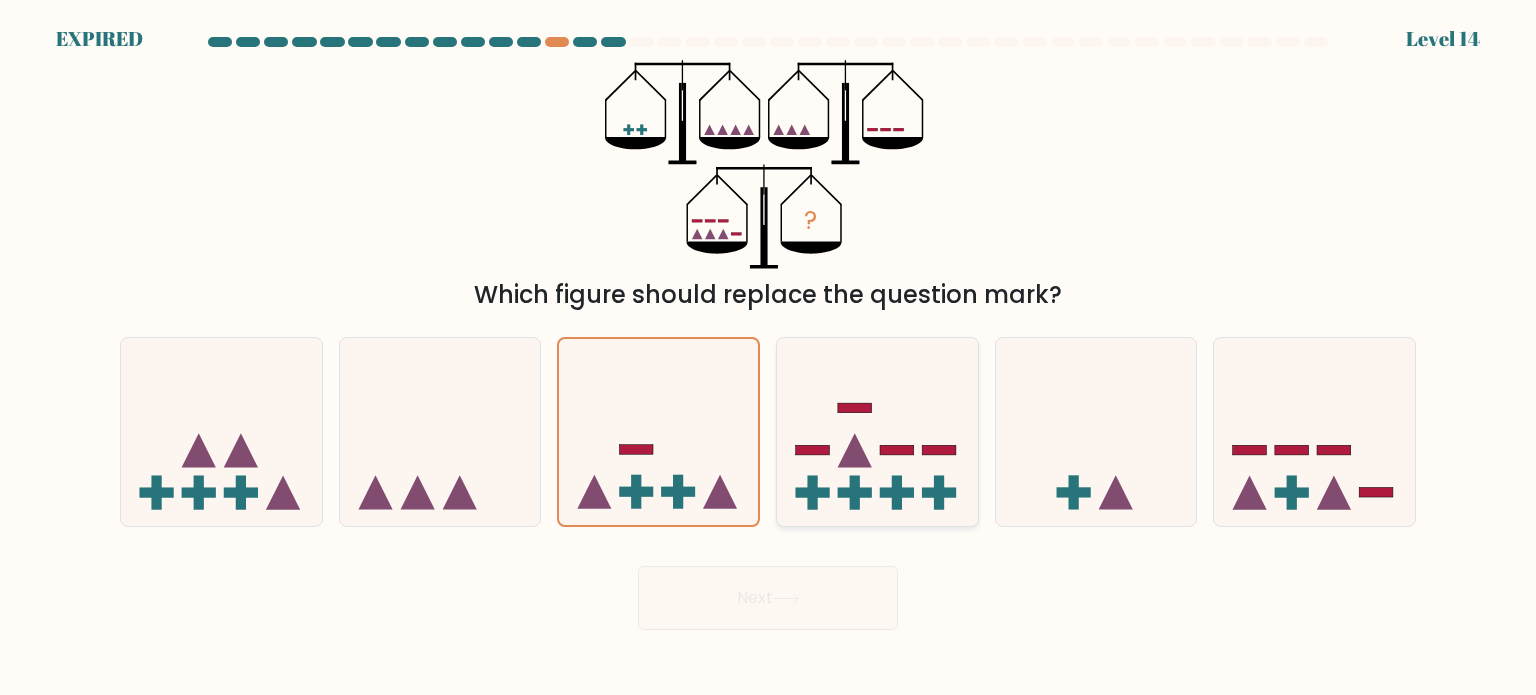 click at bounding box center [877, 432] 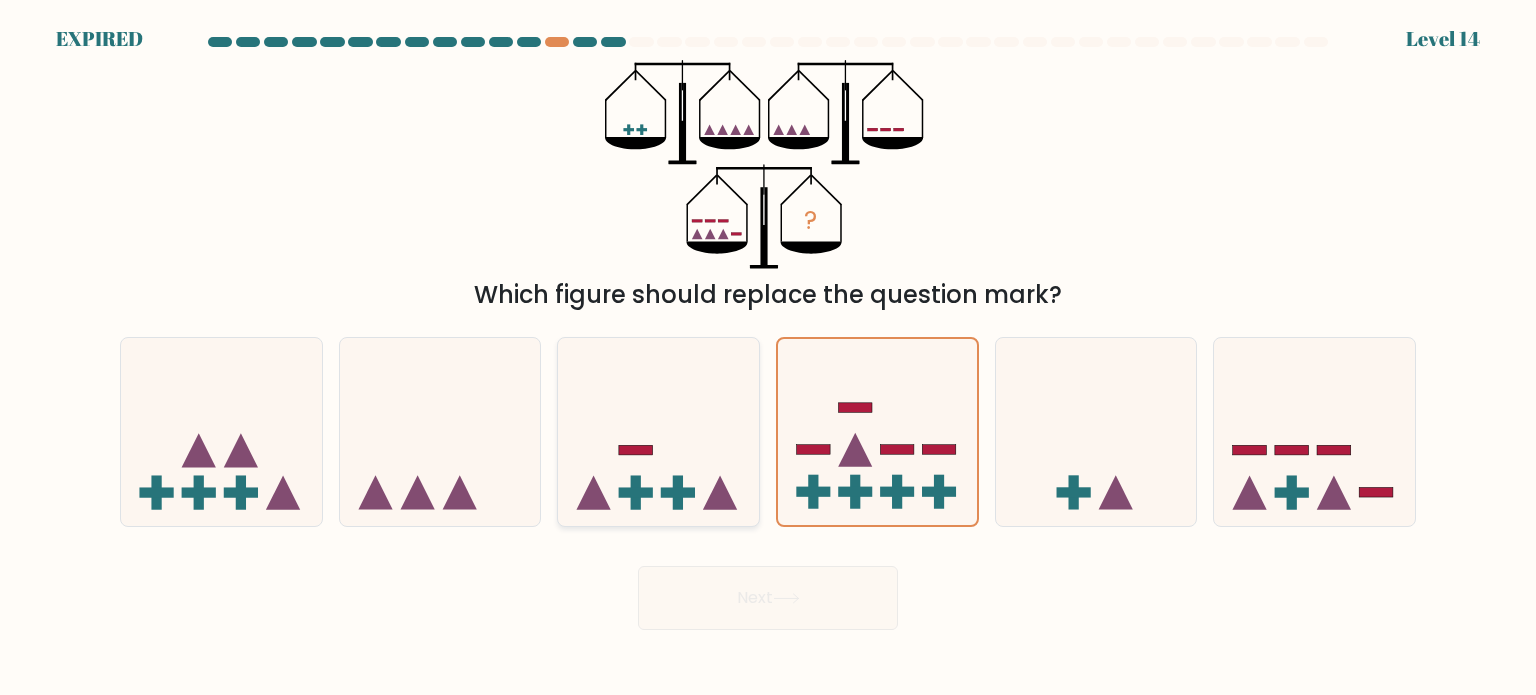 drag, startPoint x: 745, startPoint y: 435, endPoint x: 728, endPoint y: 435, distance: 17 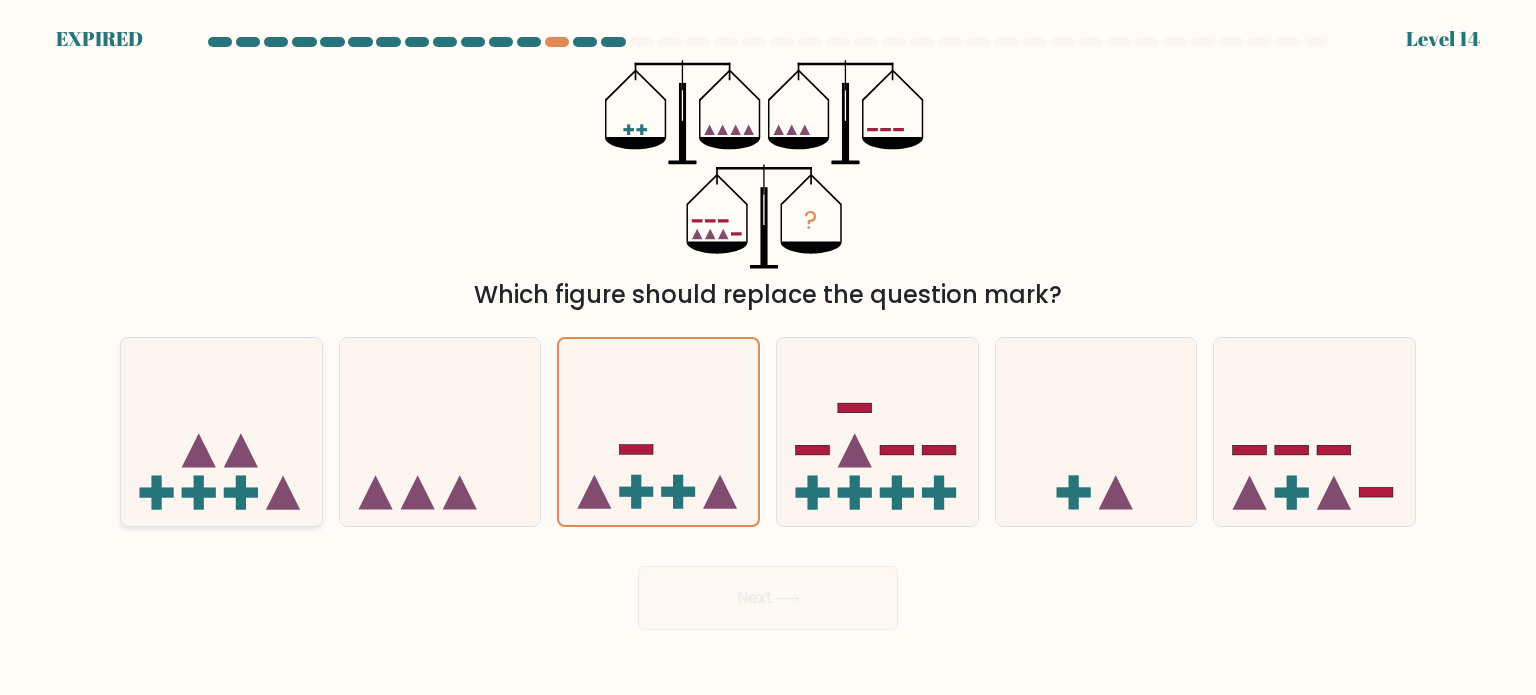 drag, startPoint x: 592, startPoint y: 418, endPoint x: 265, endPoint y: 425, distance: 327.07492 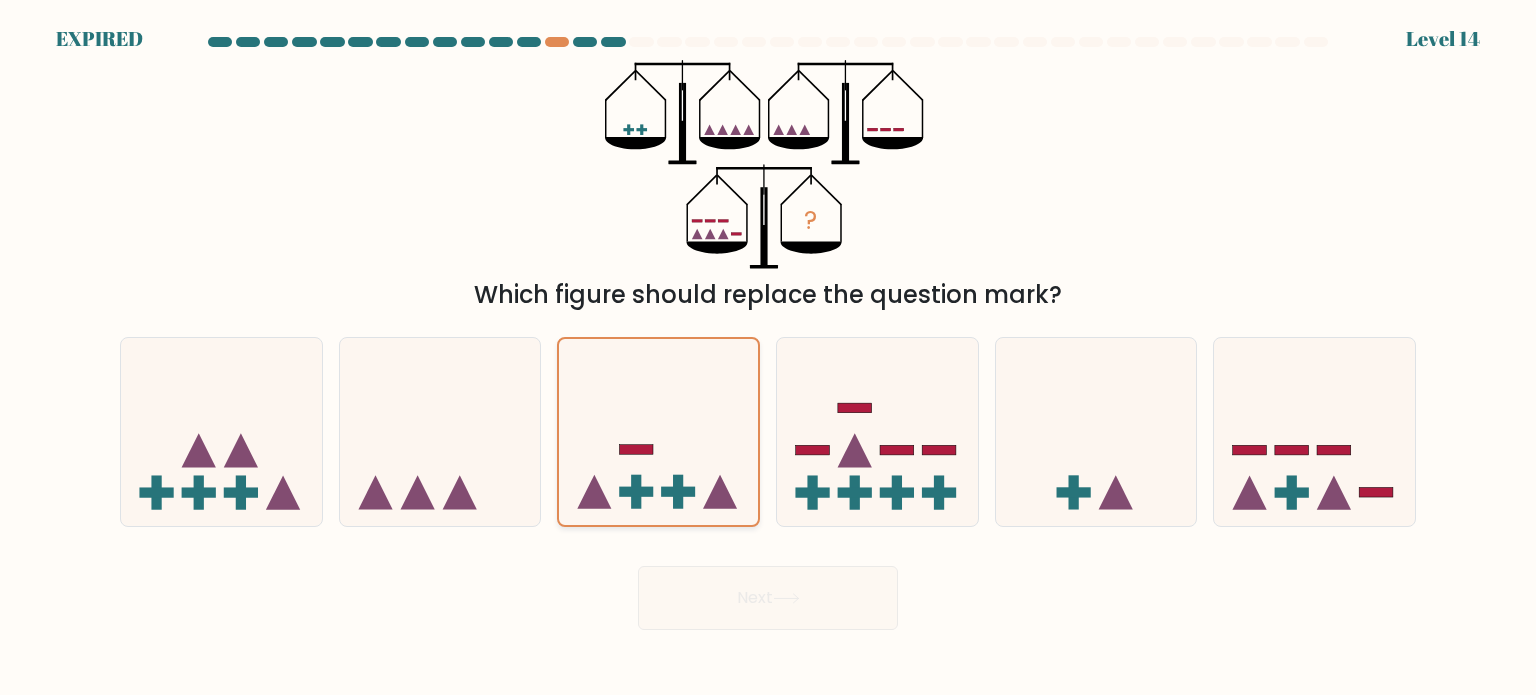 click on "a." at bounding box center [768, 353] 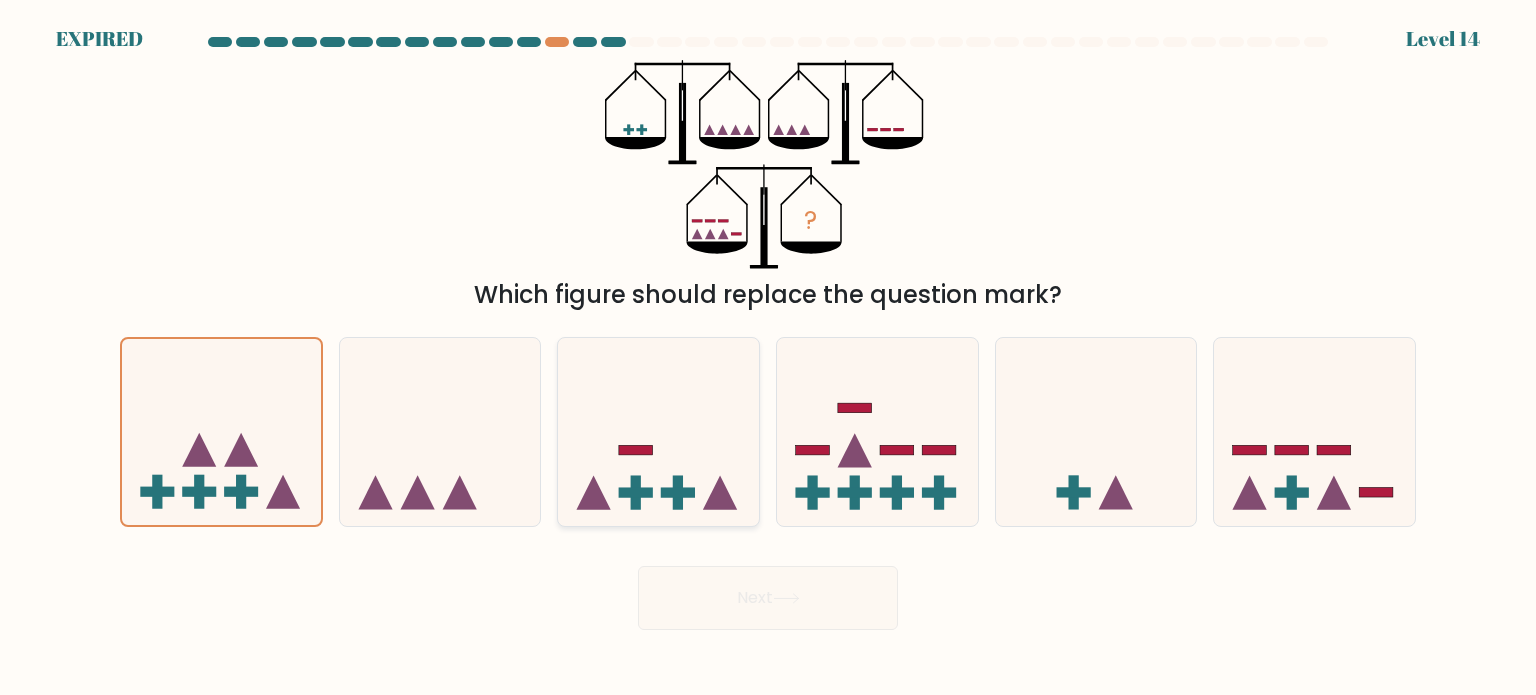 click at bounding box center (658, 432) 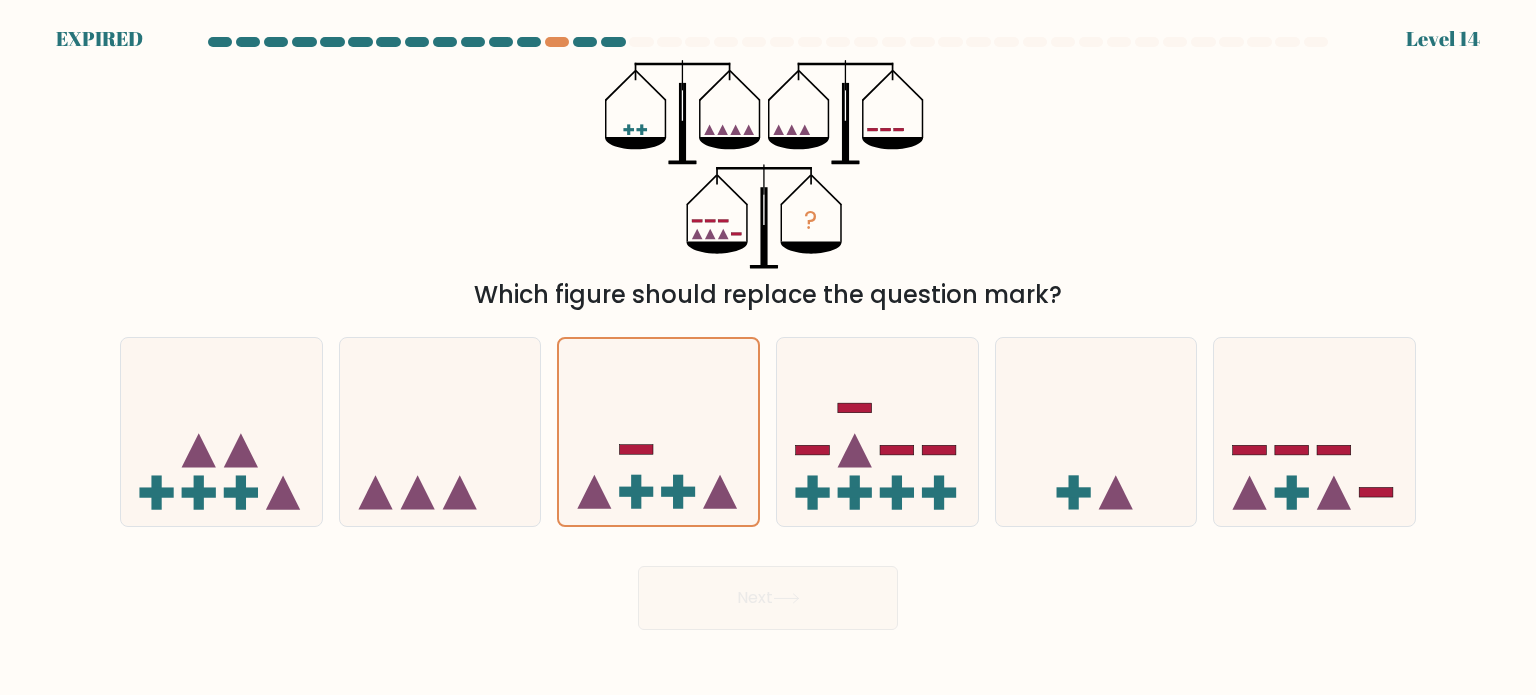 click on "Next" at bounding box center (768, 590) 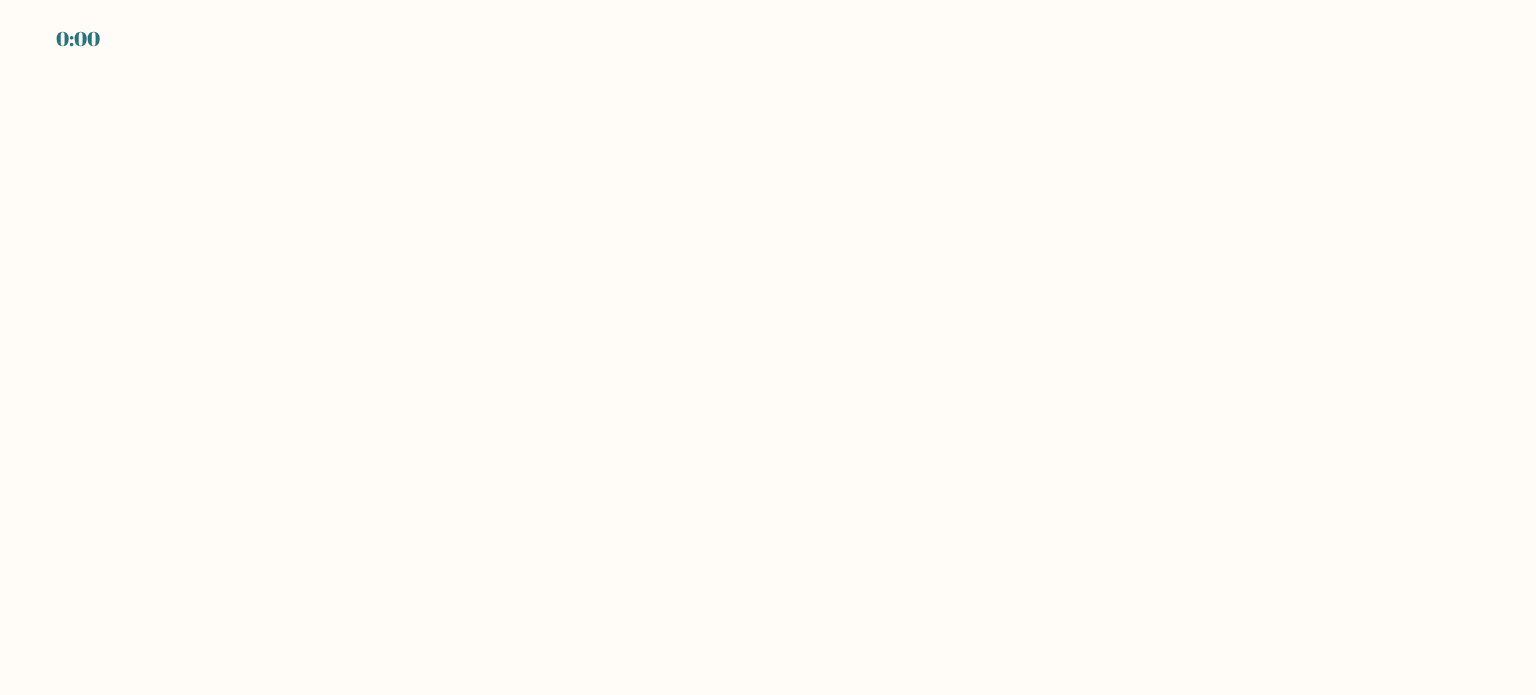scroll, scrollTop: 0, scrollLeft: 0, axis: both 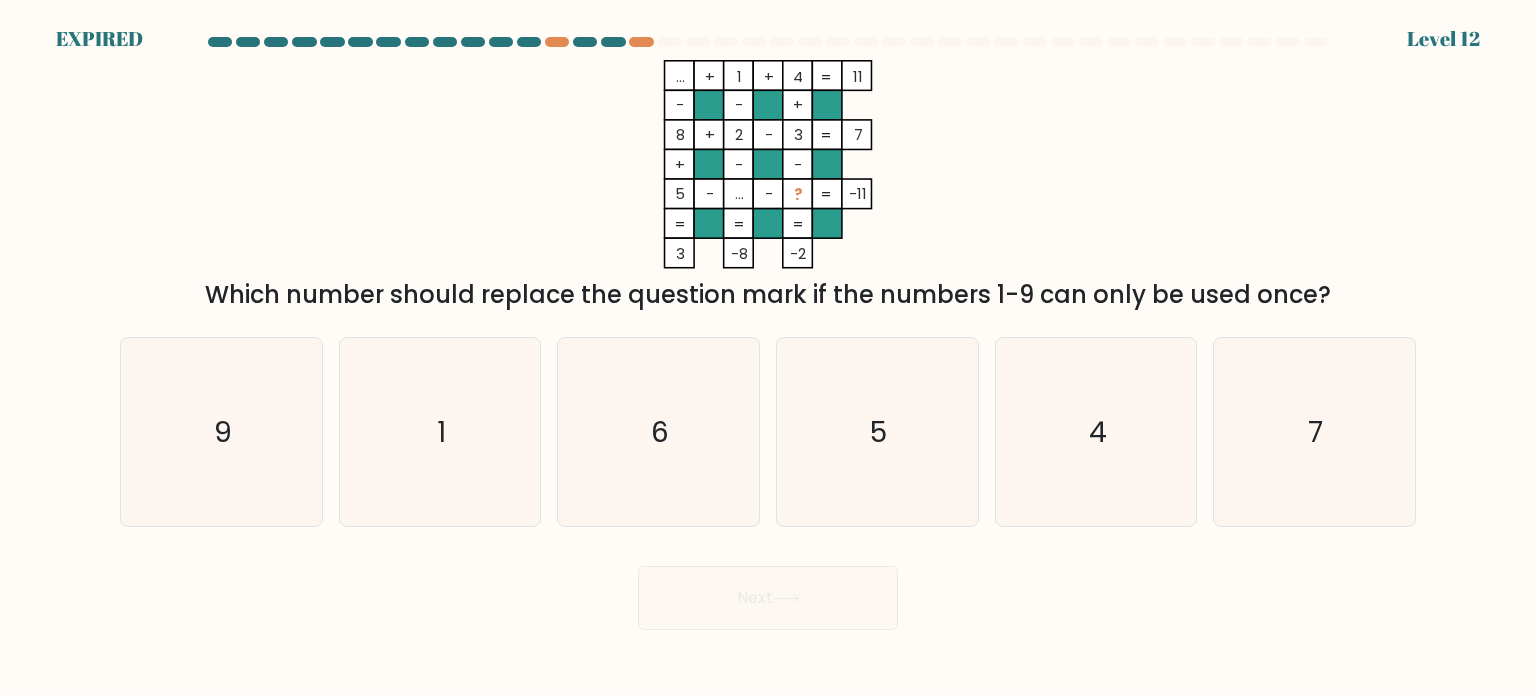 click on "...    +    1    +    4    11    -    -    +    8    +    2    -    3    7    +    -    -    5    -    ...    -    ?    =   -11    =   =   =   =   3    -8    -2    =
Which number should replace the question mark if the numbers 1-9 can only be used once?" at bounding box center [768, 186] 